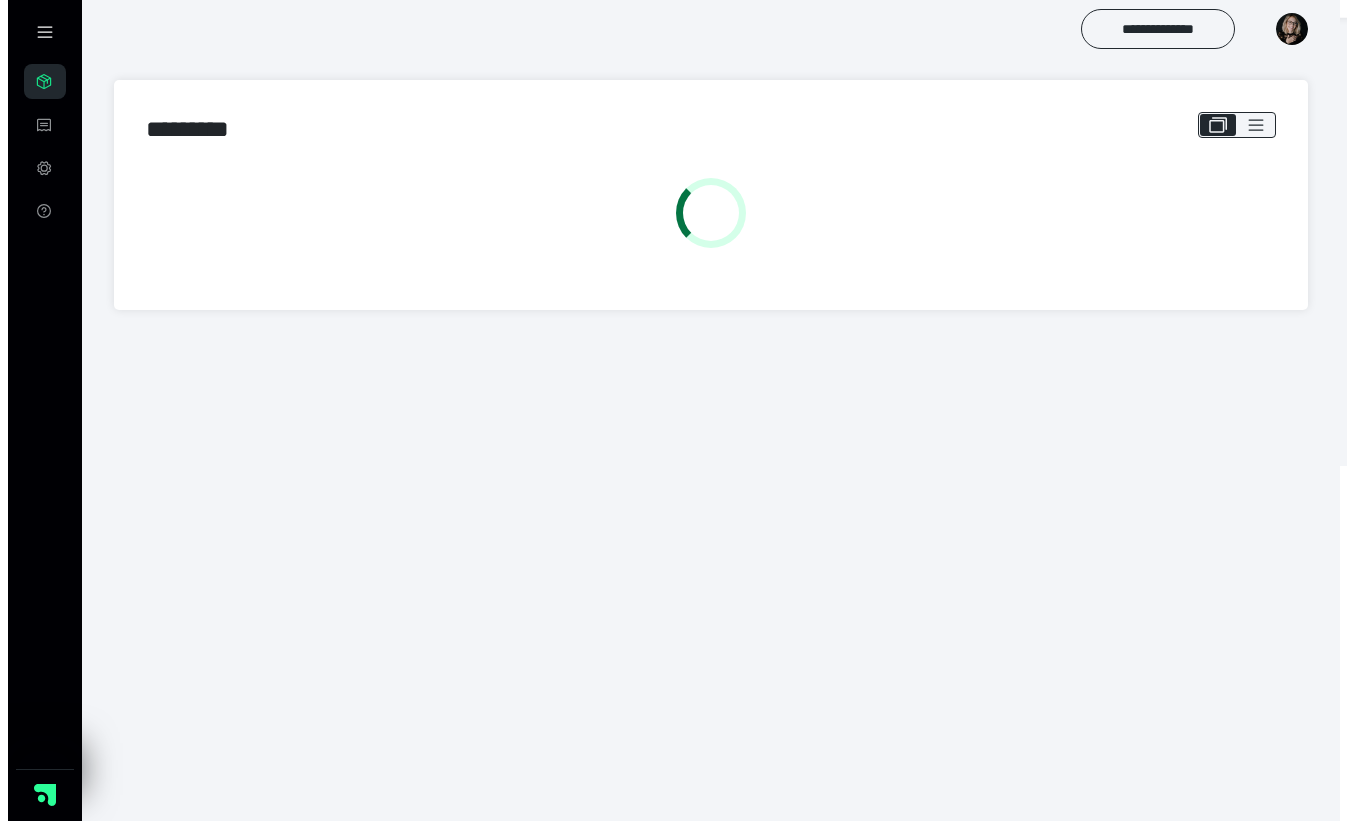 scroll, scrollTop: 0, scrollLeft: 0, axis: both 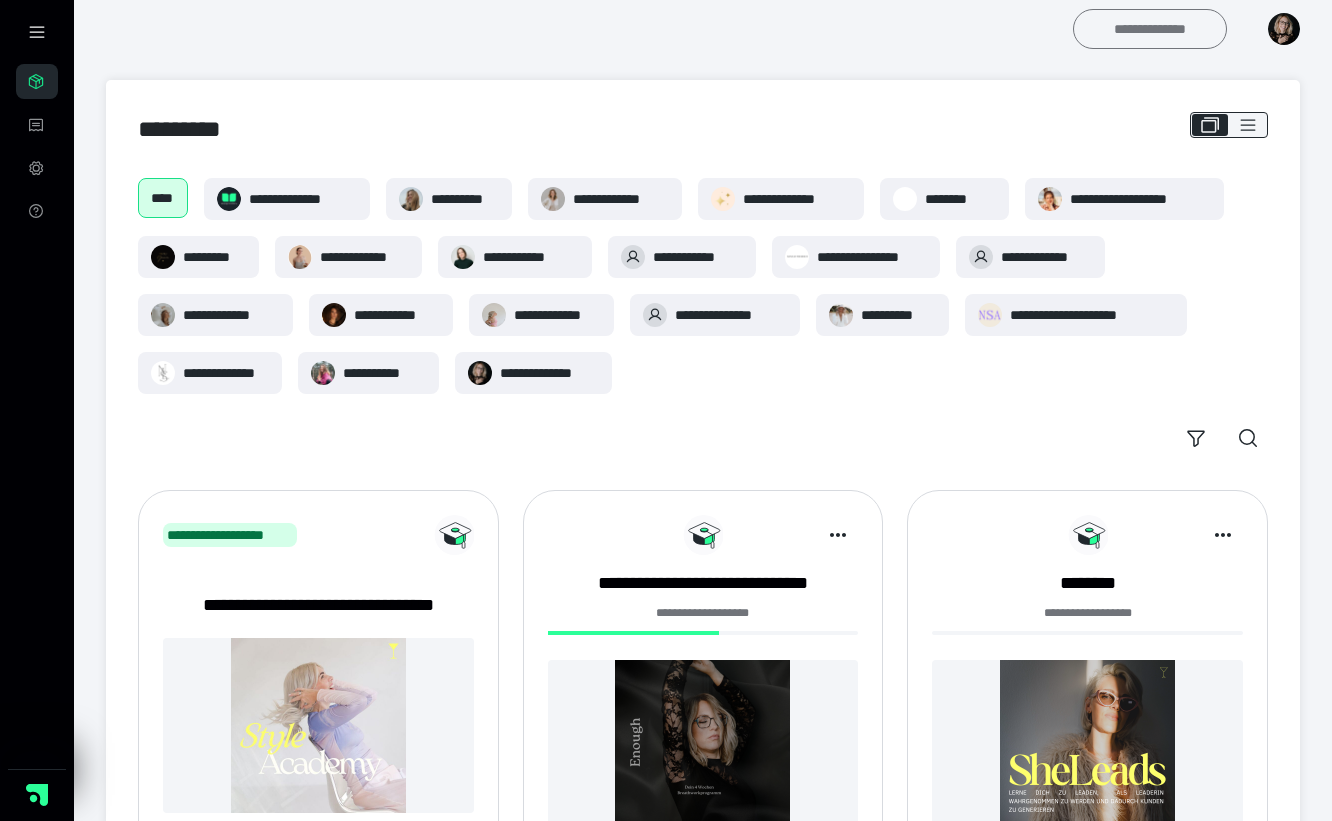 click on "**********" at bounding box center (1150, 29) 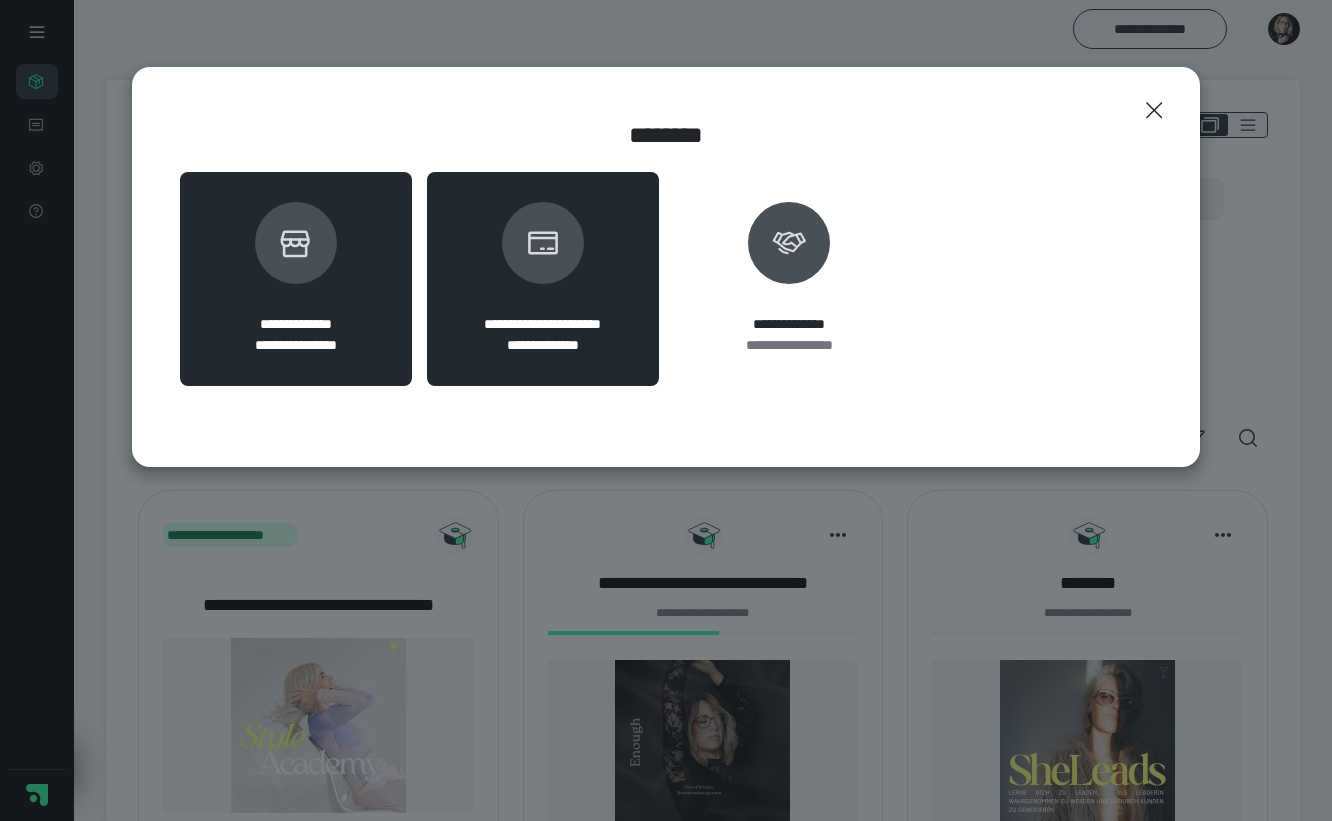 click on "**********" at bounding box center [295, 324] 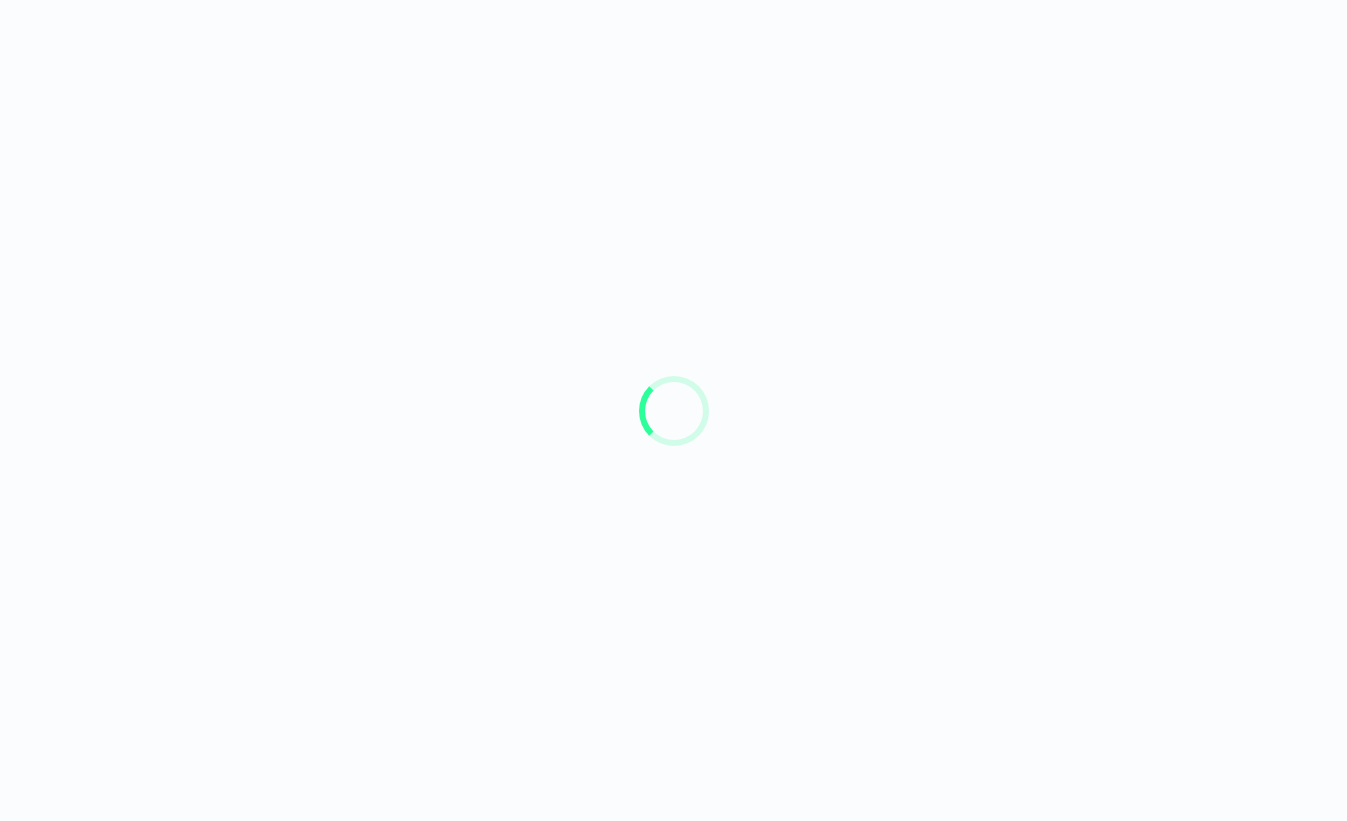 scroll, scrollTop: 0, scrollLeft: 0, axis: both 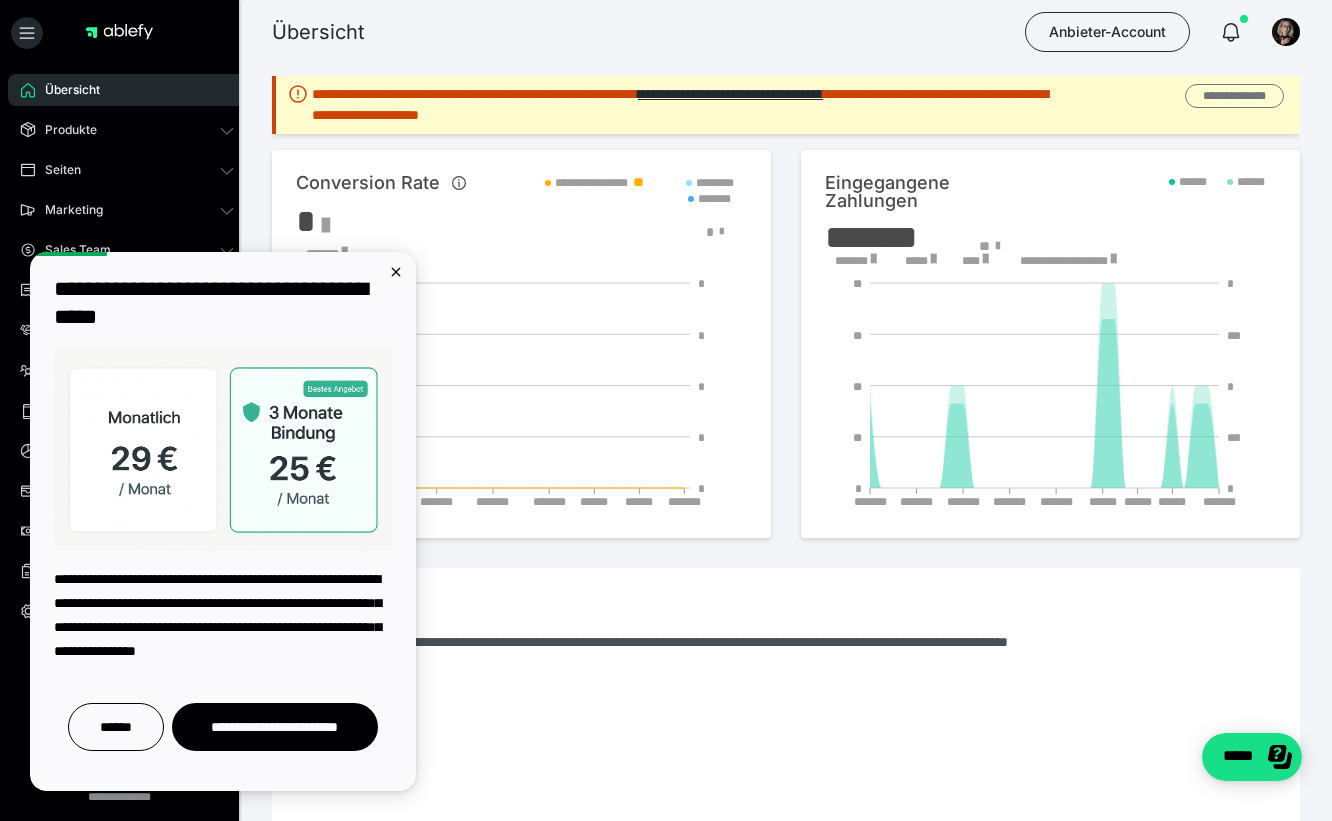 click on "**********" at bounding box center (1234, 96) 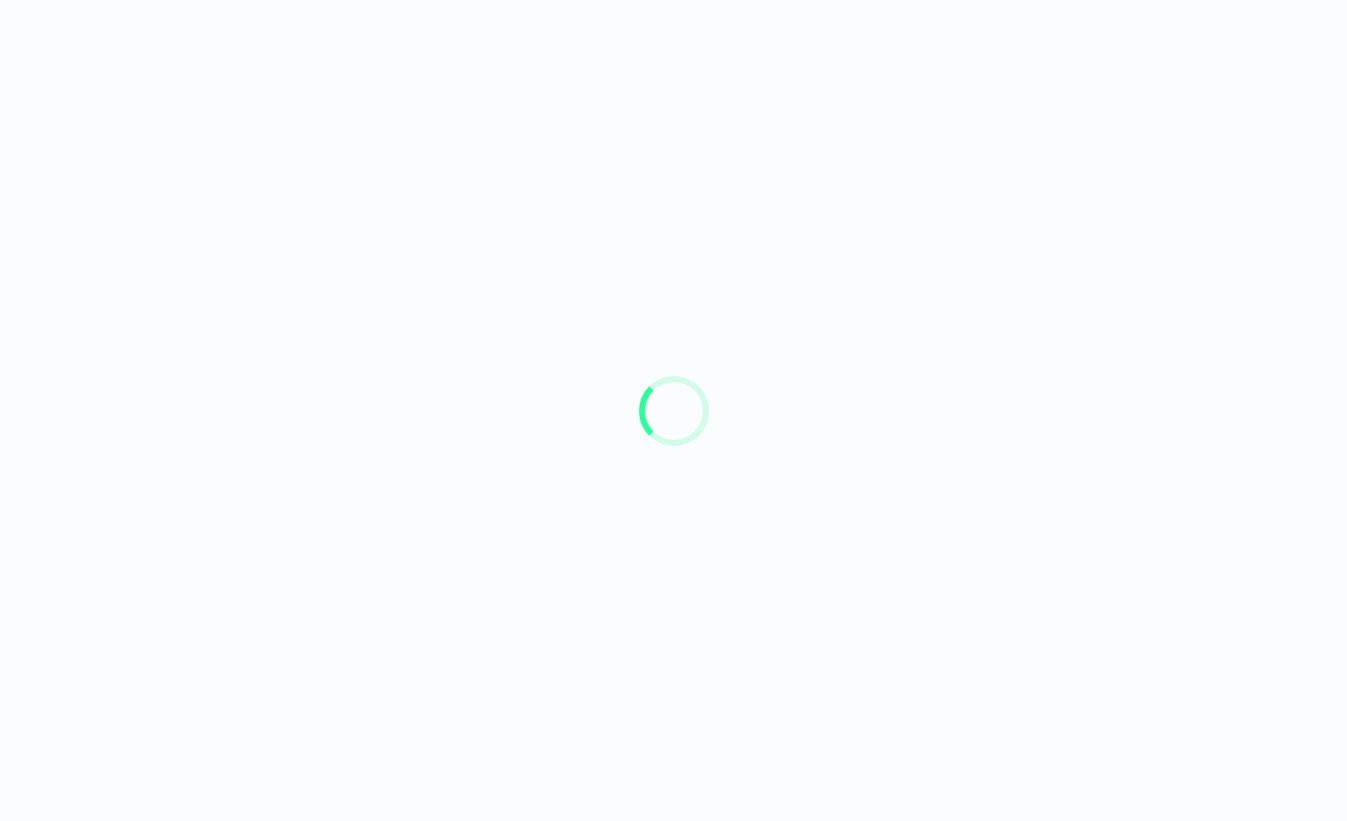 scroll, scrollTop: 0, scrollLeft: 0, axis: both 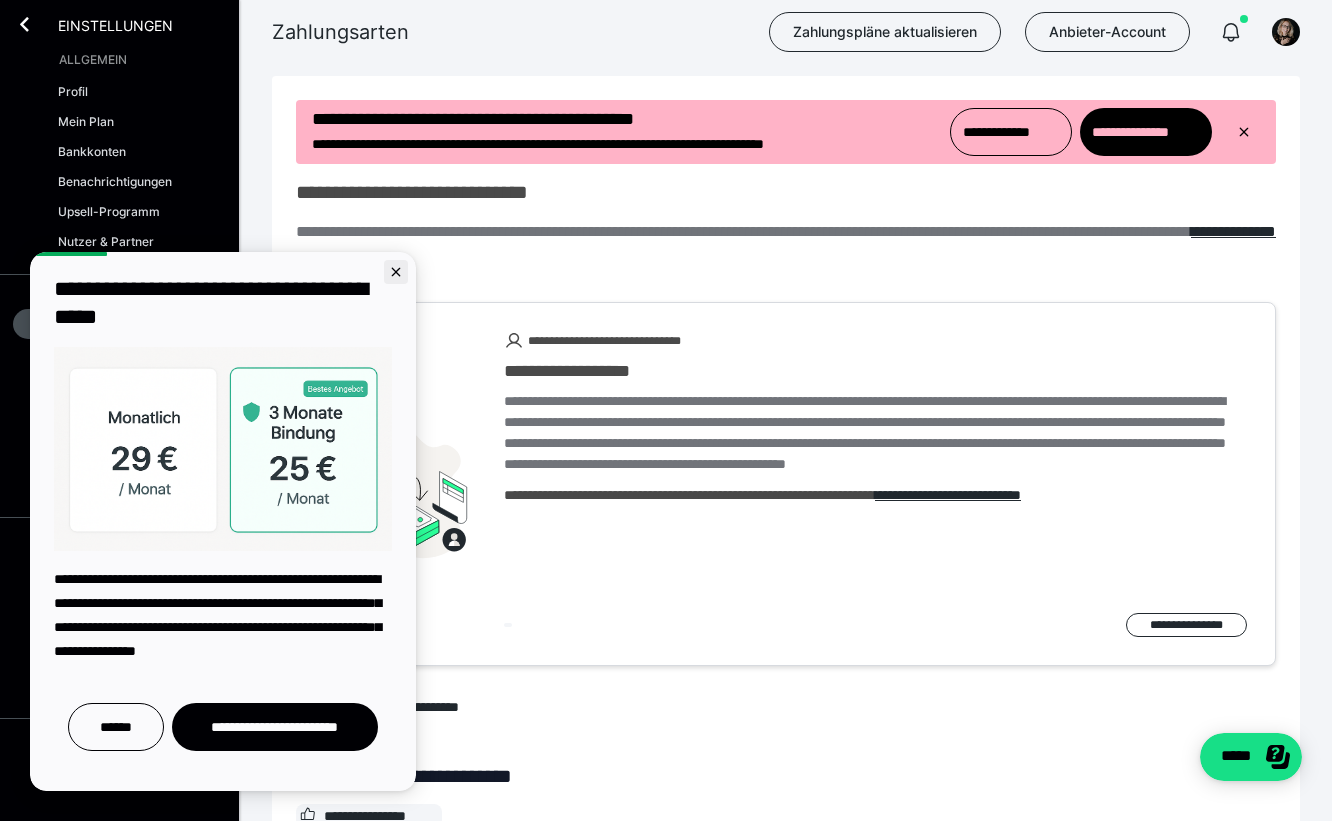 click 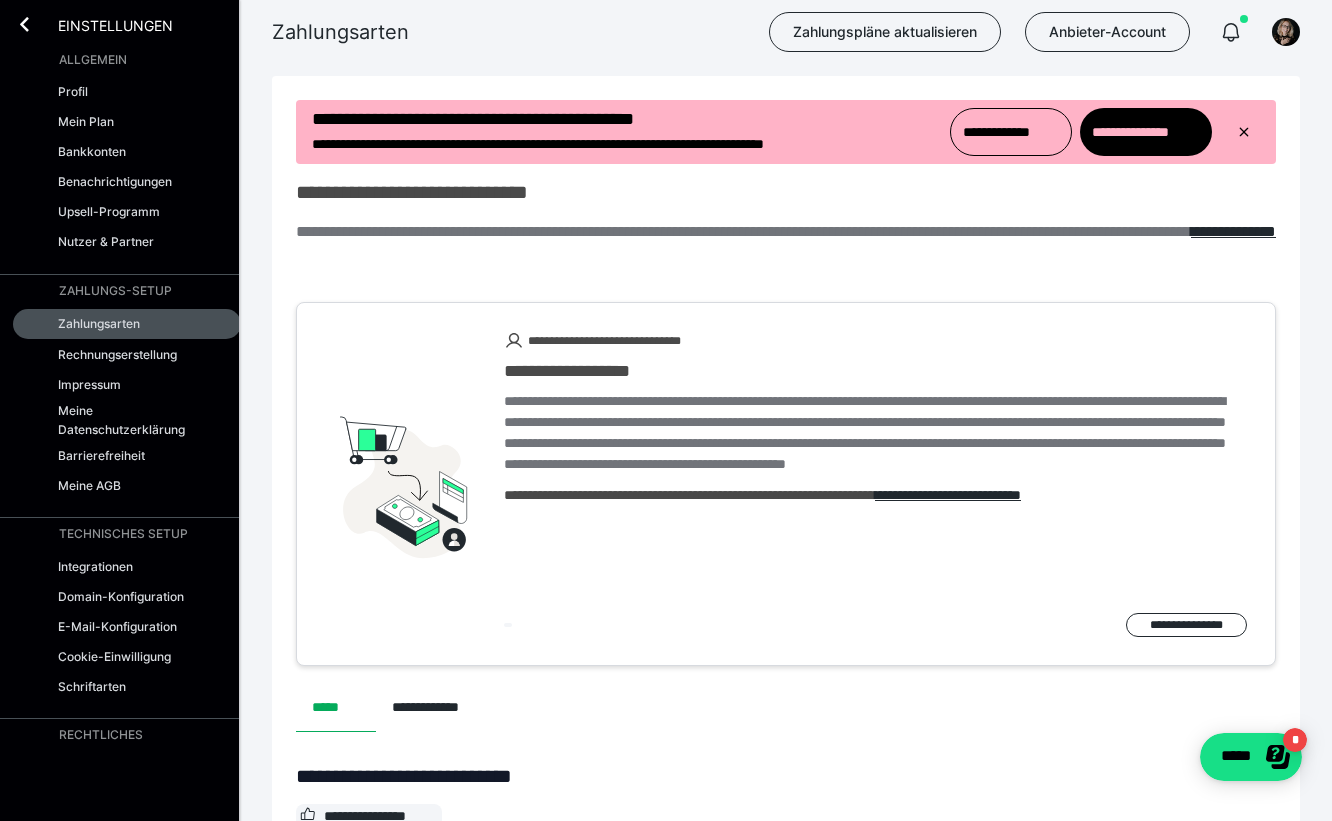 scroll, scrollTop: 0, scrollLeft: 0, axis: both 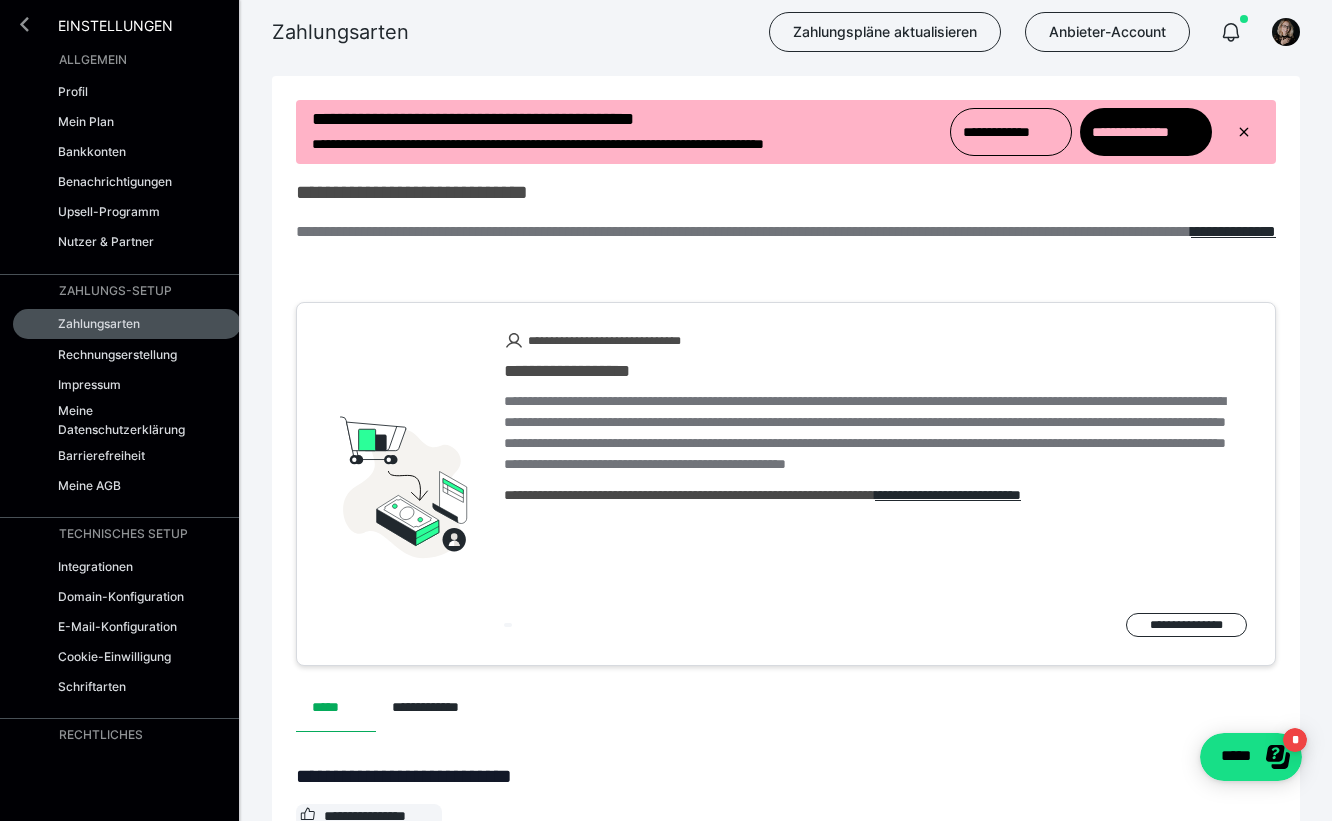 click at bounding box center (24, 24) 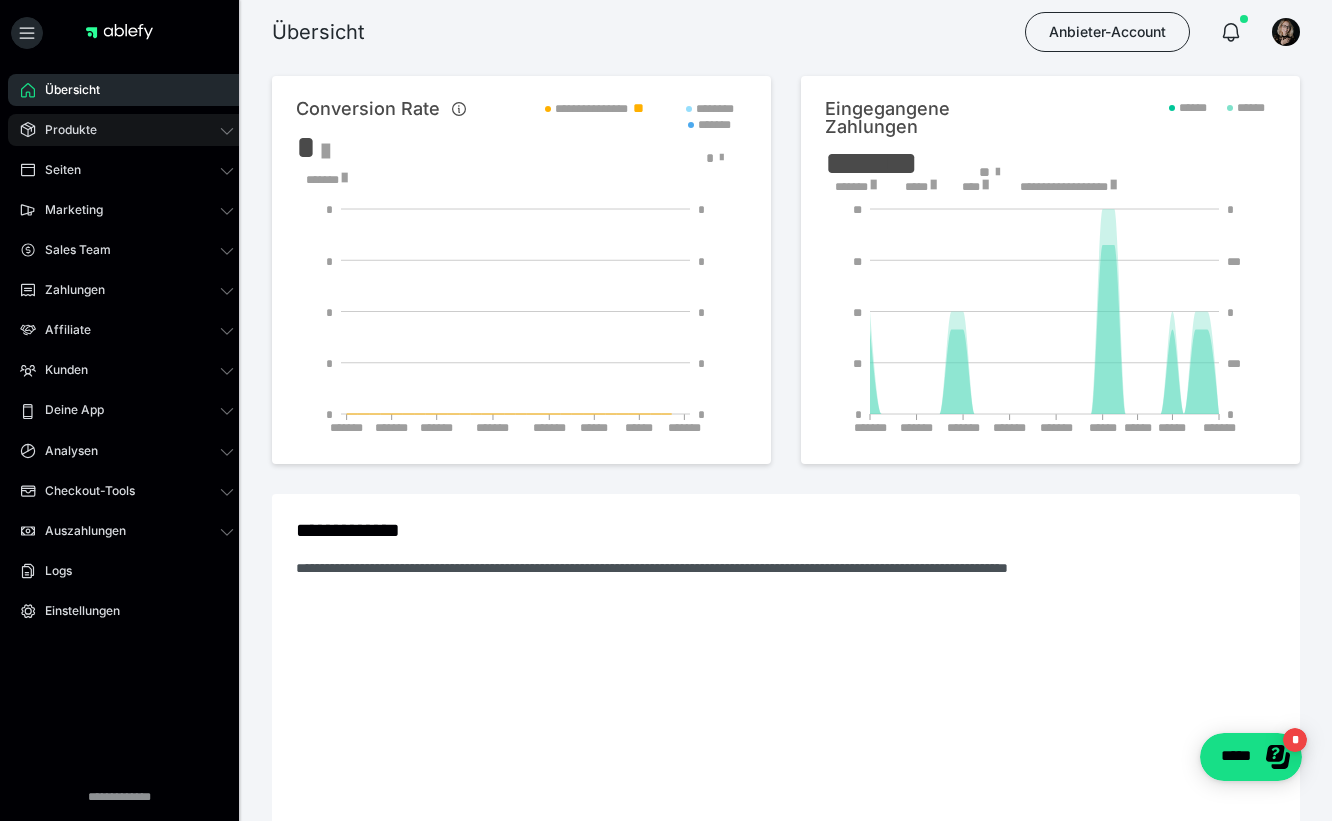 click on "Produkte" at bounding box center [127, 130] 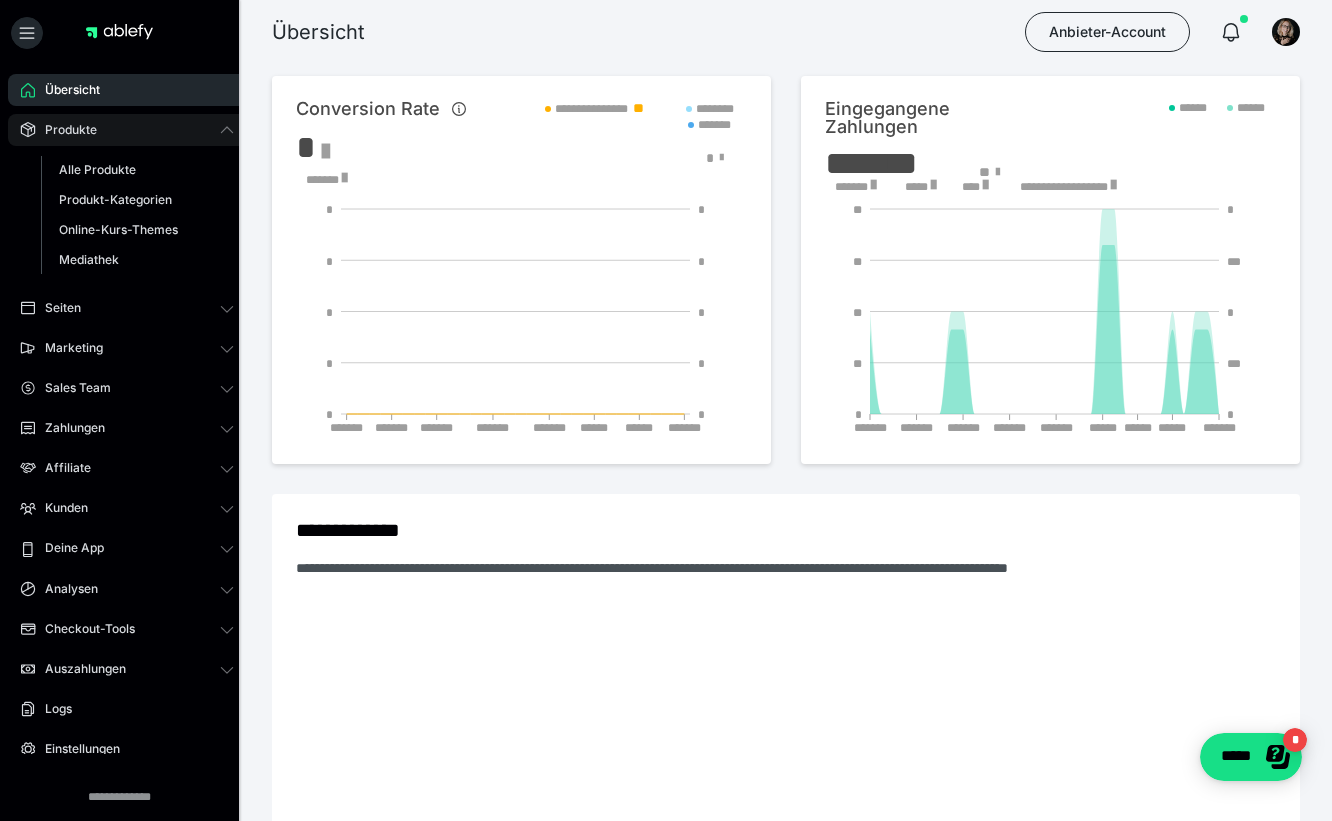 click on "Produkte" at bounding box center [127, 130] 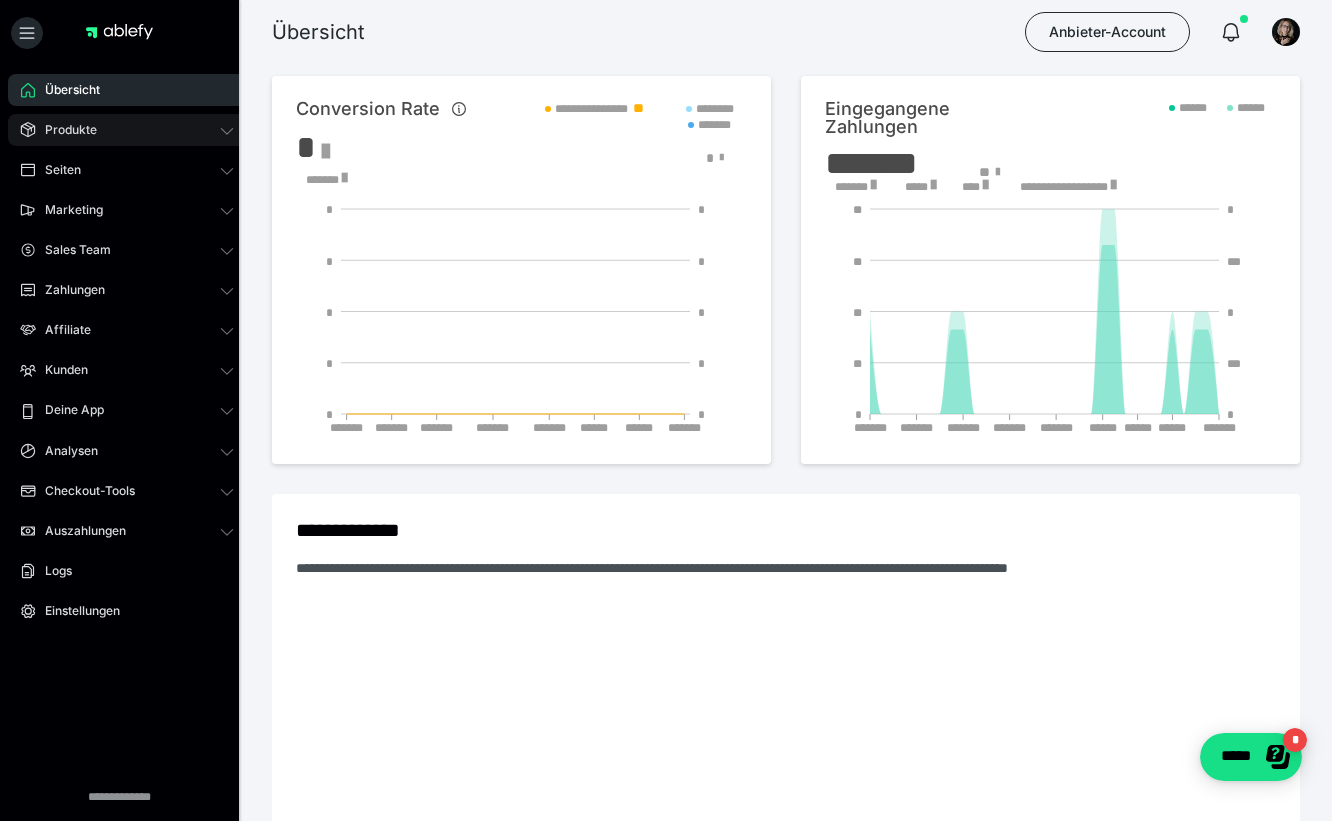 click on "Produkte" at bounding box center [64, 130] 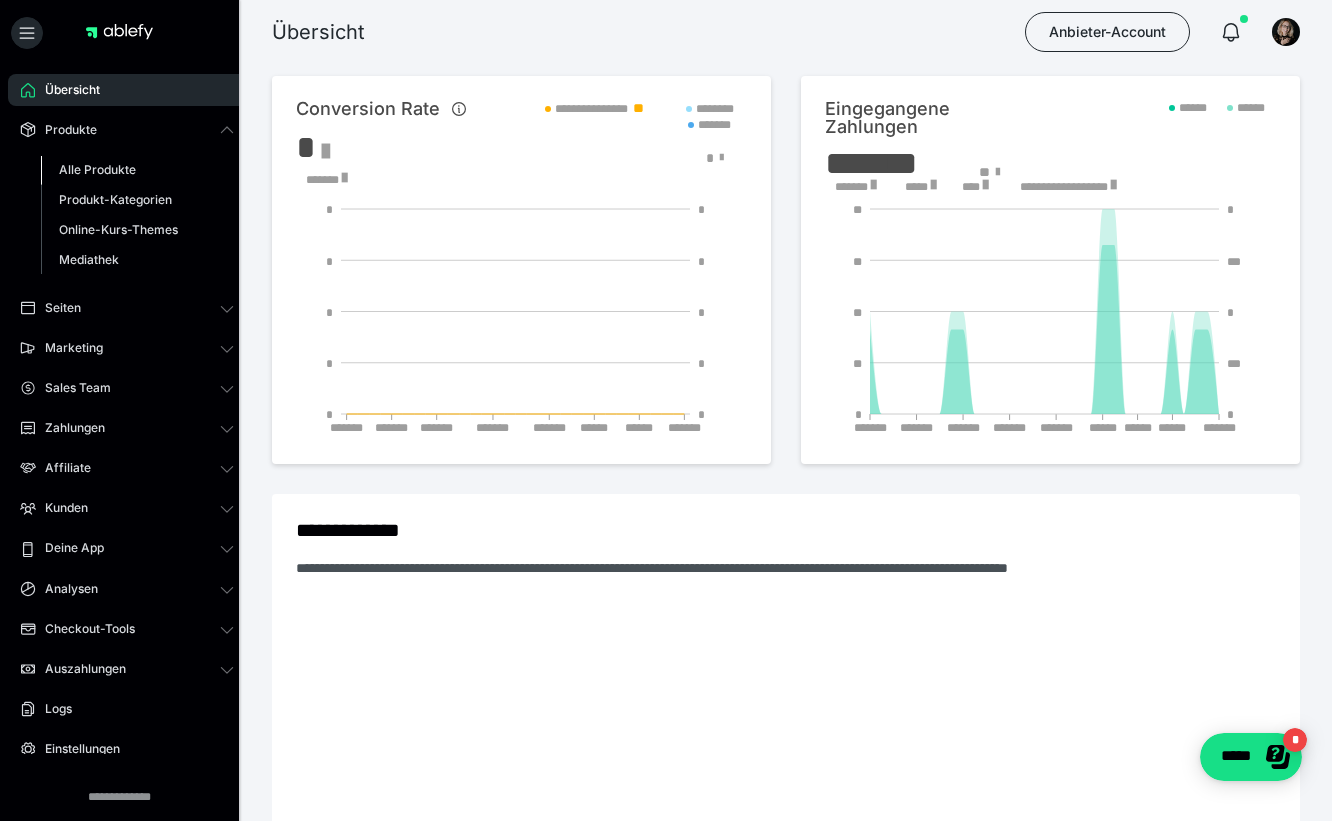 click on "Alle Produkte" at bounding box center [97, 169] 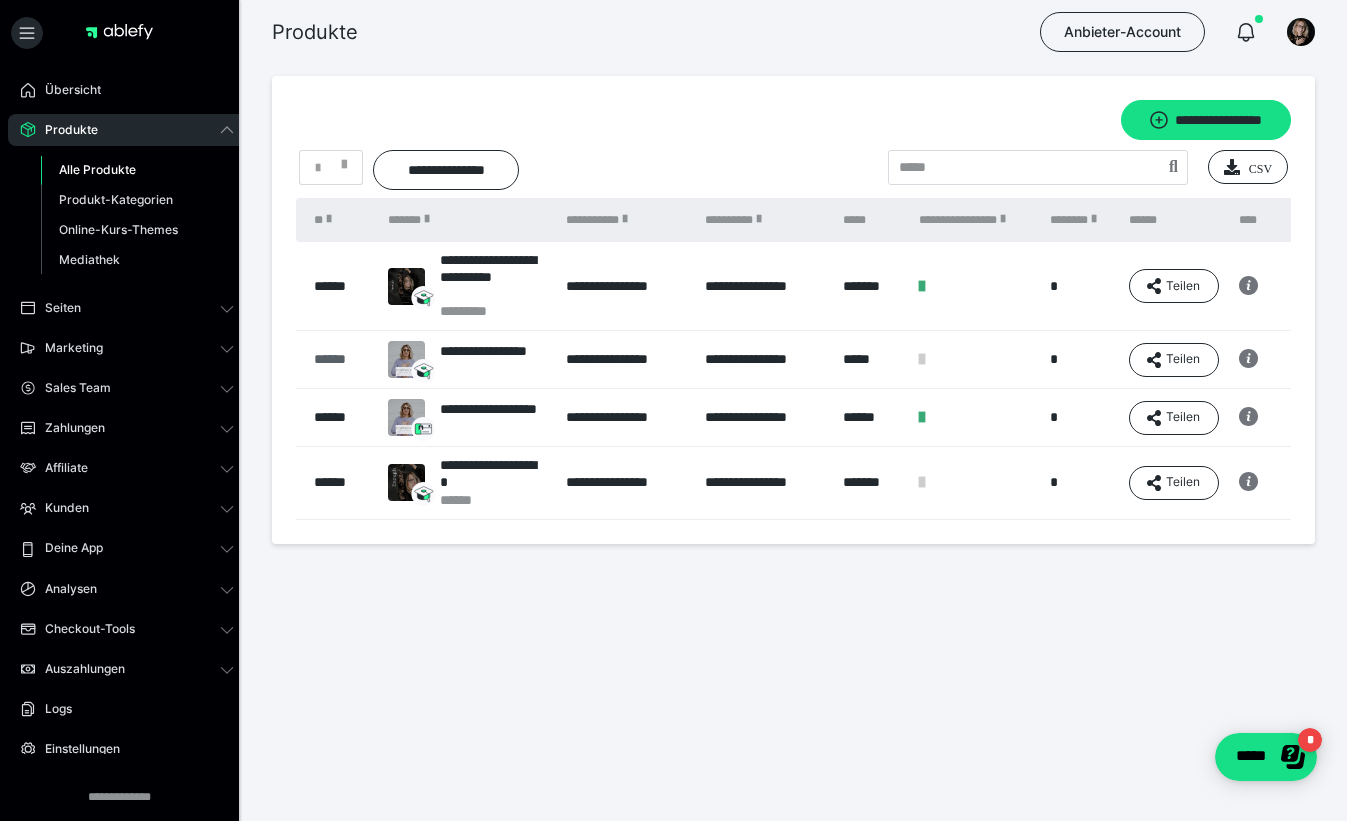 click on "******" at bounding box center (341, 359) 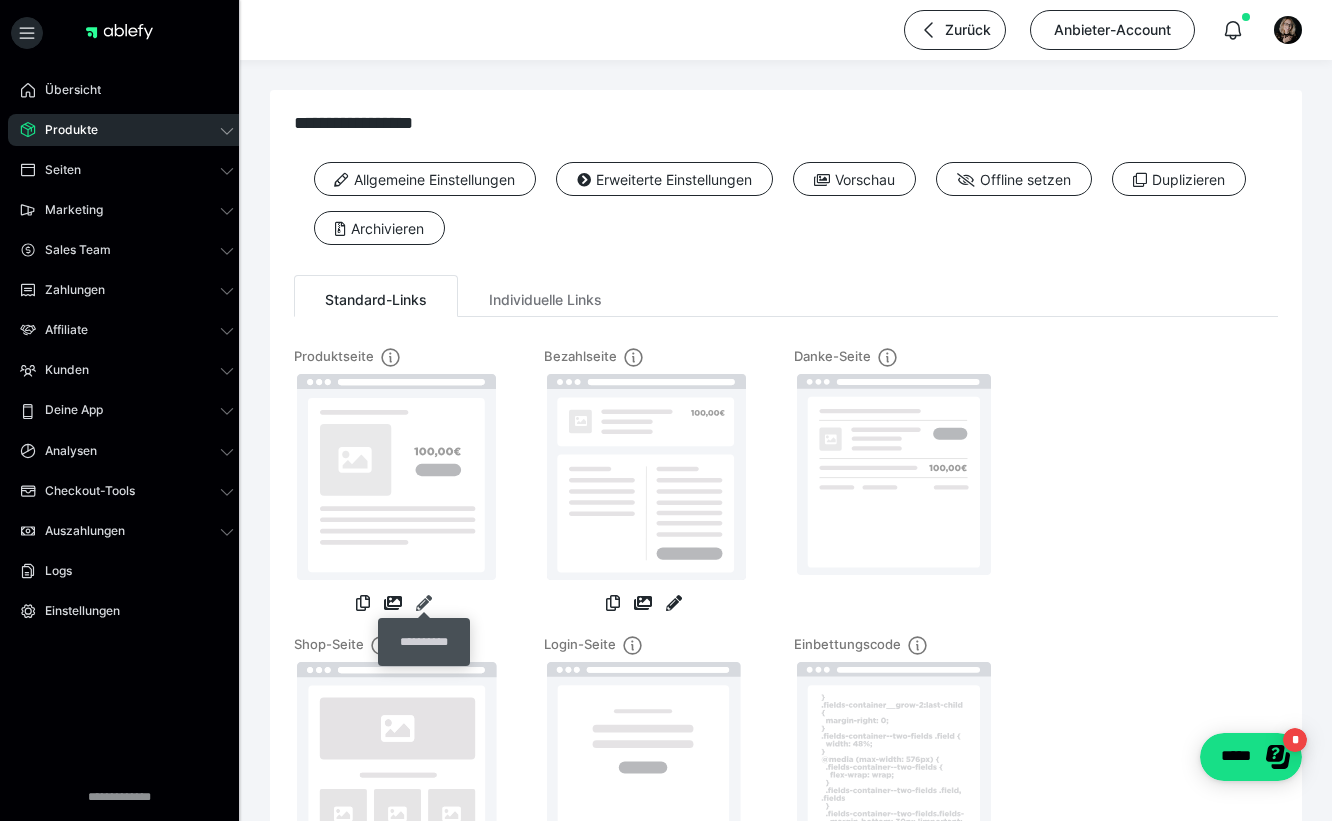 click at bounding box center [424, 603] 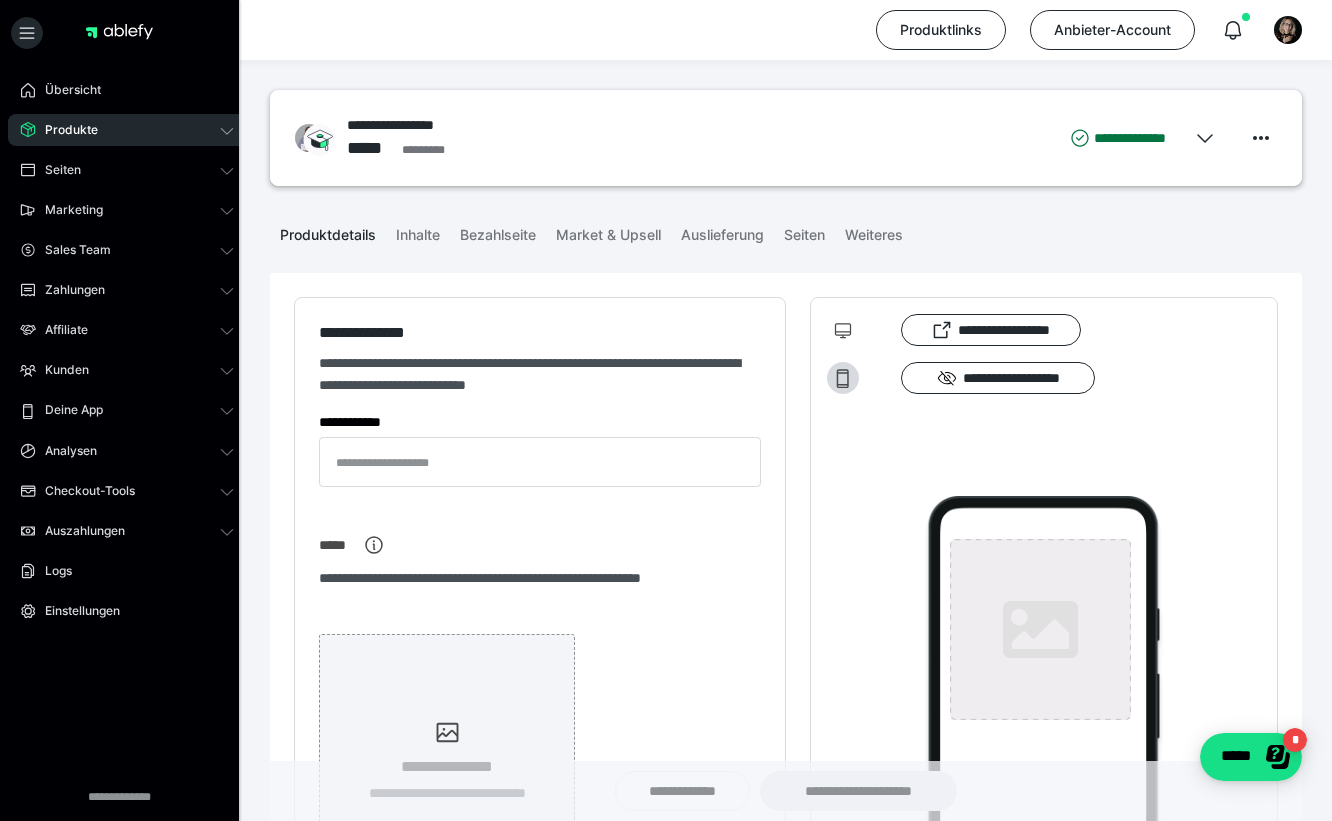 type on "**********" 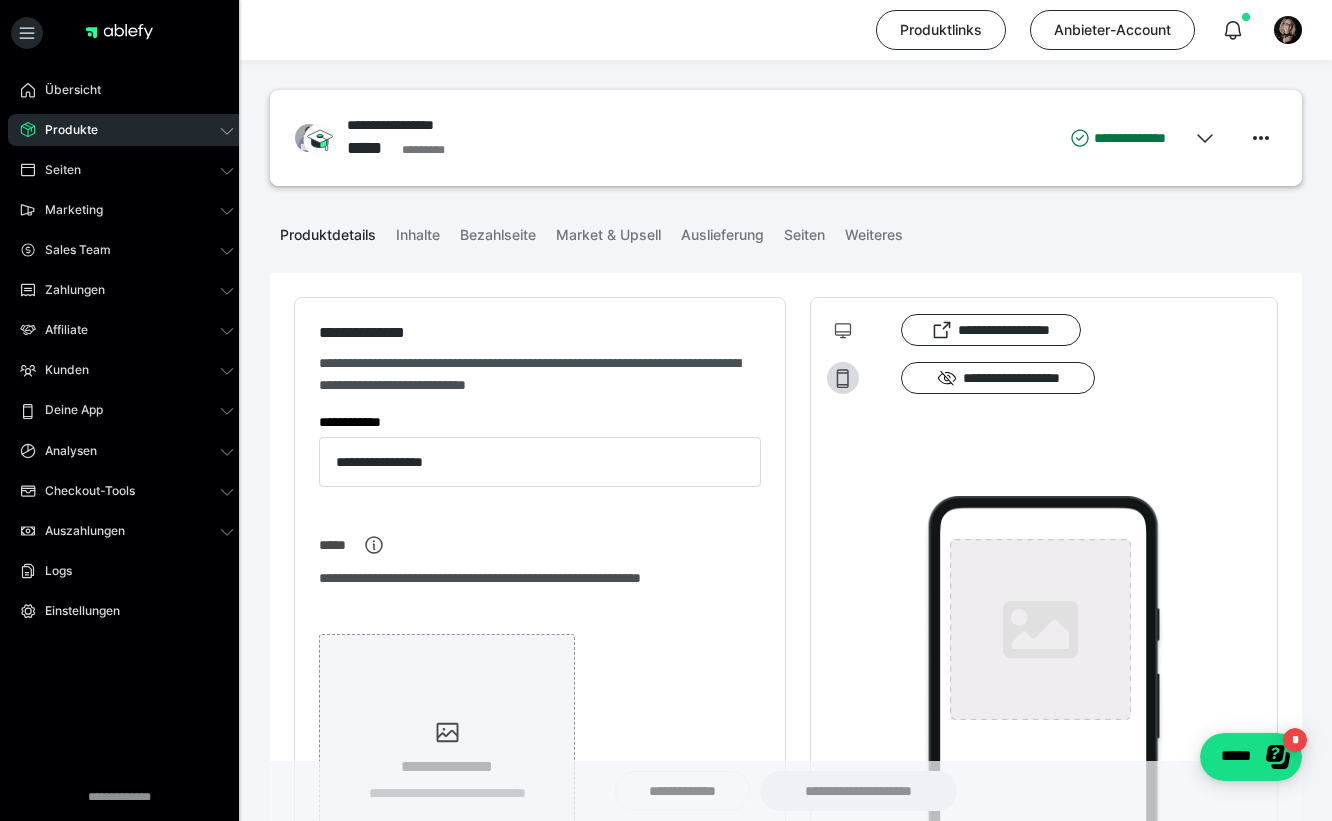 type on "**********" 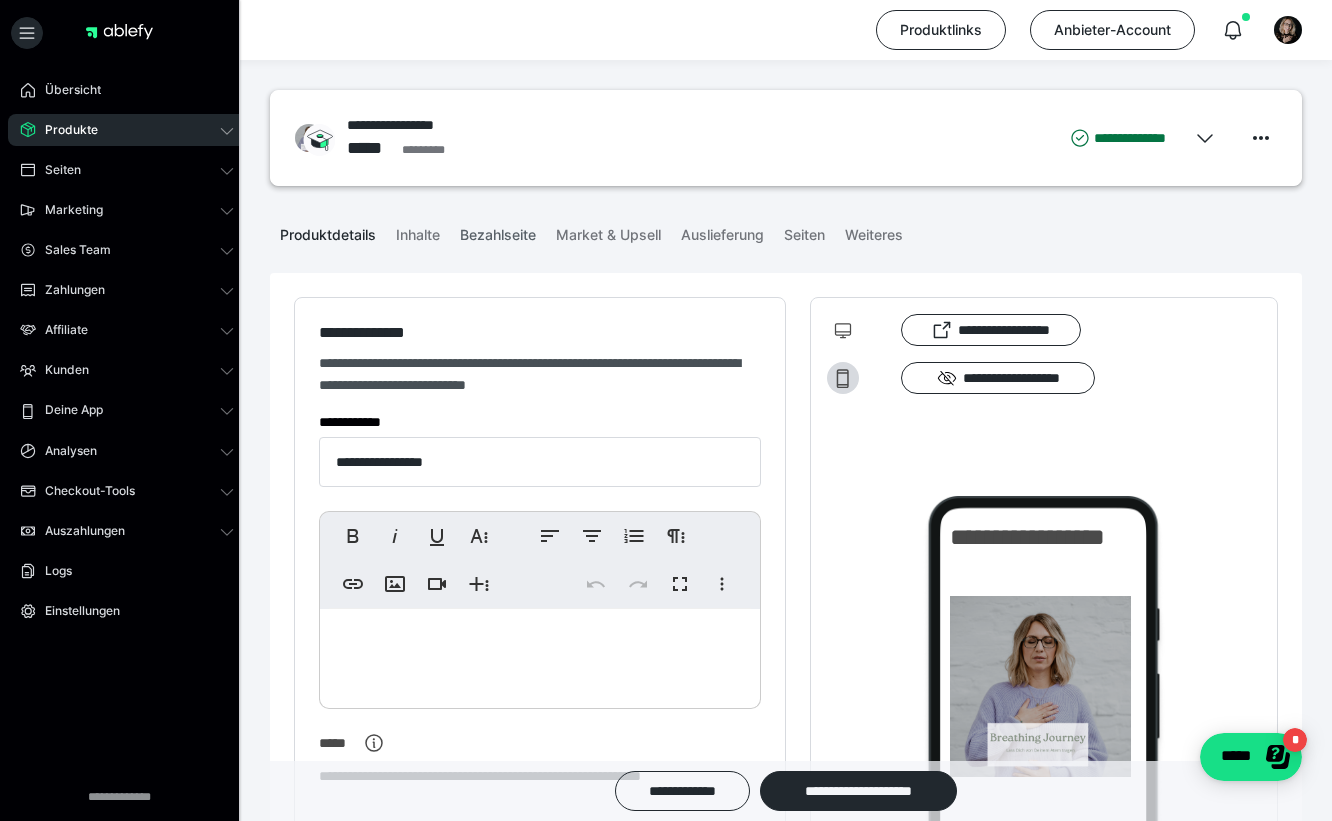 click on "Bezahlseite" at bounding box center [498, 231] 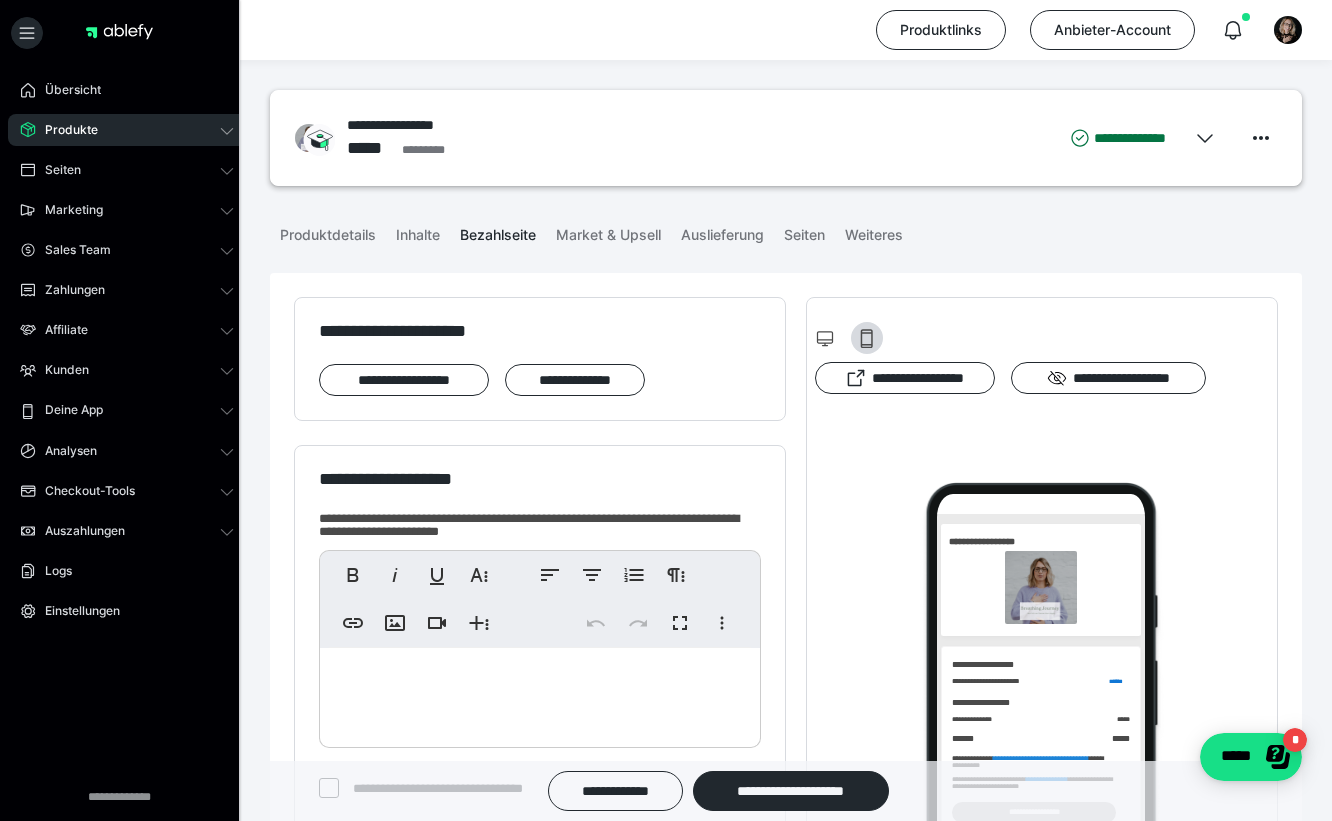 scroll, scrollTop: 0, scrollLeft: 0, axis: both 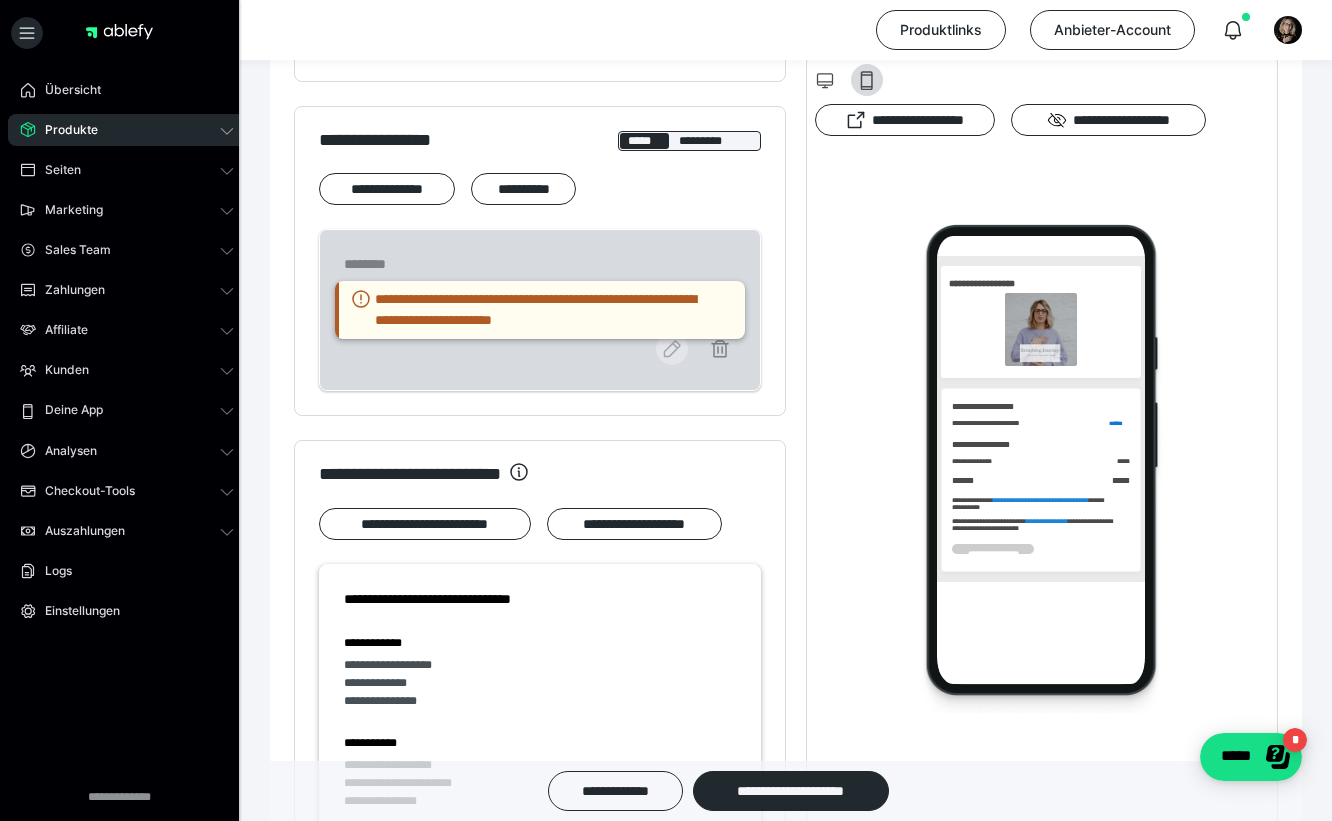 click 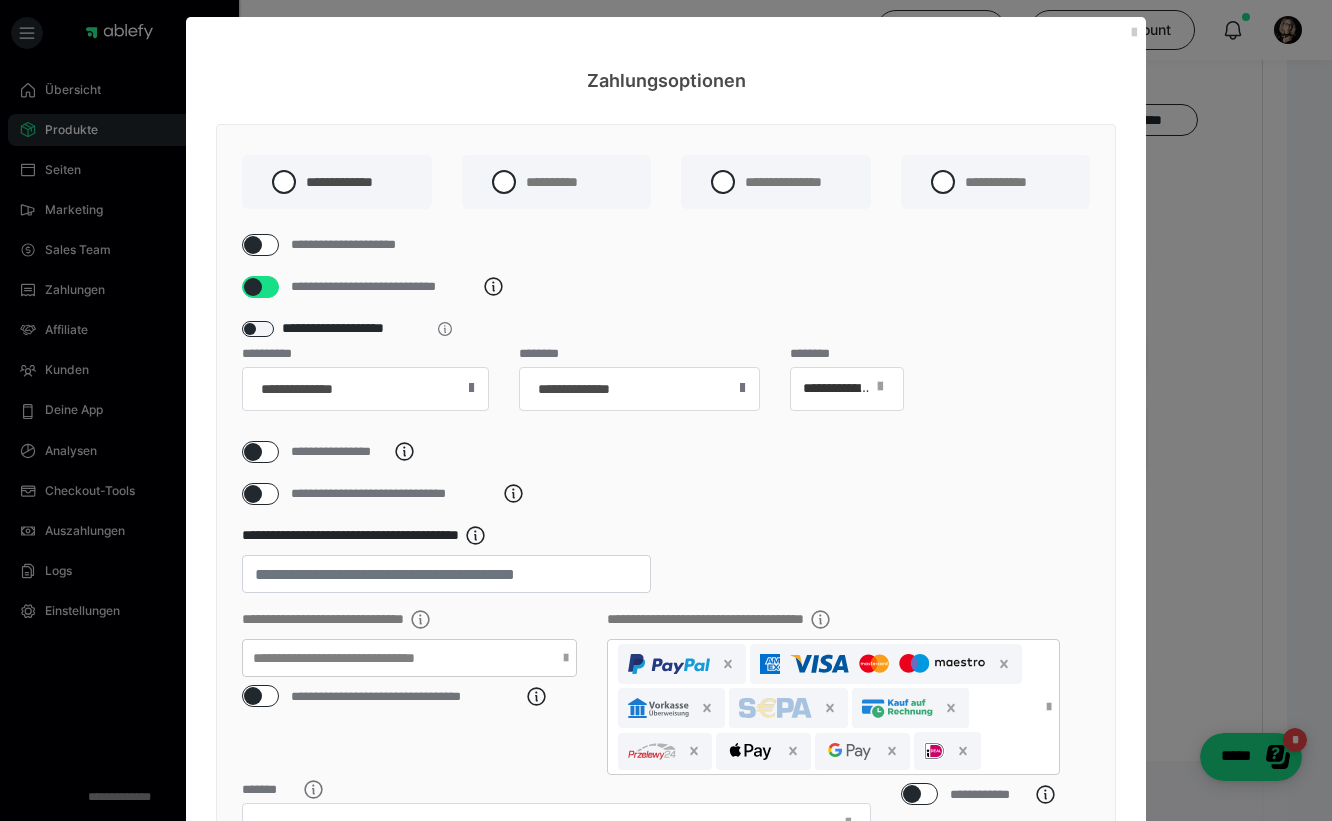 scroll, scrollTop: 0, scrollLeft: 0, axis: both 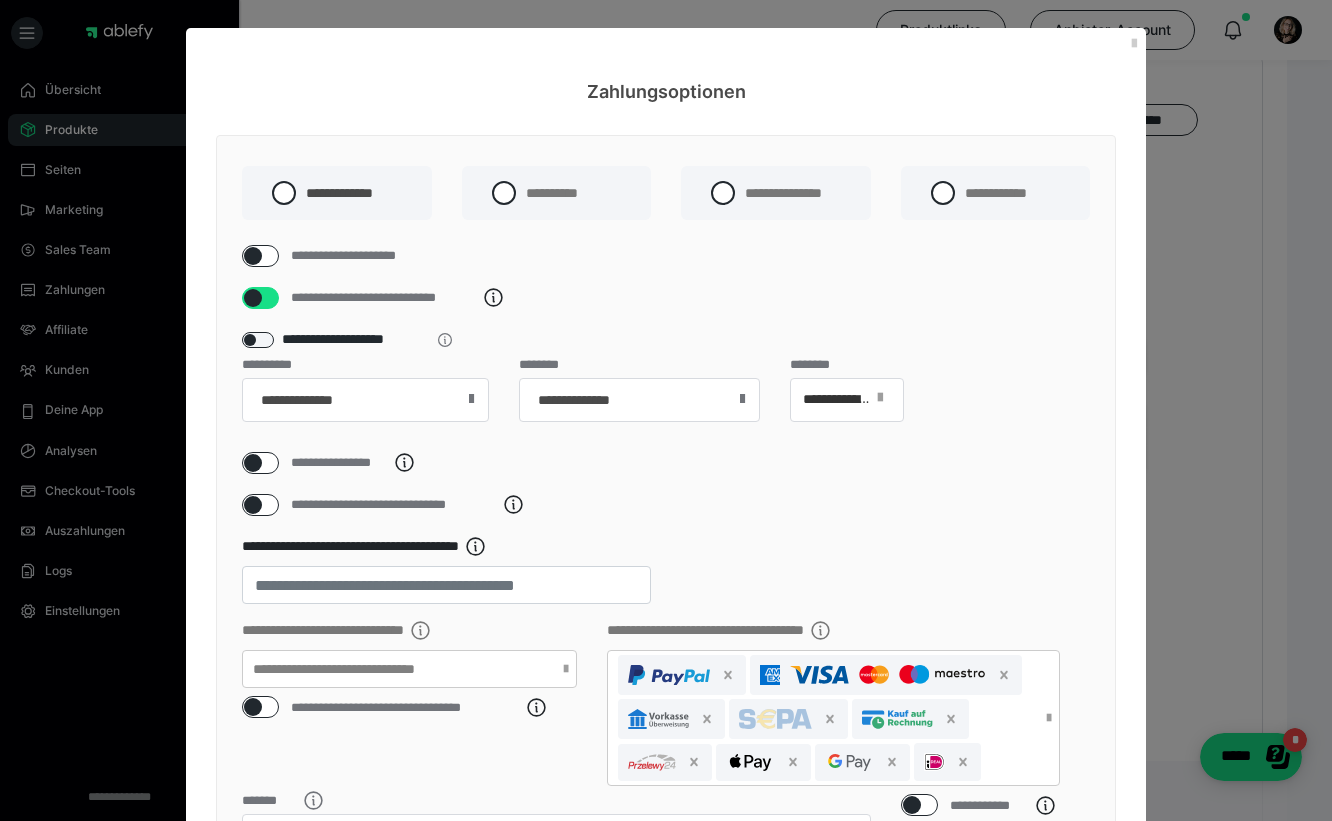 click on "Zahlungsoptionen" at bounding box center [666, 66] 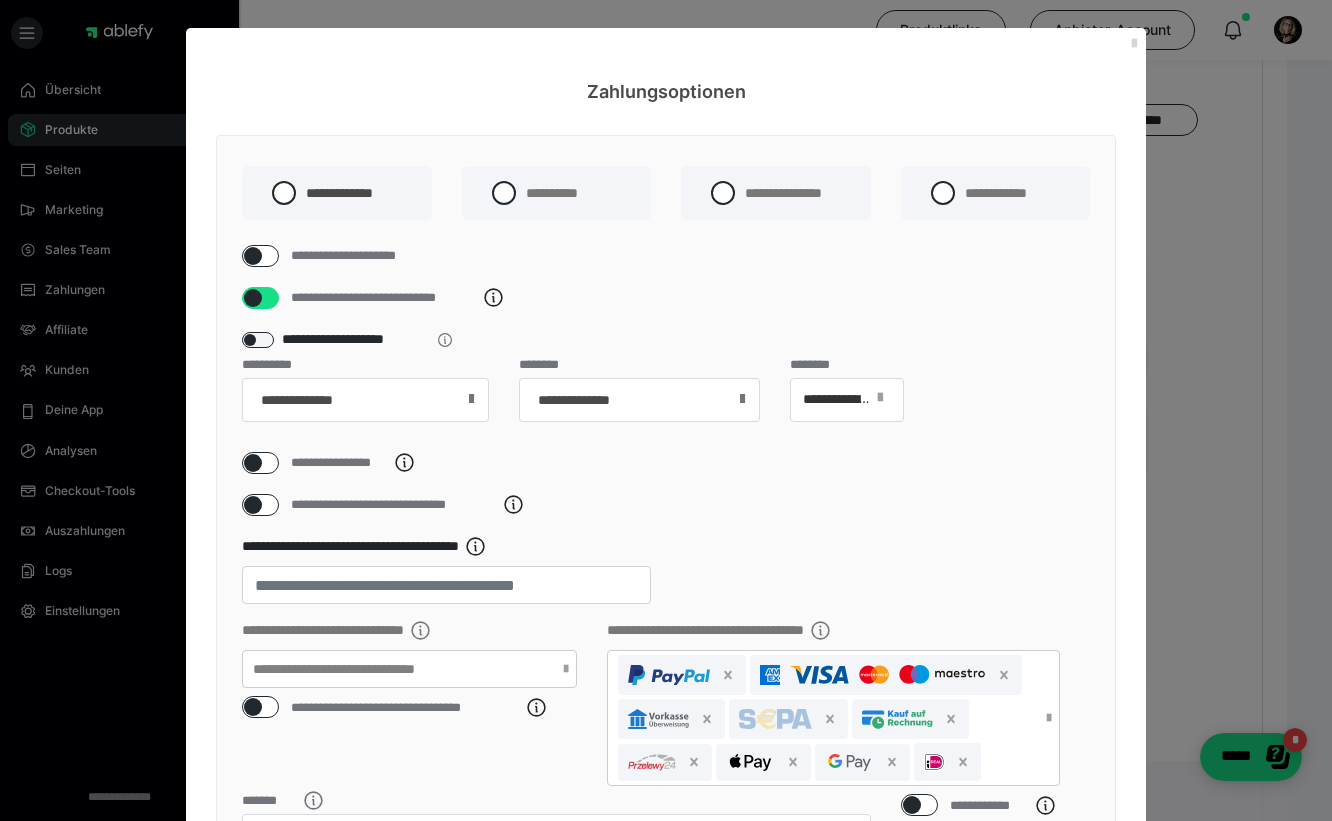 click at bounding box center (1134, 44) 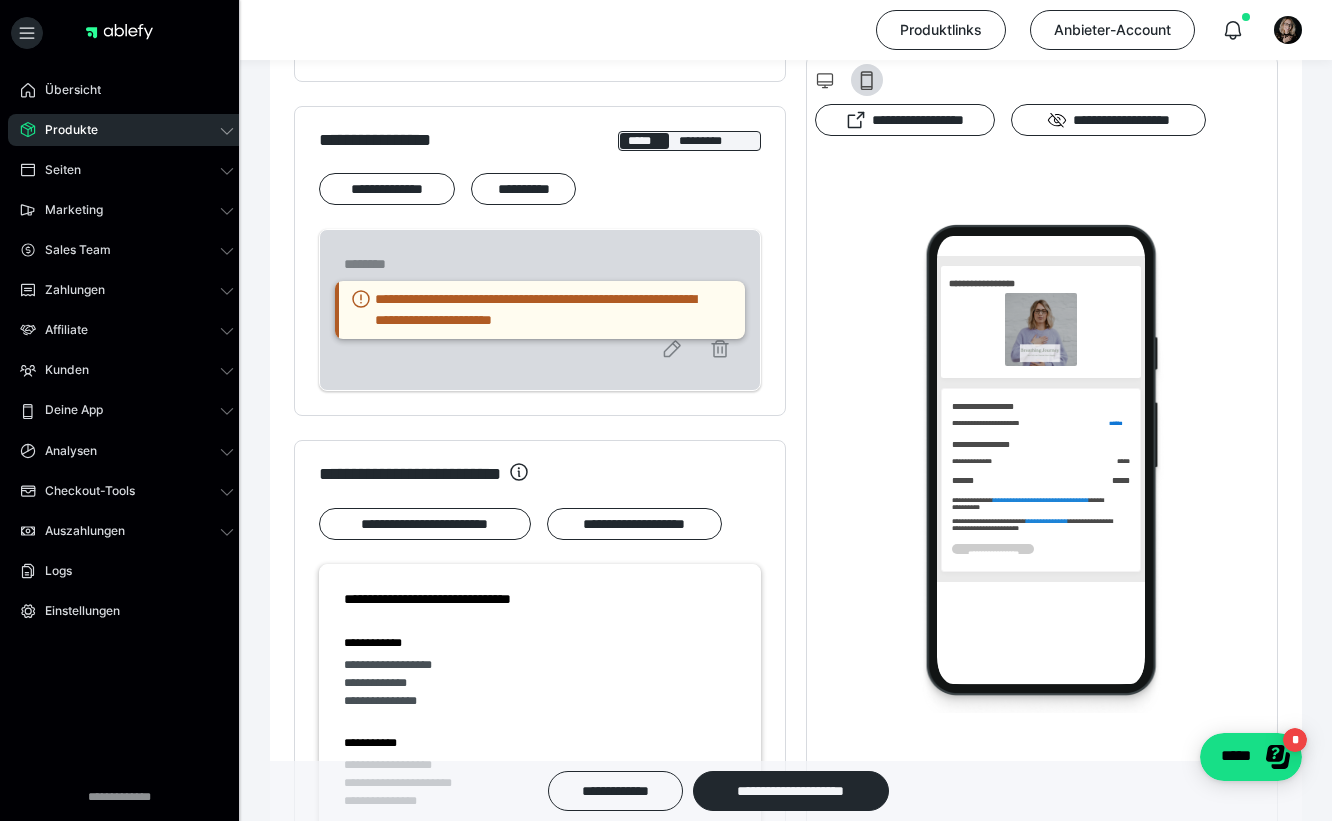 click on "Produkte" at bounding box center [64, 130] 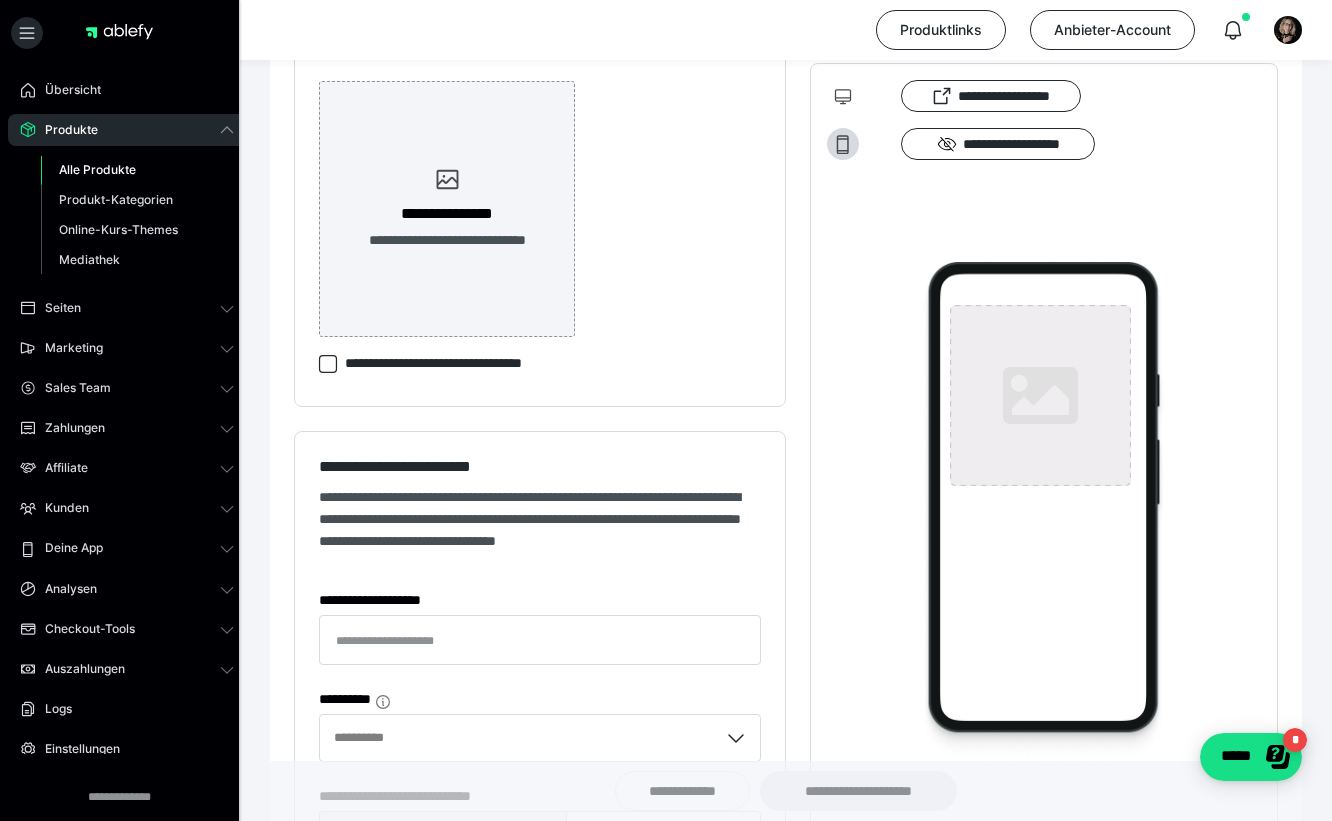 type on "**********" 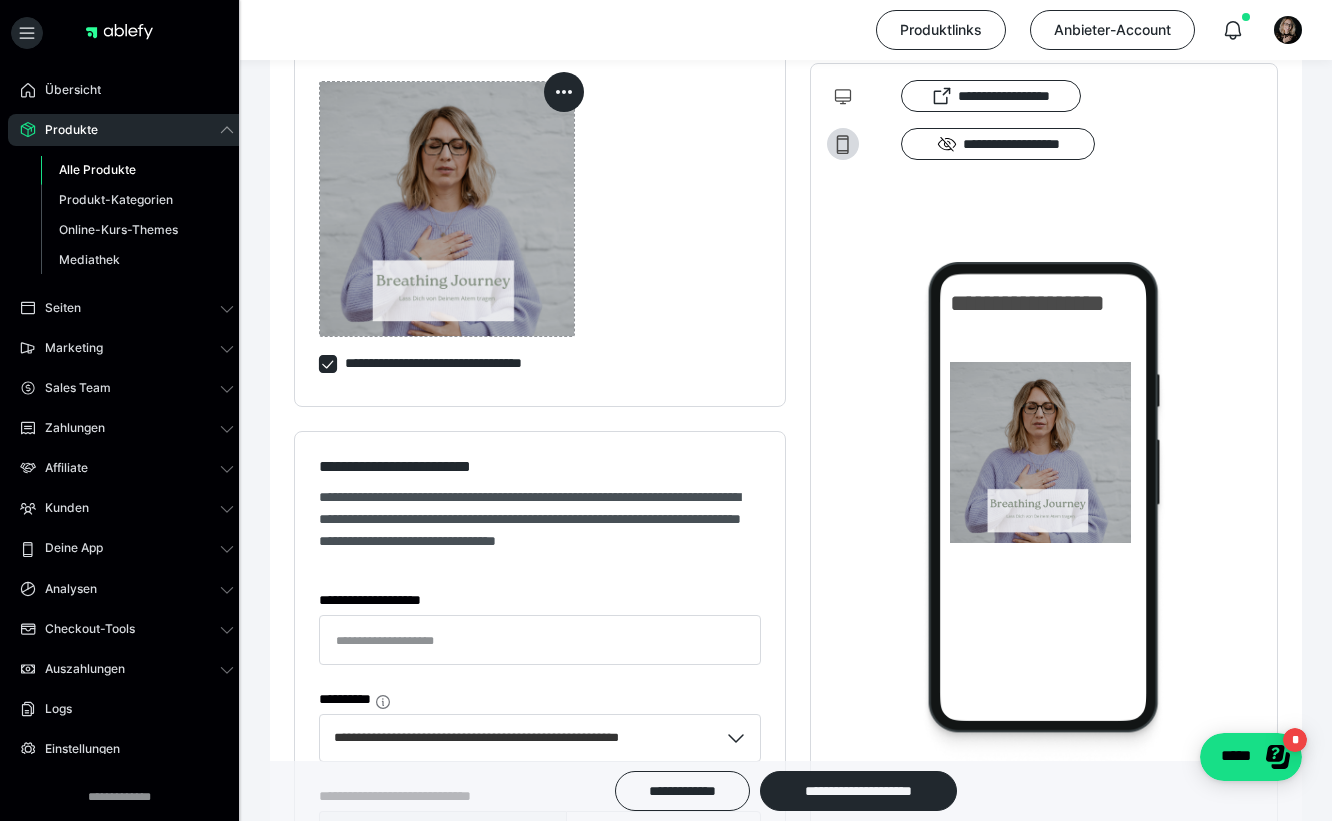 click on "Alle Produkte" at bounding box center (97, 169) 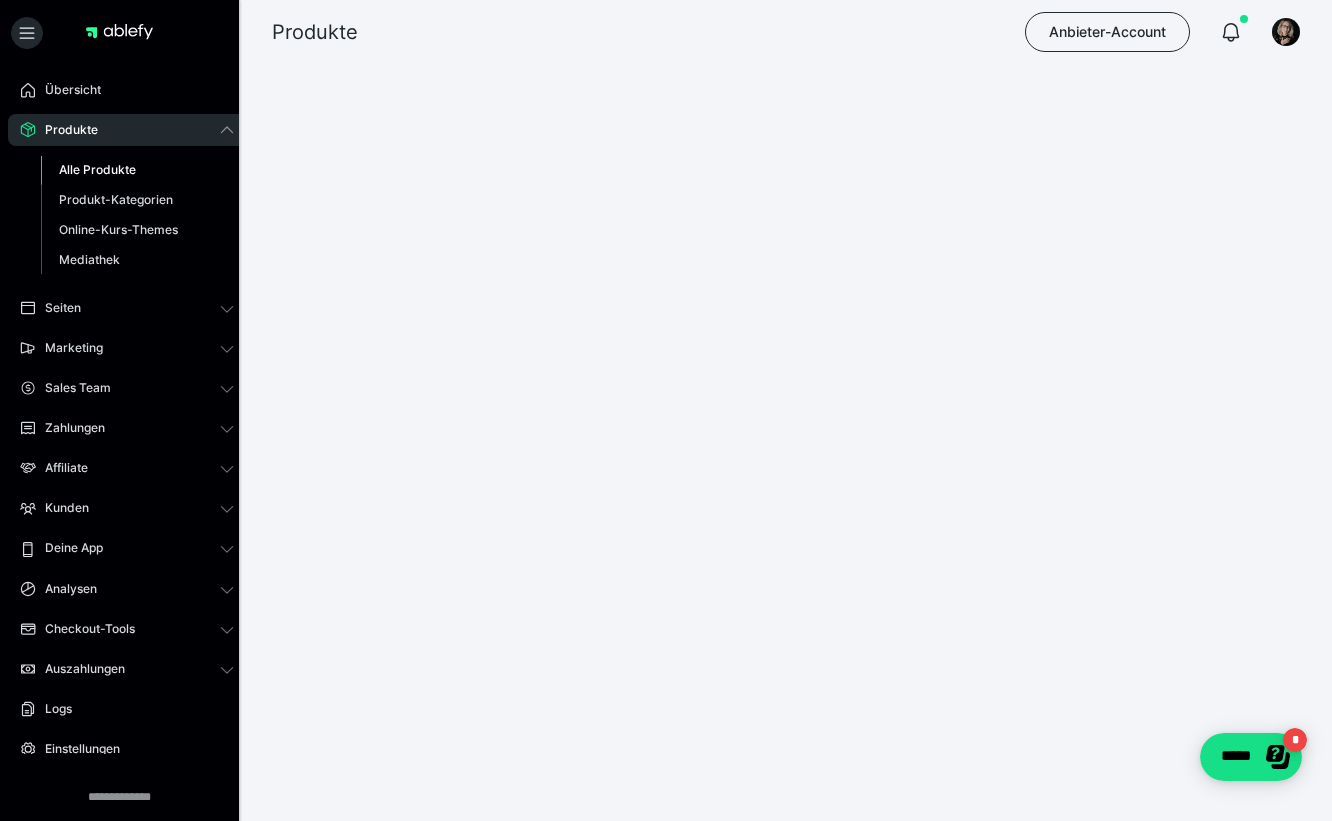 scroll, scrollTop: 0, scrollLeft: 0, axis: both 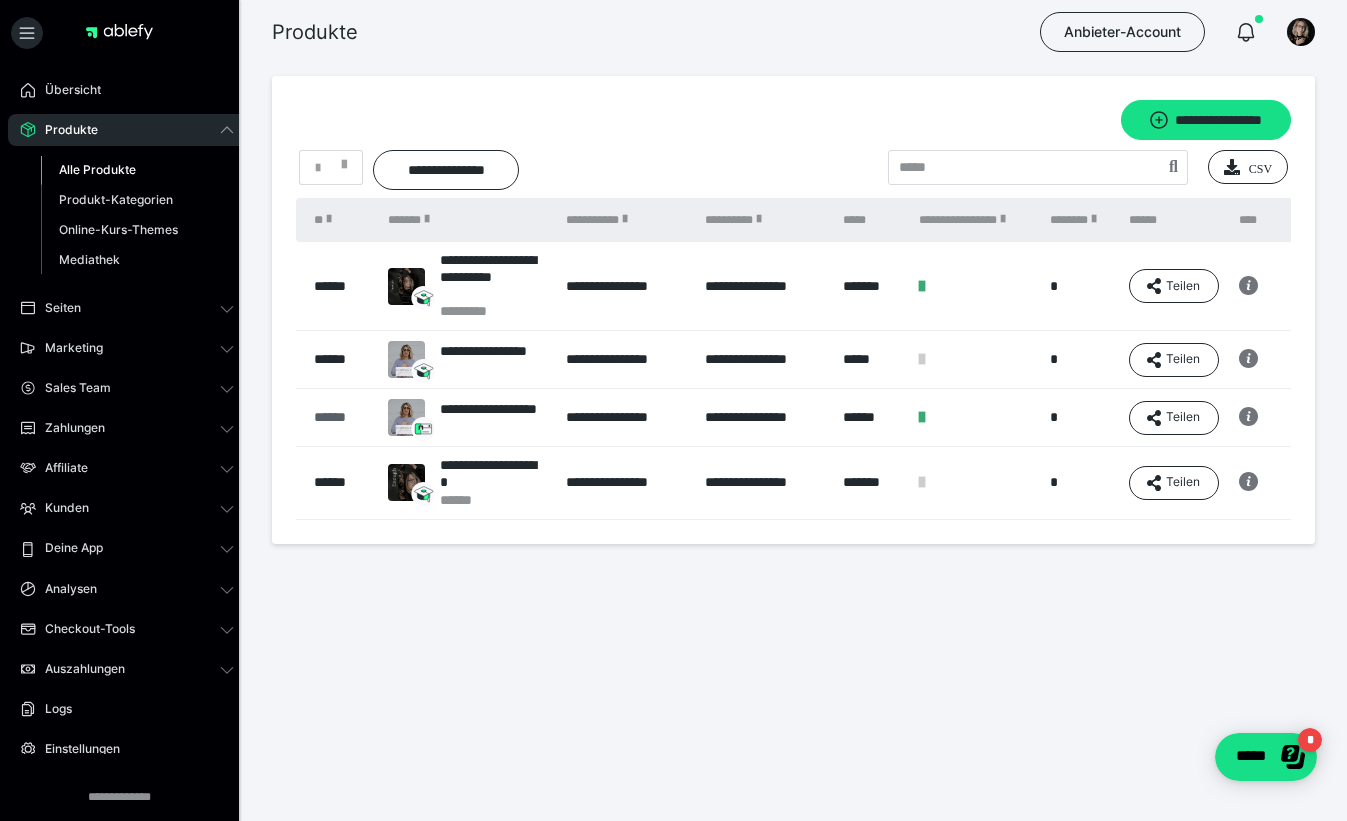 click on "******" at bounding box center (341, 417) 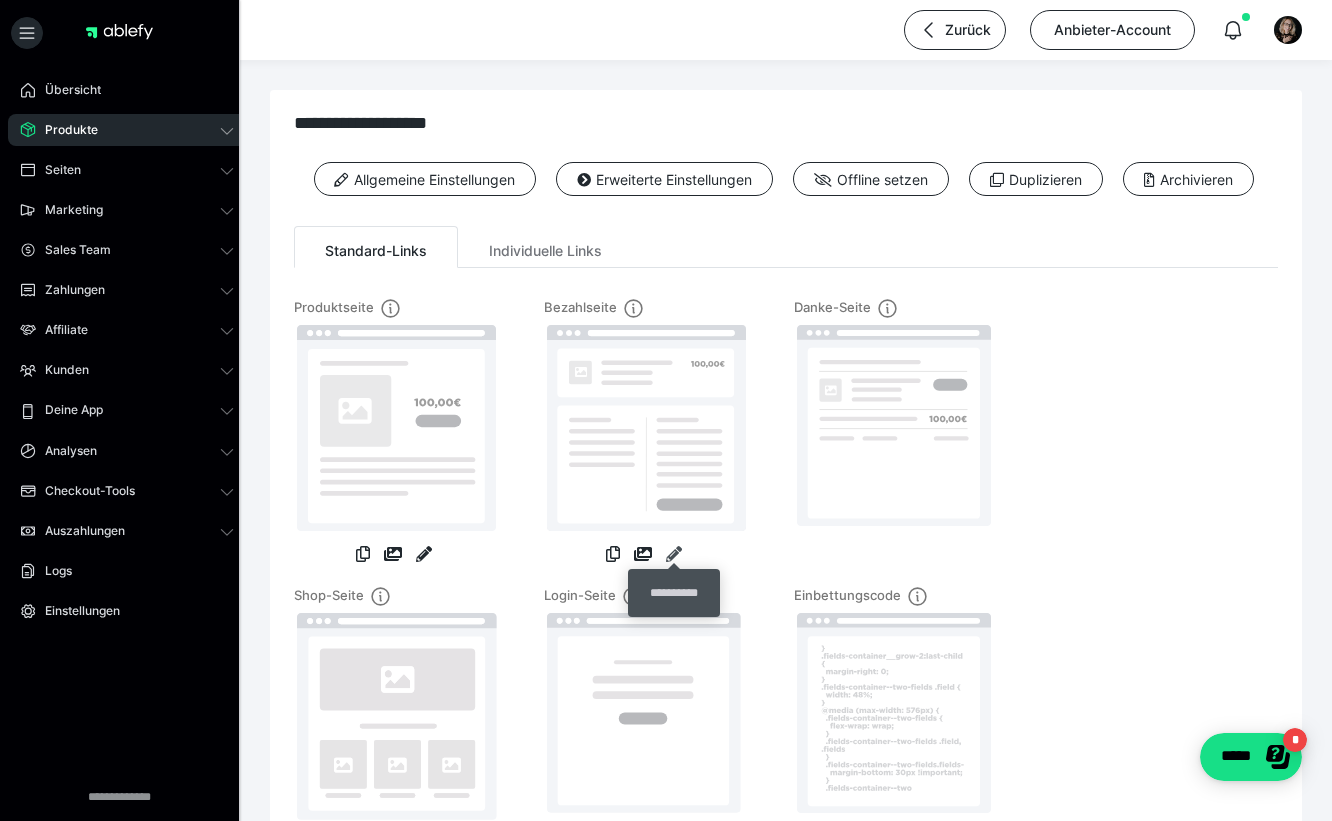 click at bounding box center [674, 554] 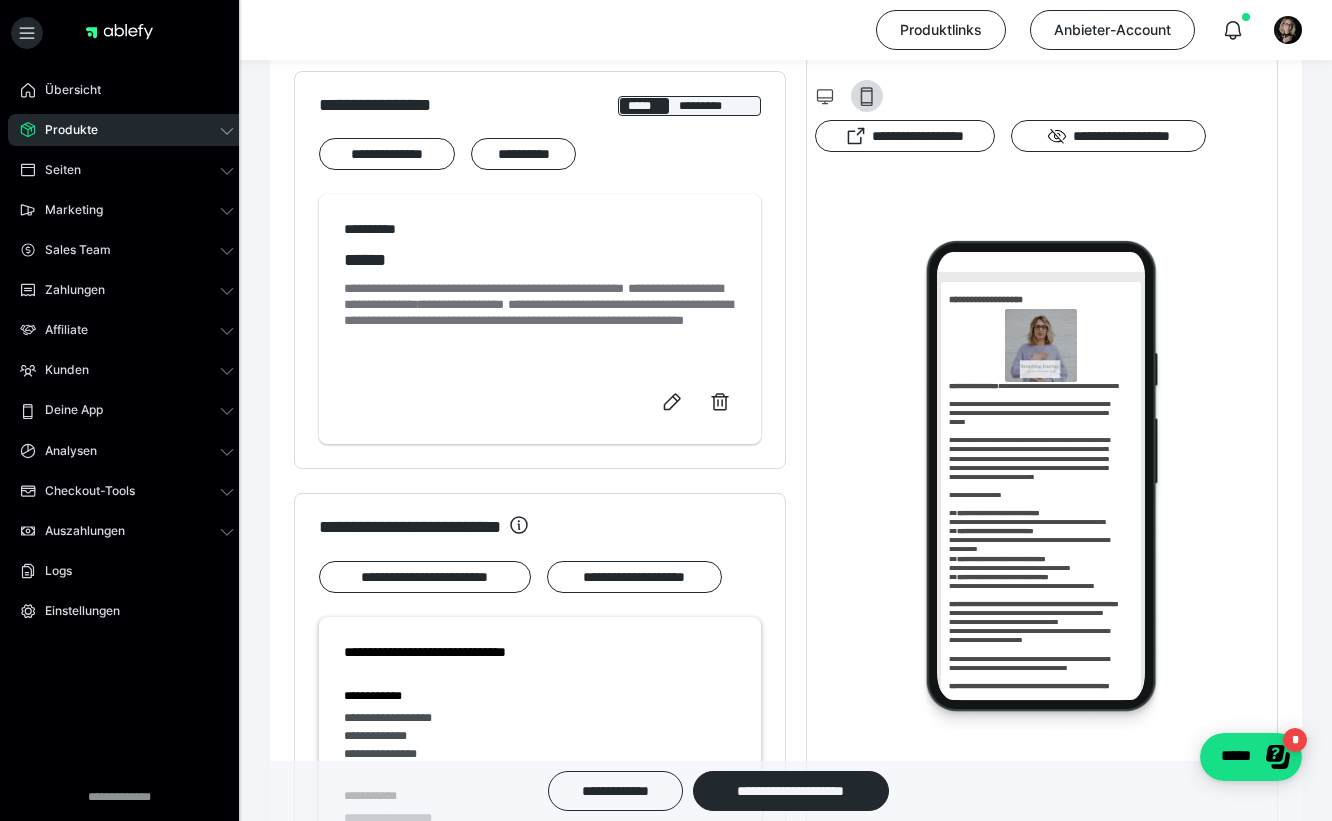 scroll, scrollTop: 0, scrollLeft: 0, axis: both 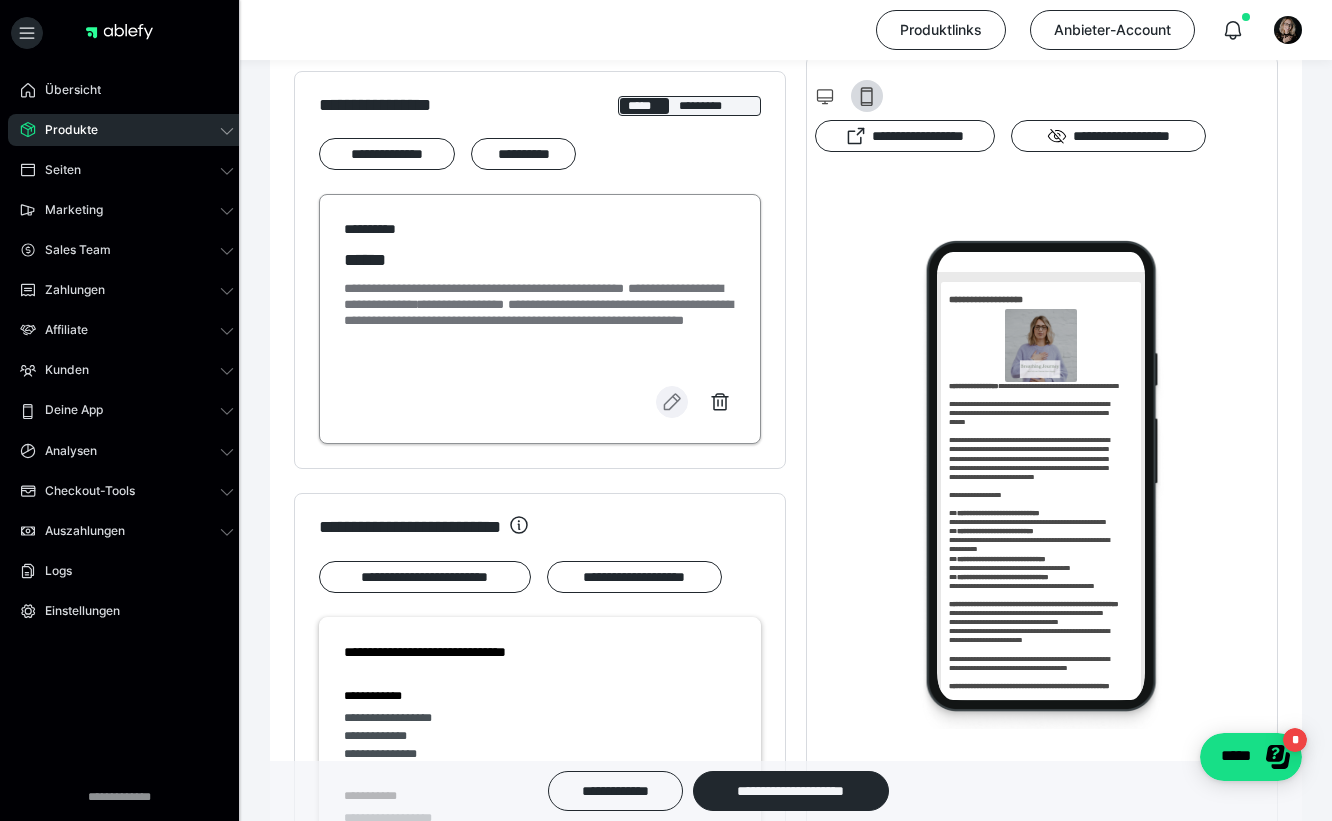 click 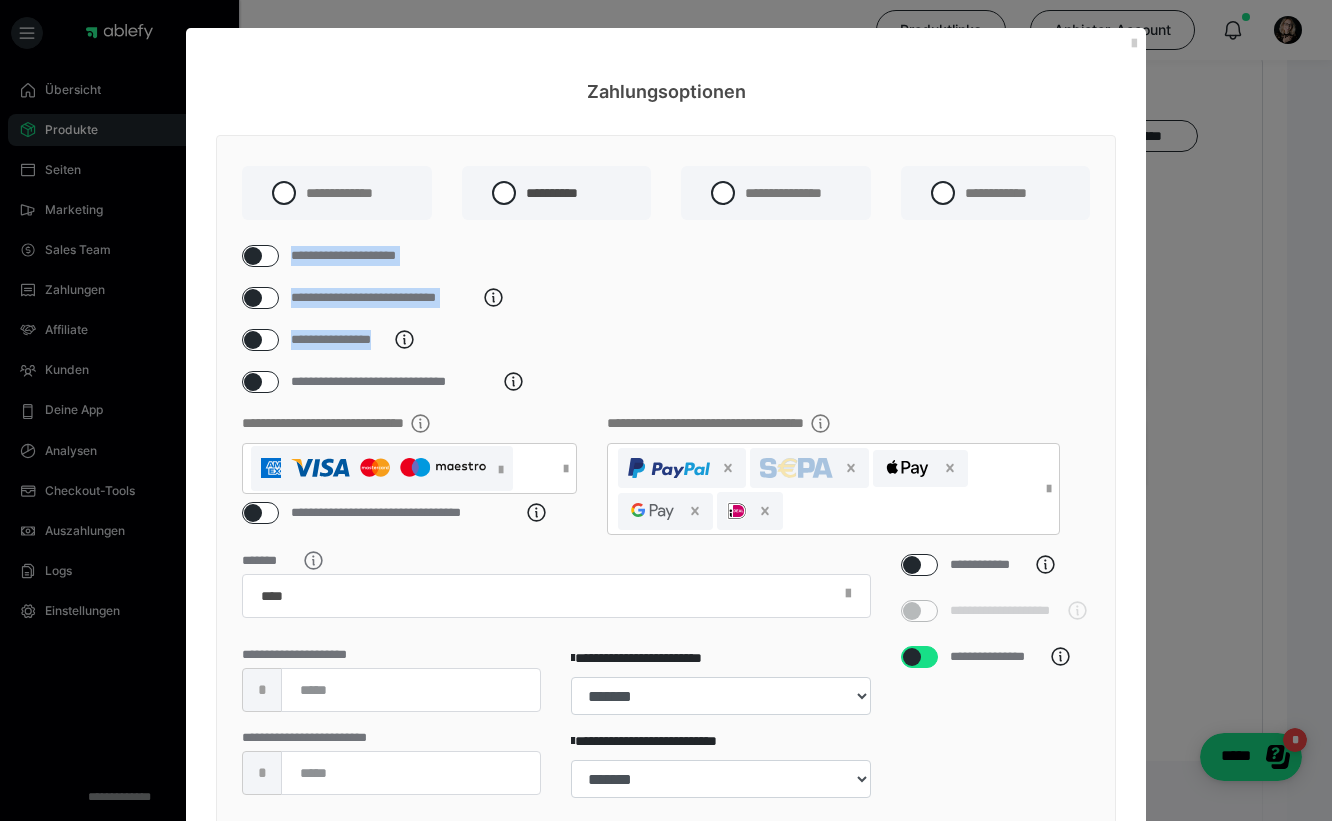 drag, startPoint x: 1250, startPoint y: 200, endPoint x: 1251, endPoint y: 337, distance: 137.00365 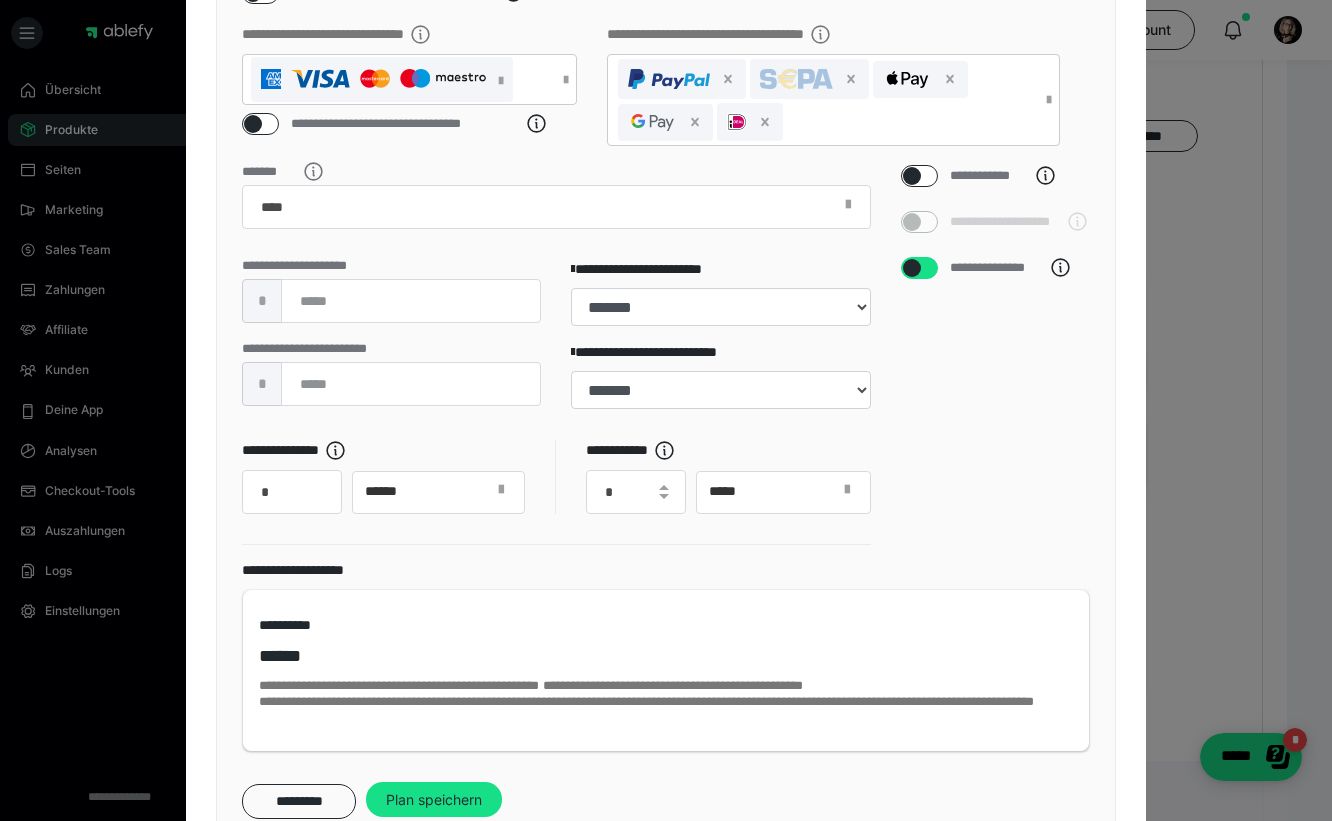 scroll, scrollTop: 0, scrollLeft: 0, axis: both 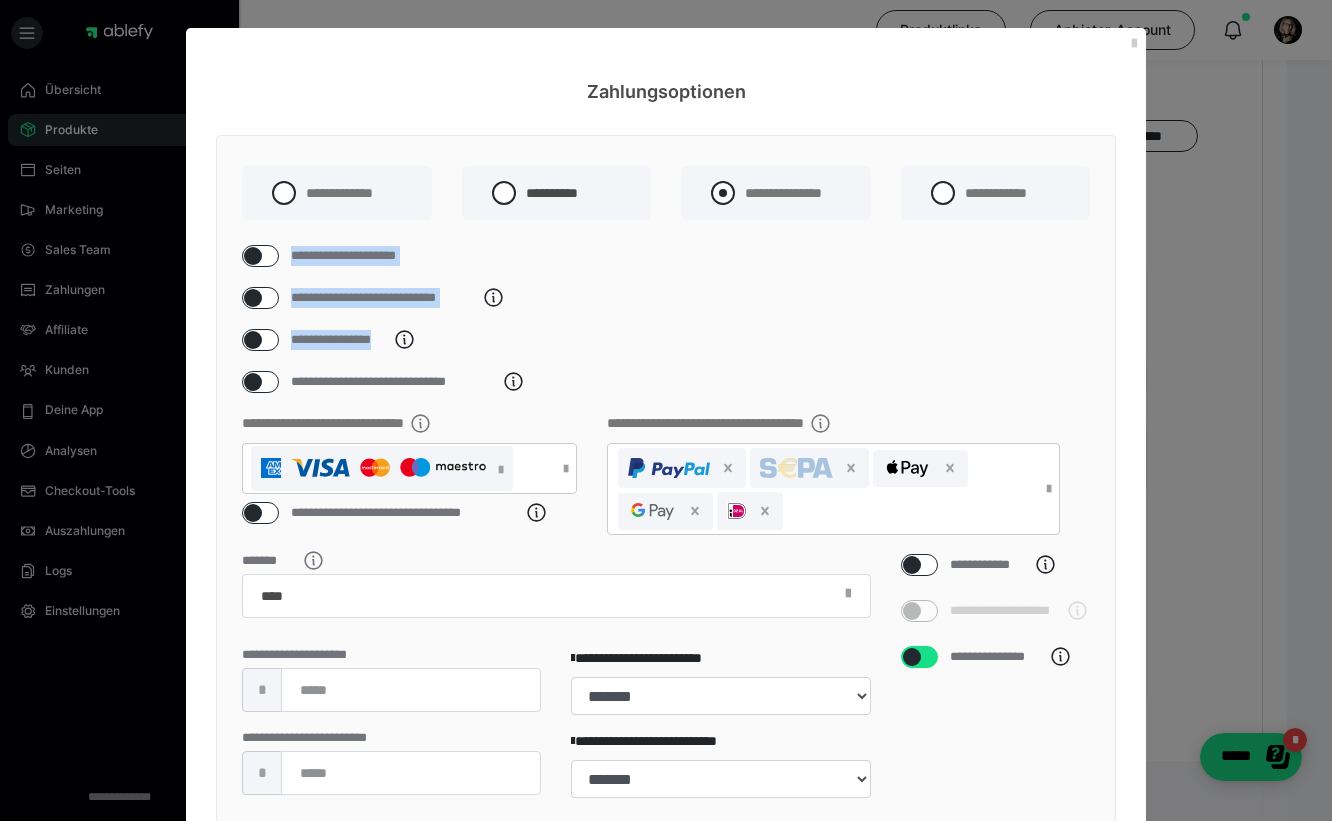 click at bounding box center (723, 193) 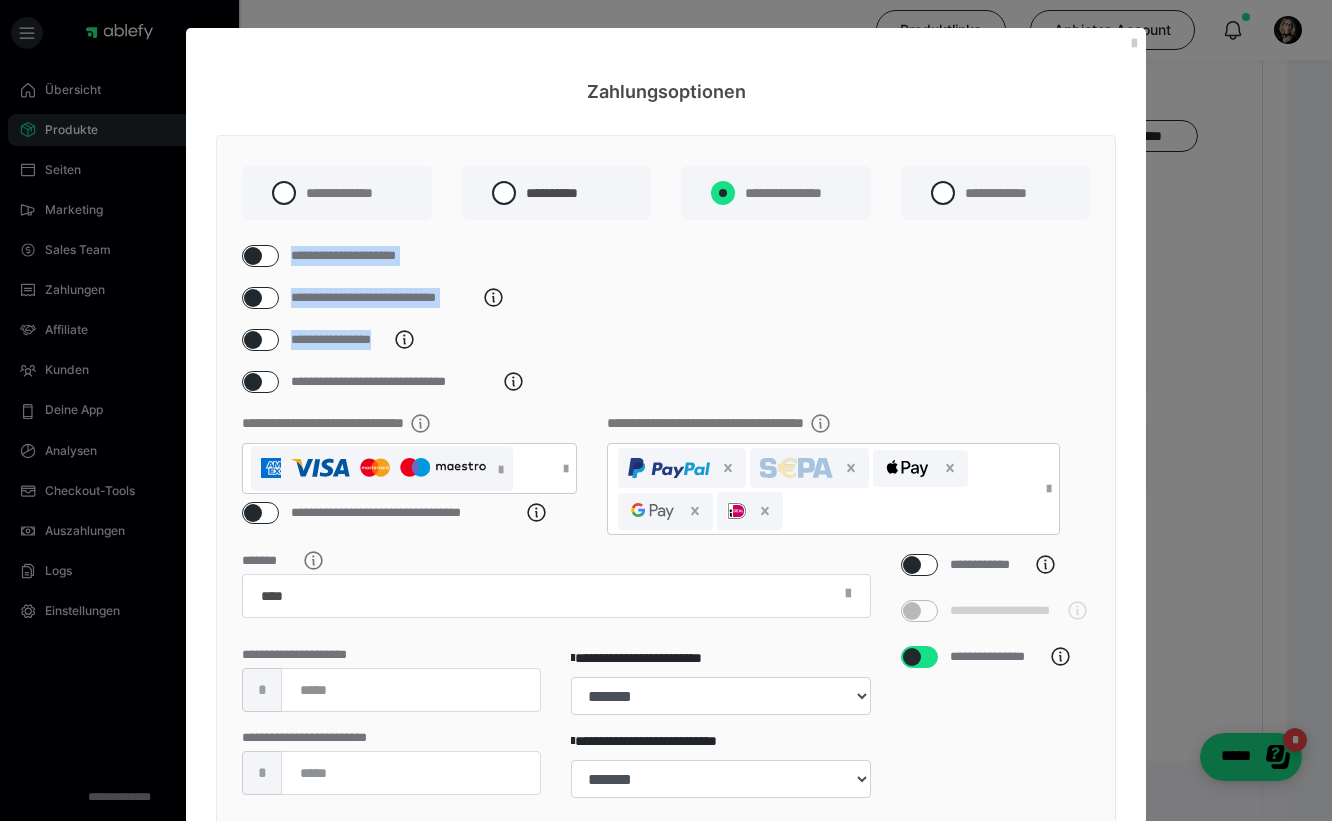 radio on "****" 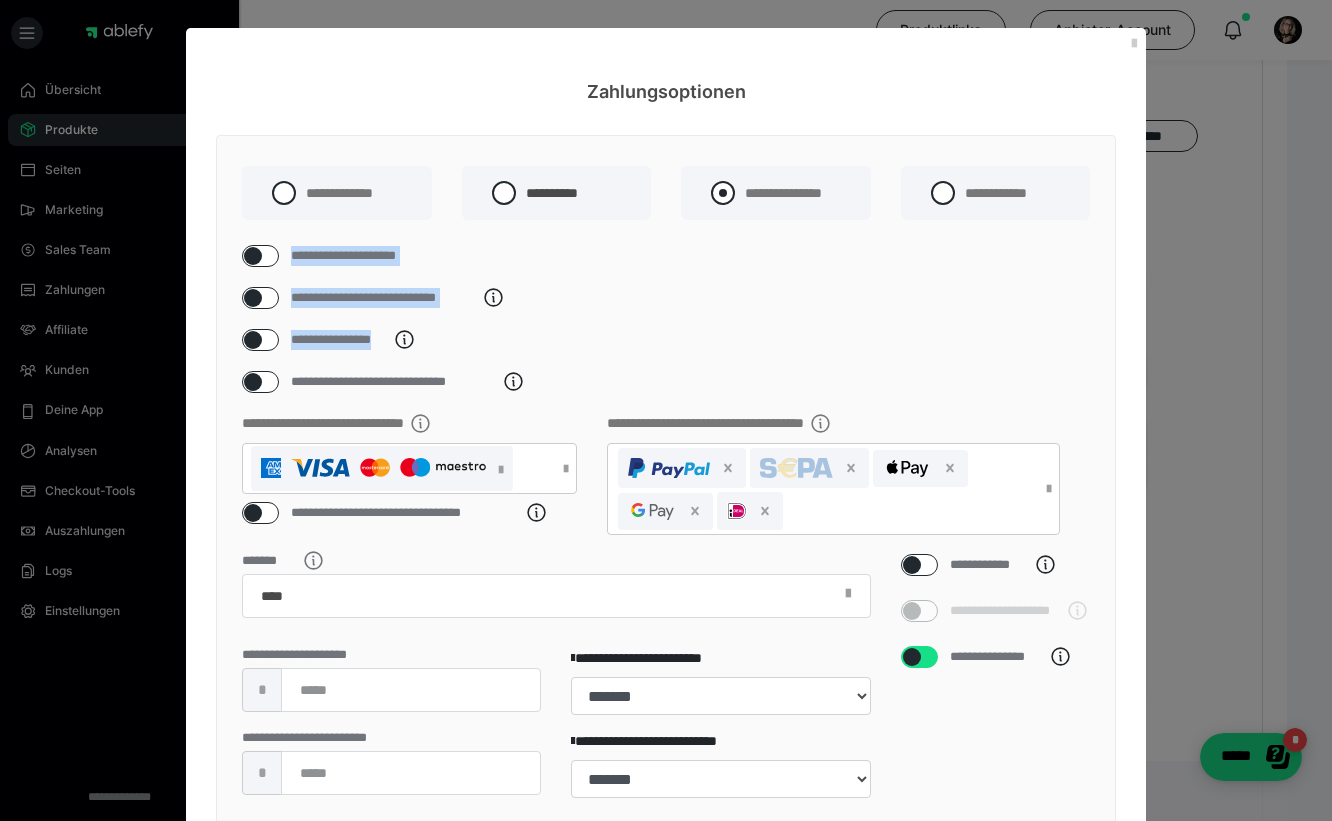 radio on "*****" 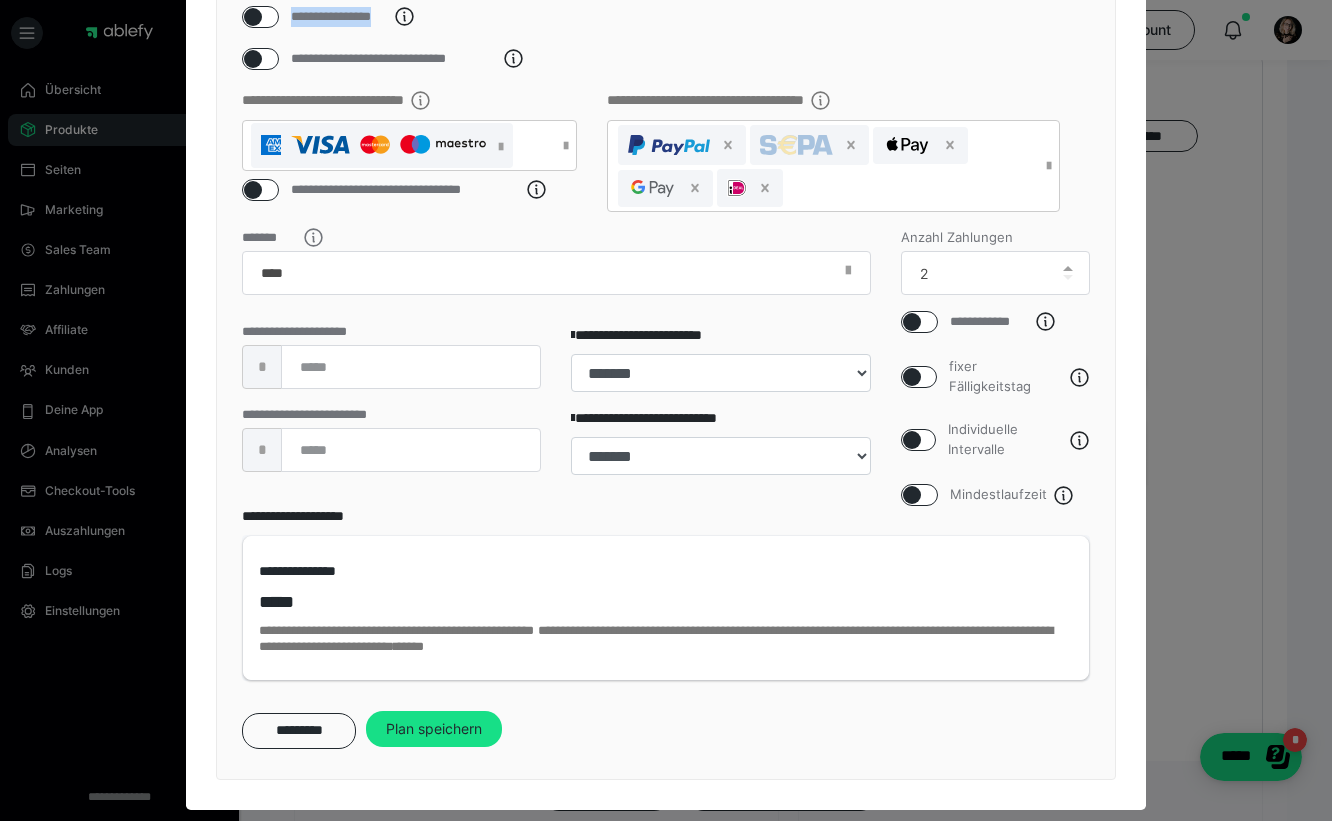 scroll, scrollTop: 0, scrollLeft: 0, axis: both 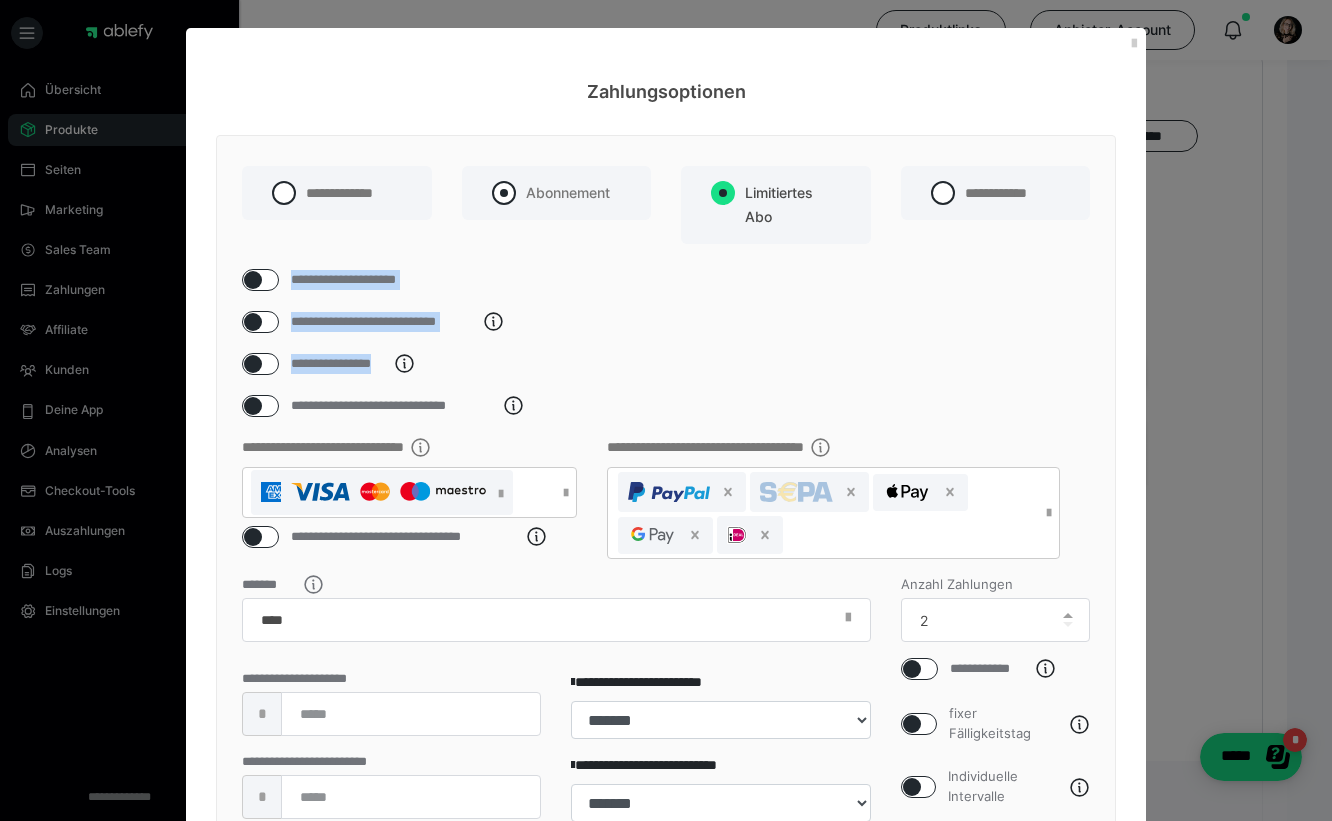 click at bounding box center [504, 193] 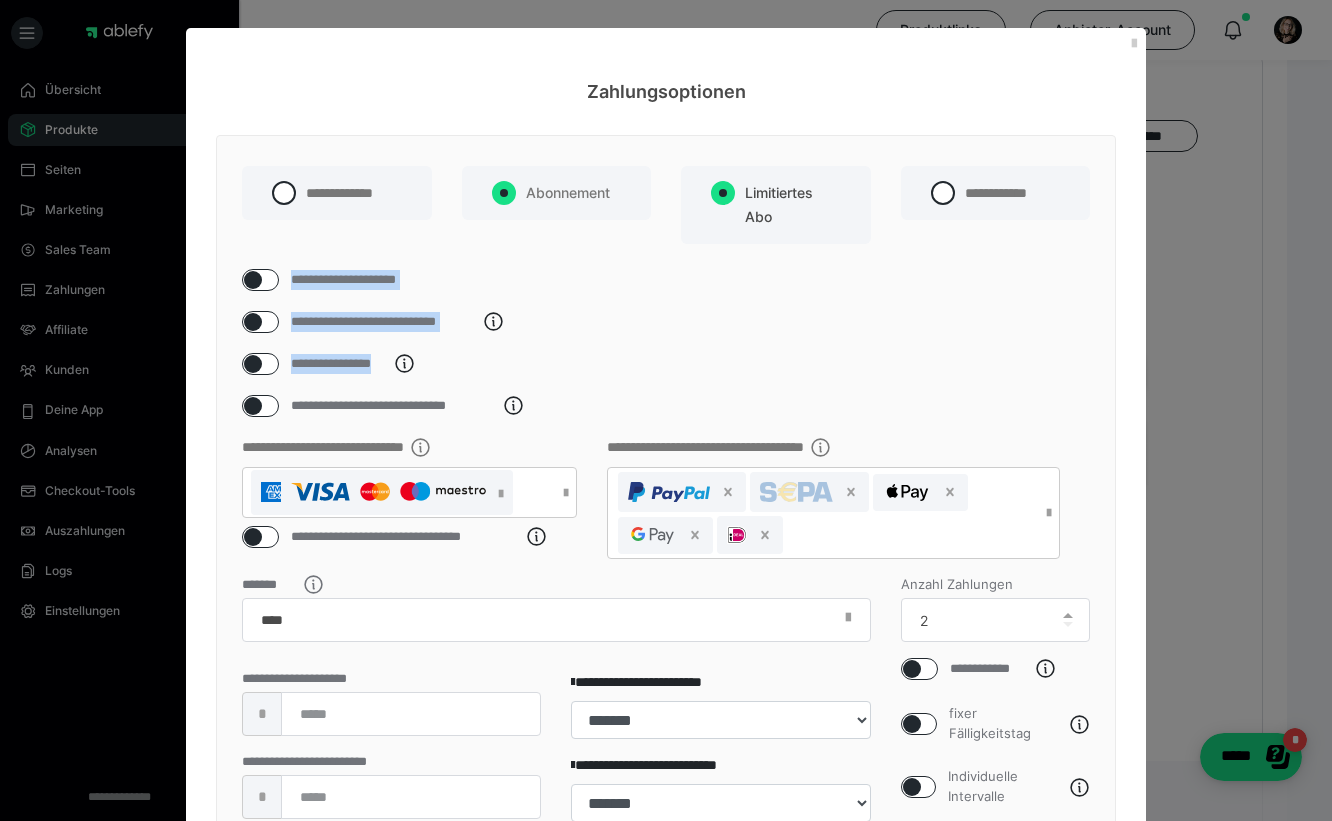 type on "**" 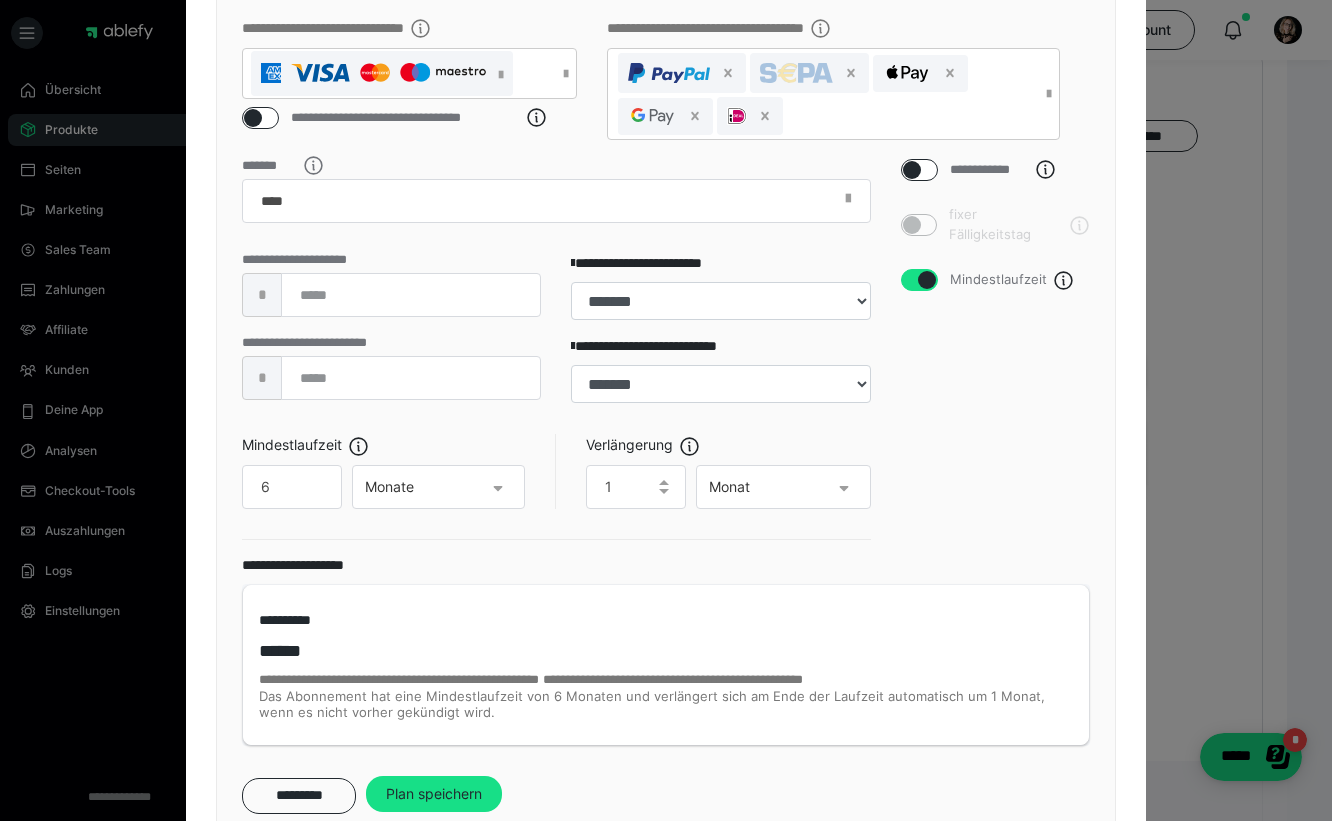 scroll, scrollTop: 416, scrollLeft: 0, axis: vertical 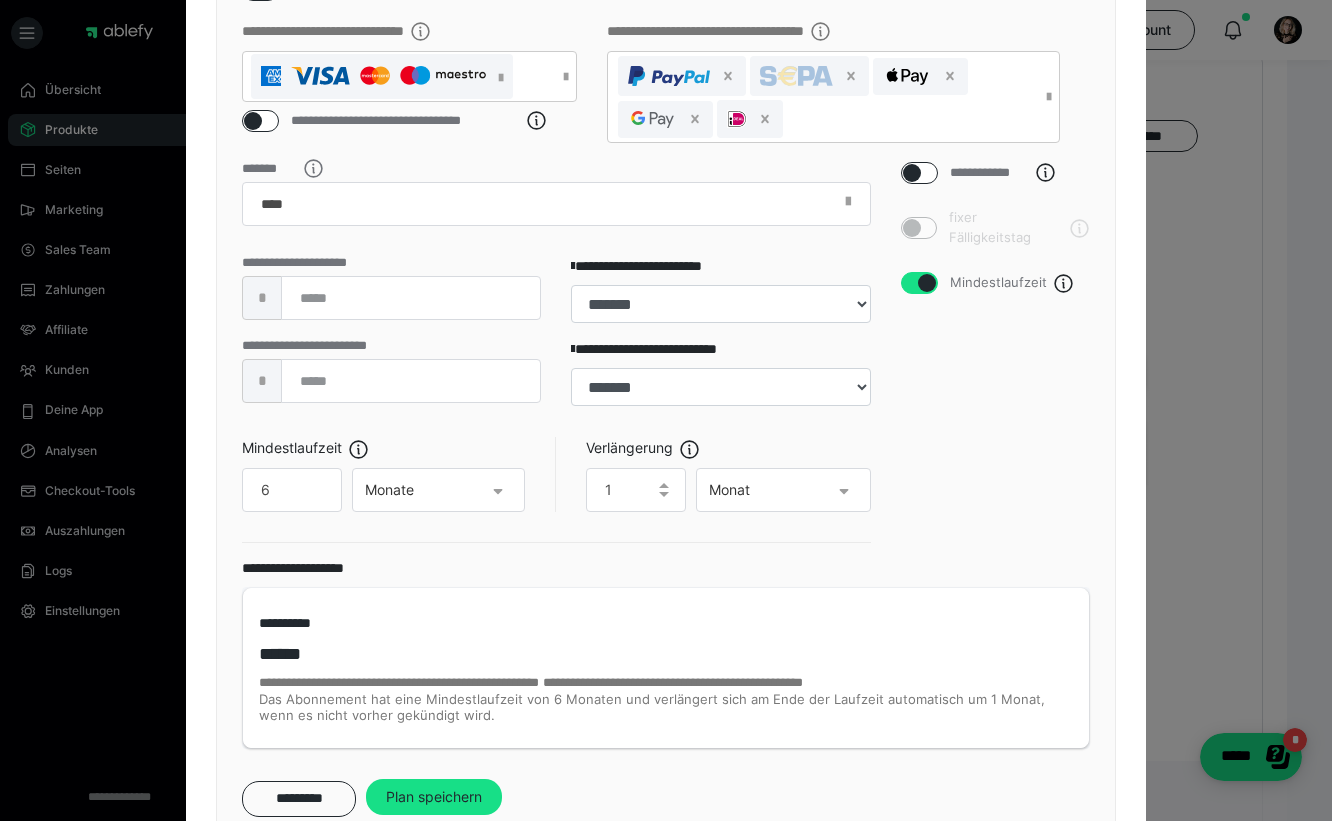 click at bounding box center [663, 490] 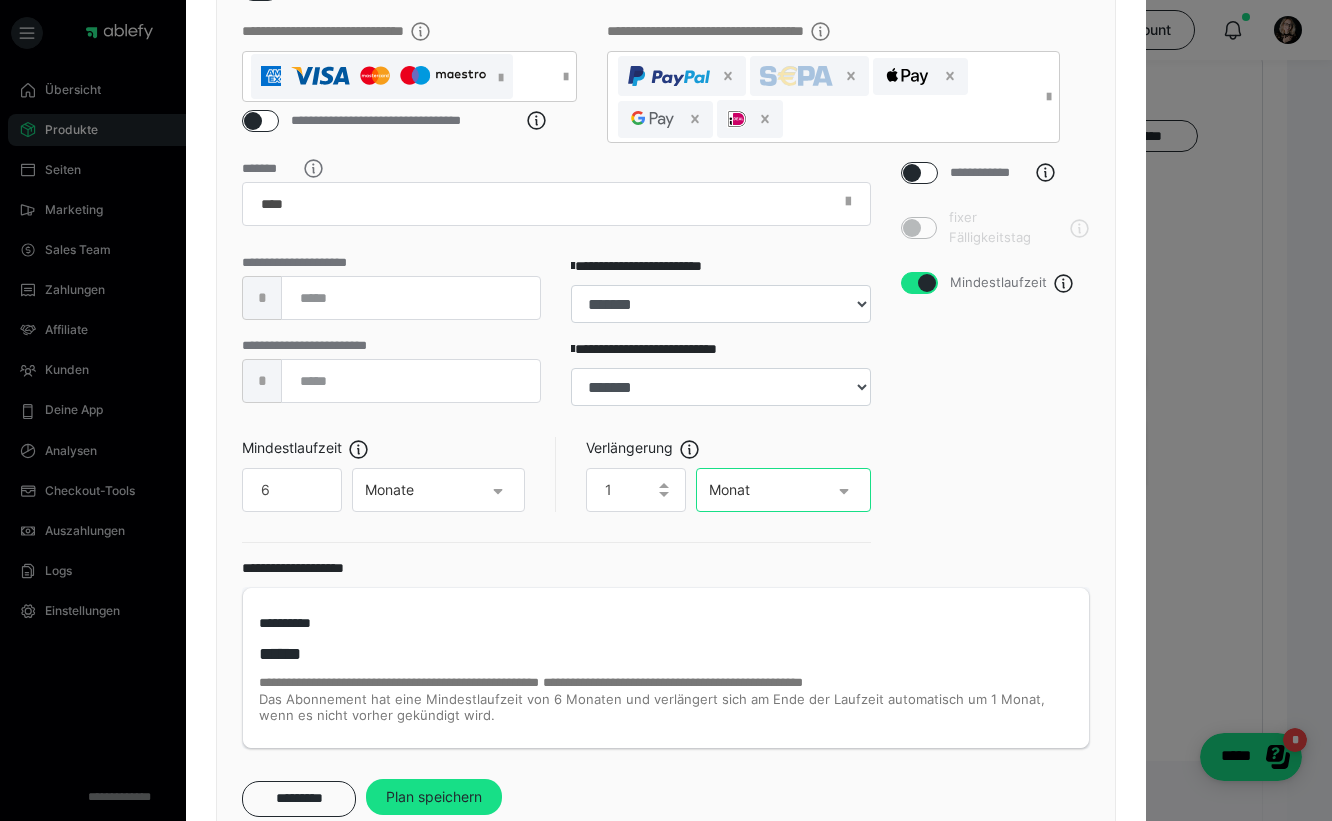 drag, startPoint x: 837, startPoint y: 492, endPoint x: 645, endPoint y: 491, distance: 192.00261 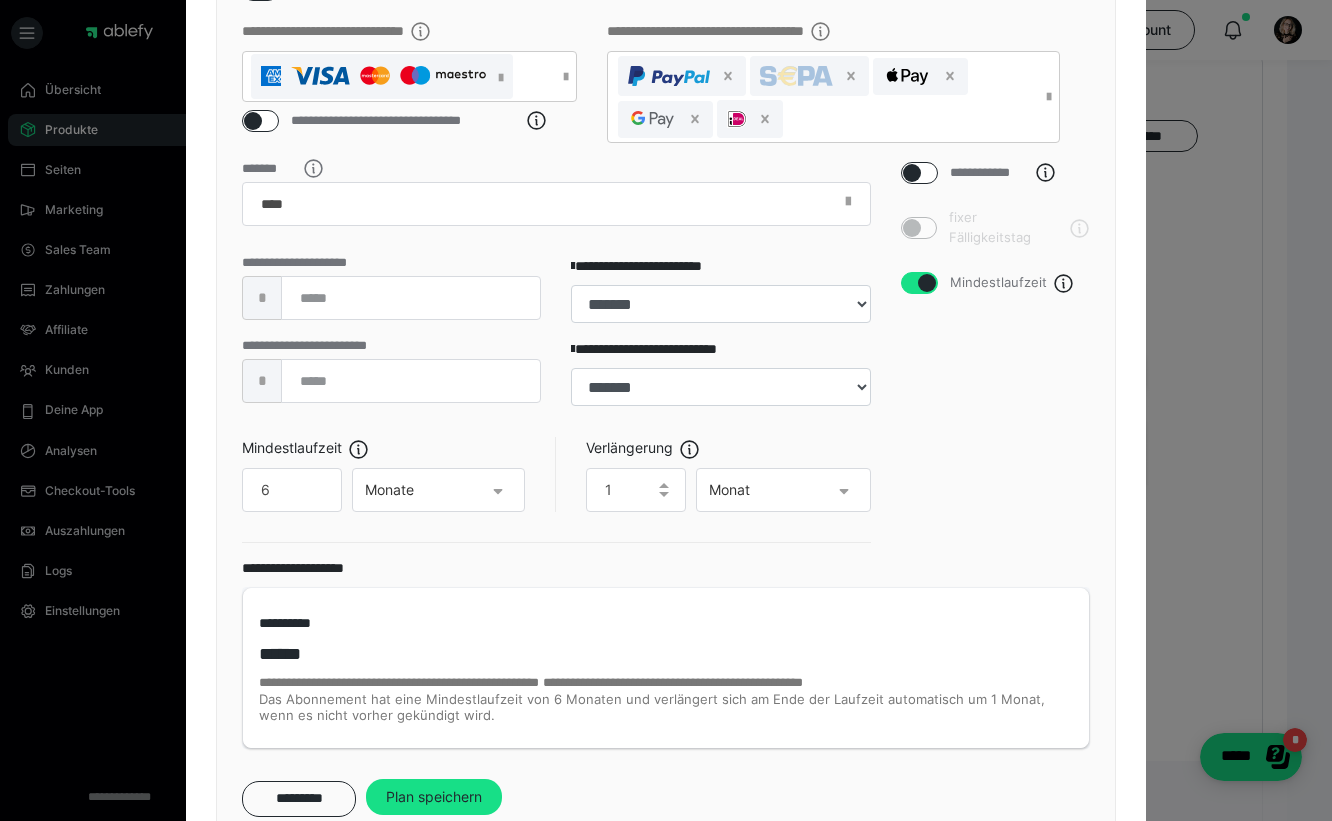 click at bounding box center (663, 490) 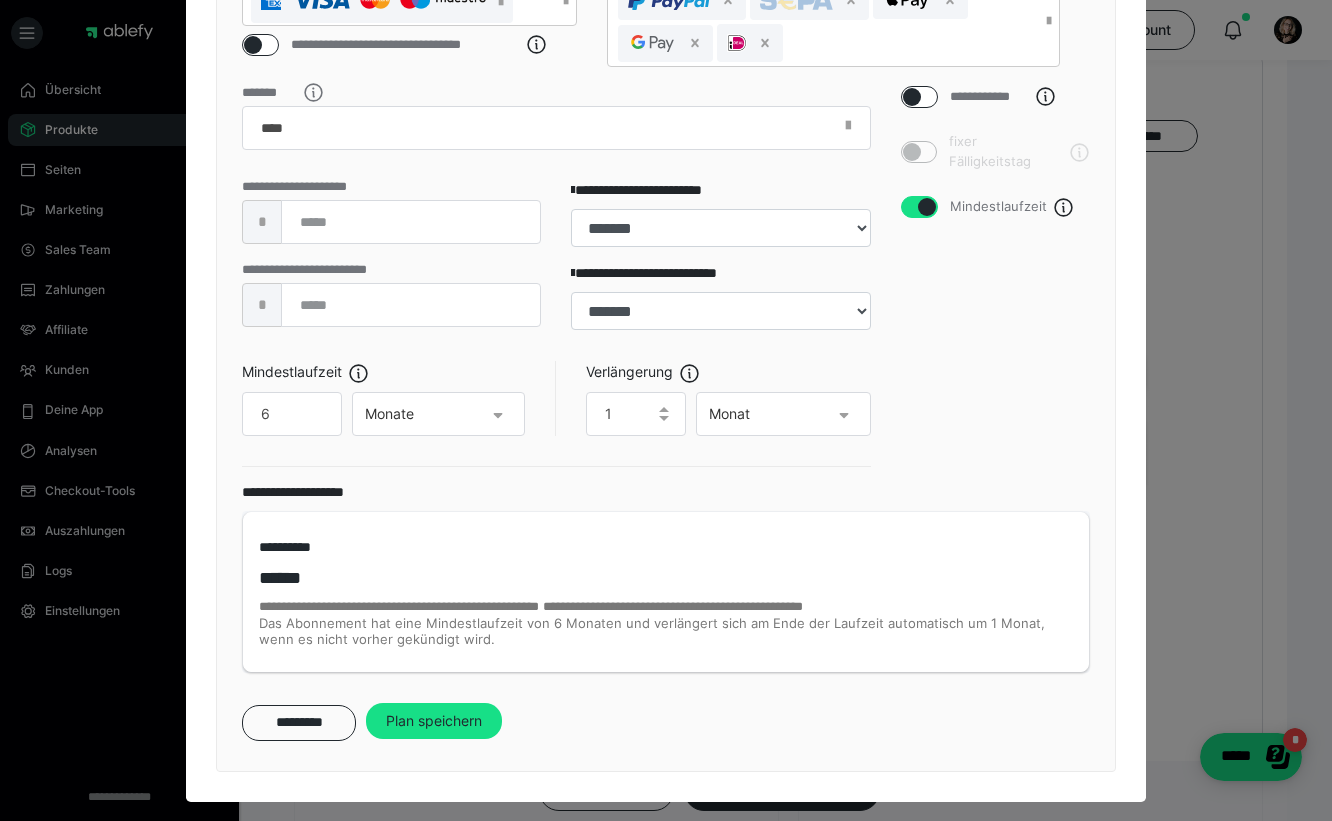 scroll, scrollTop: 499, scrollLeft: 0, axis: vertical 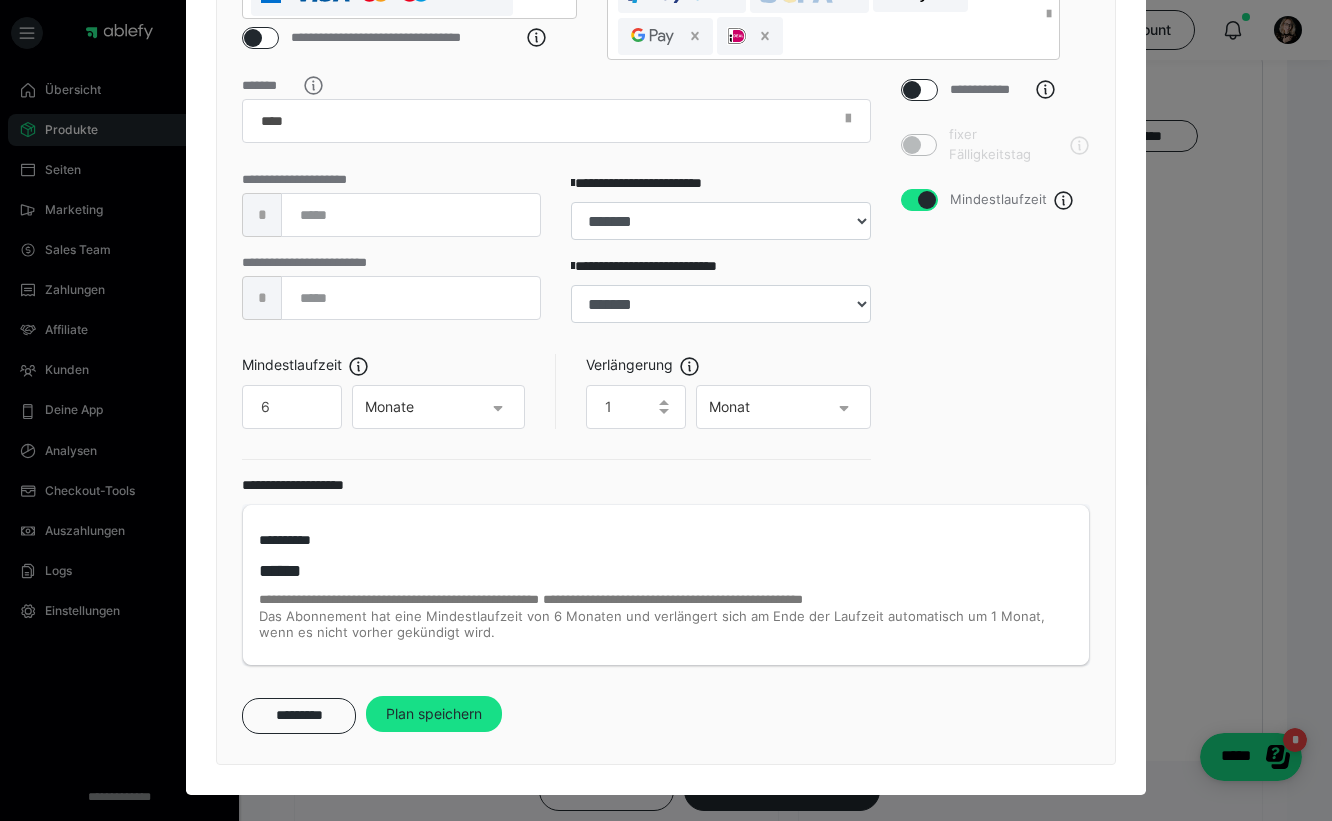 click at bounding box center [927, 200] 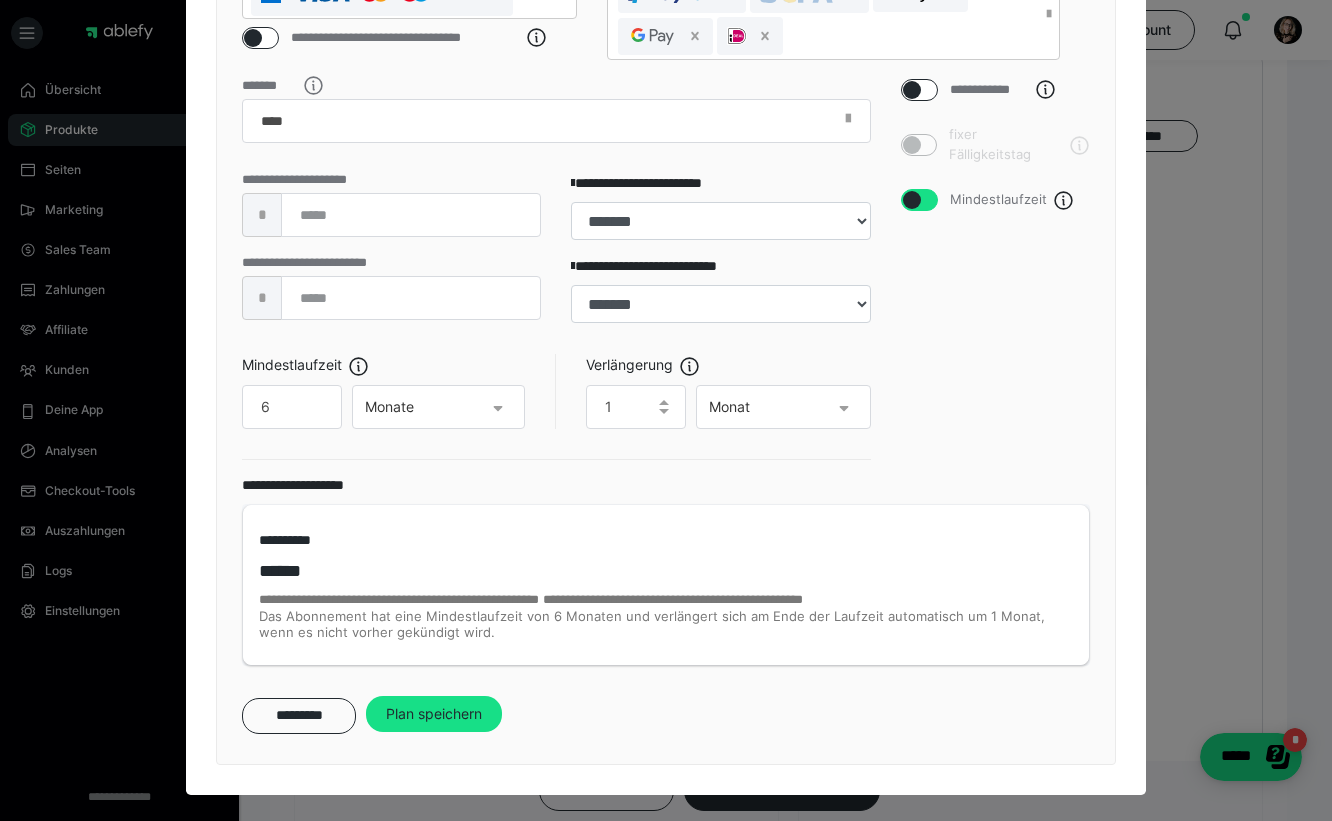checkbox on "false" 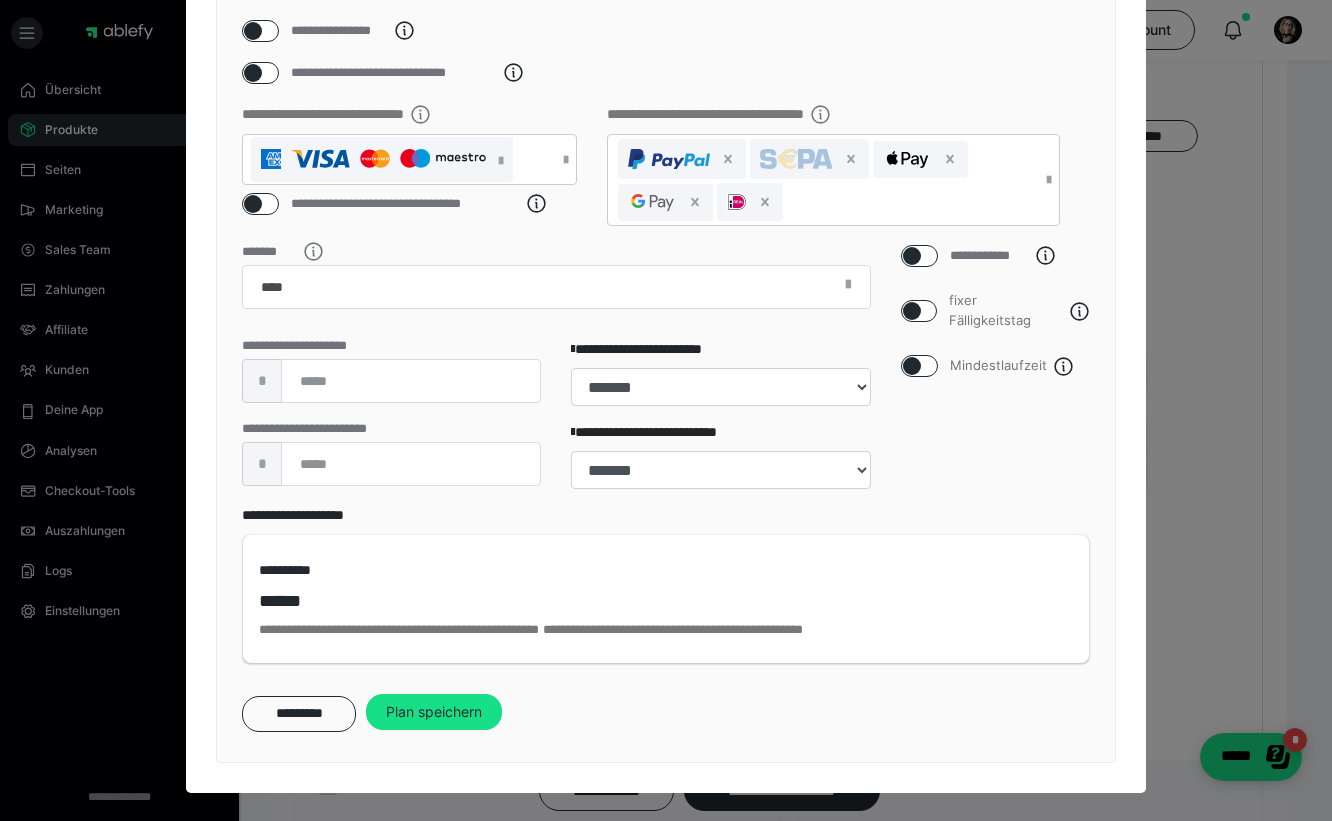 scroll, scrollTop: 331, scrollLeft: 0, axis: vertical 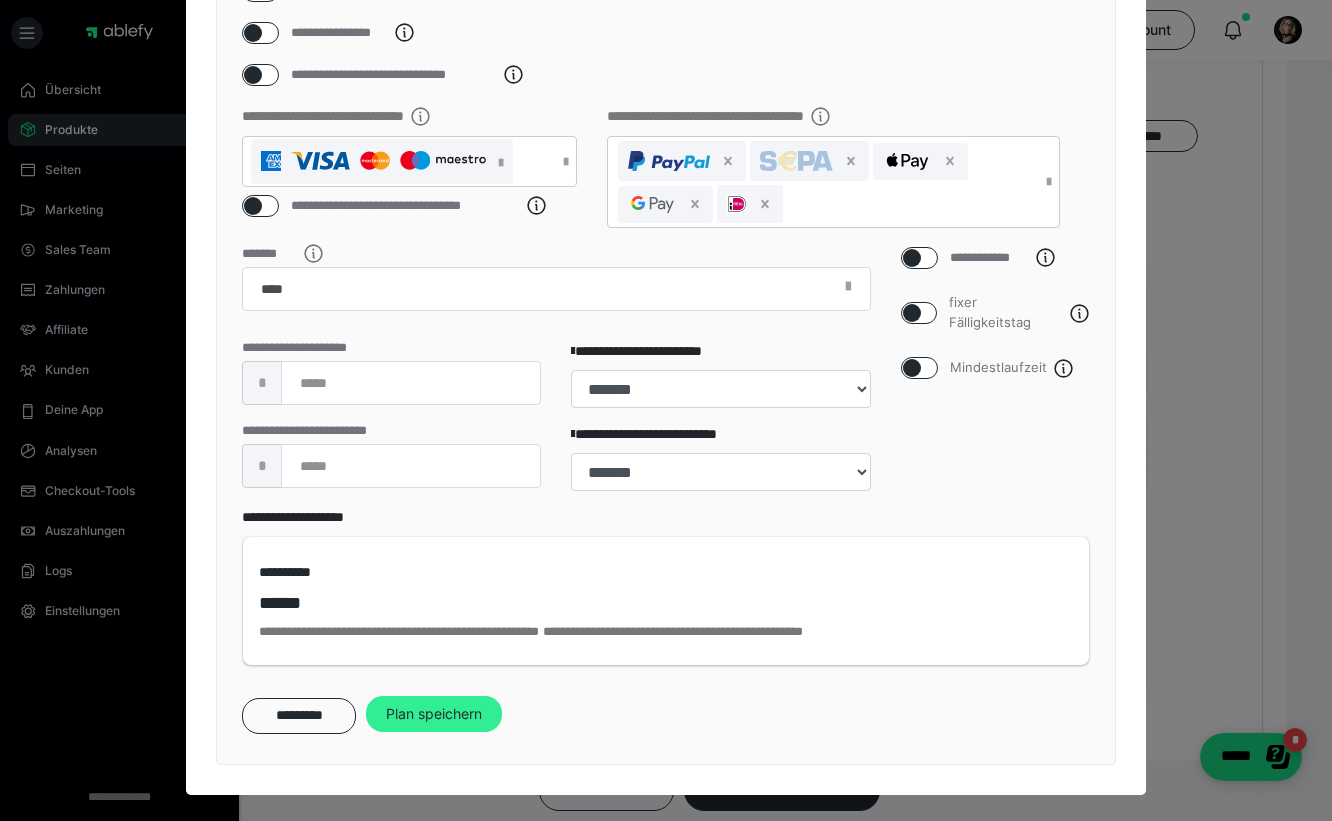 click on "Plan speichern" at bounding box center [434, 714] 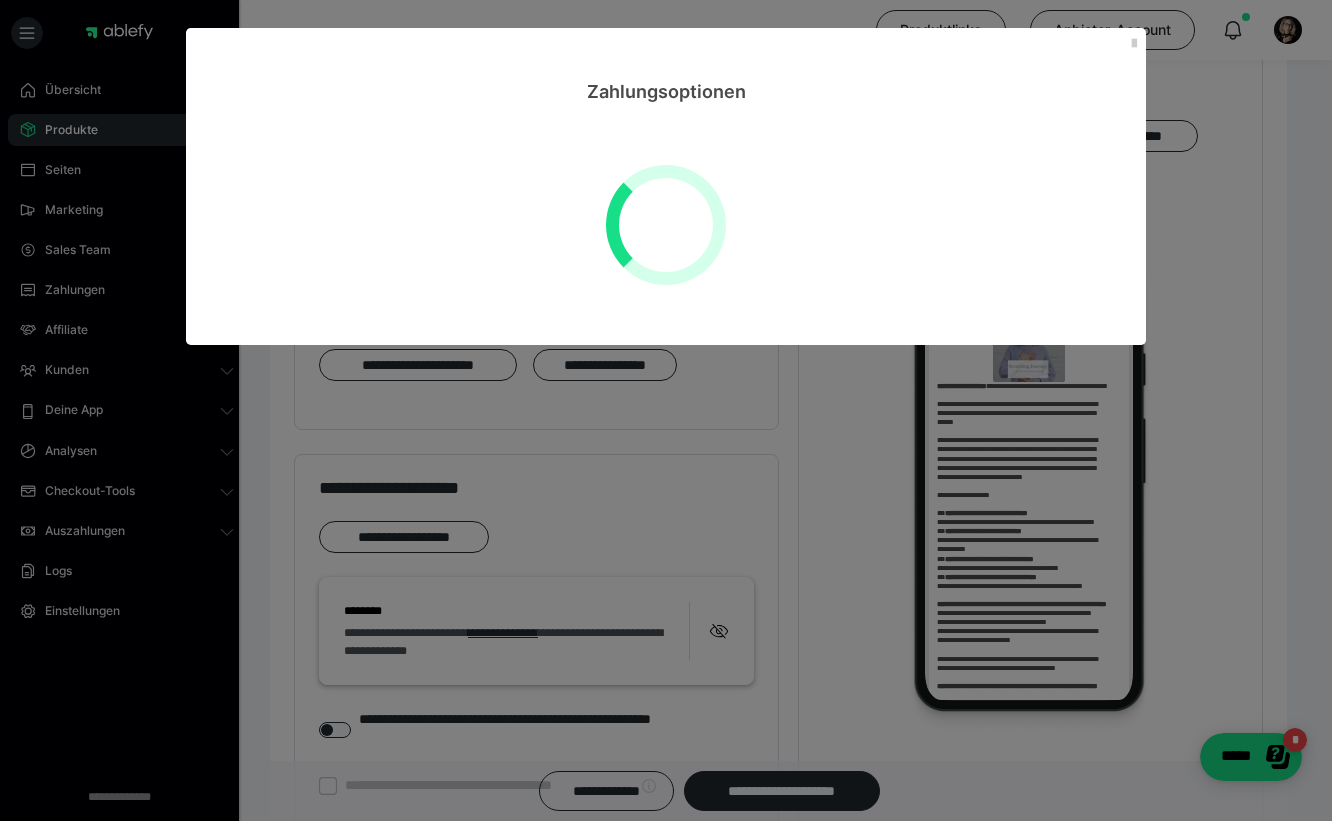 scroll, scrollTop: 0, scrollLeft: 0, axis: both 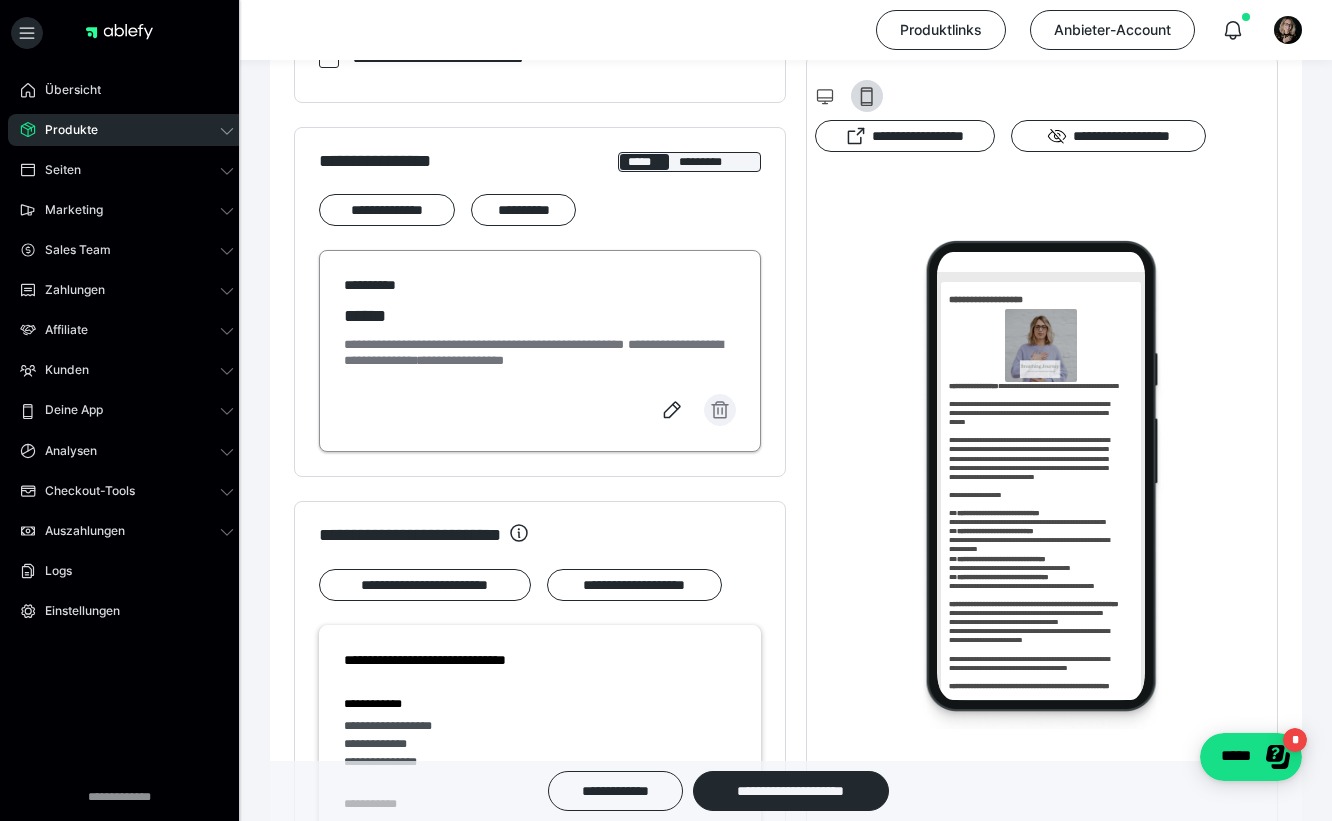click 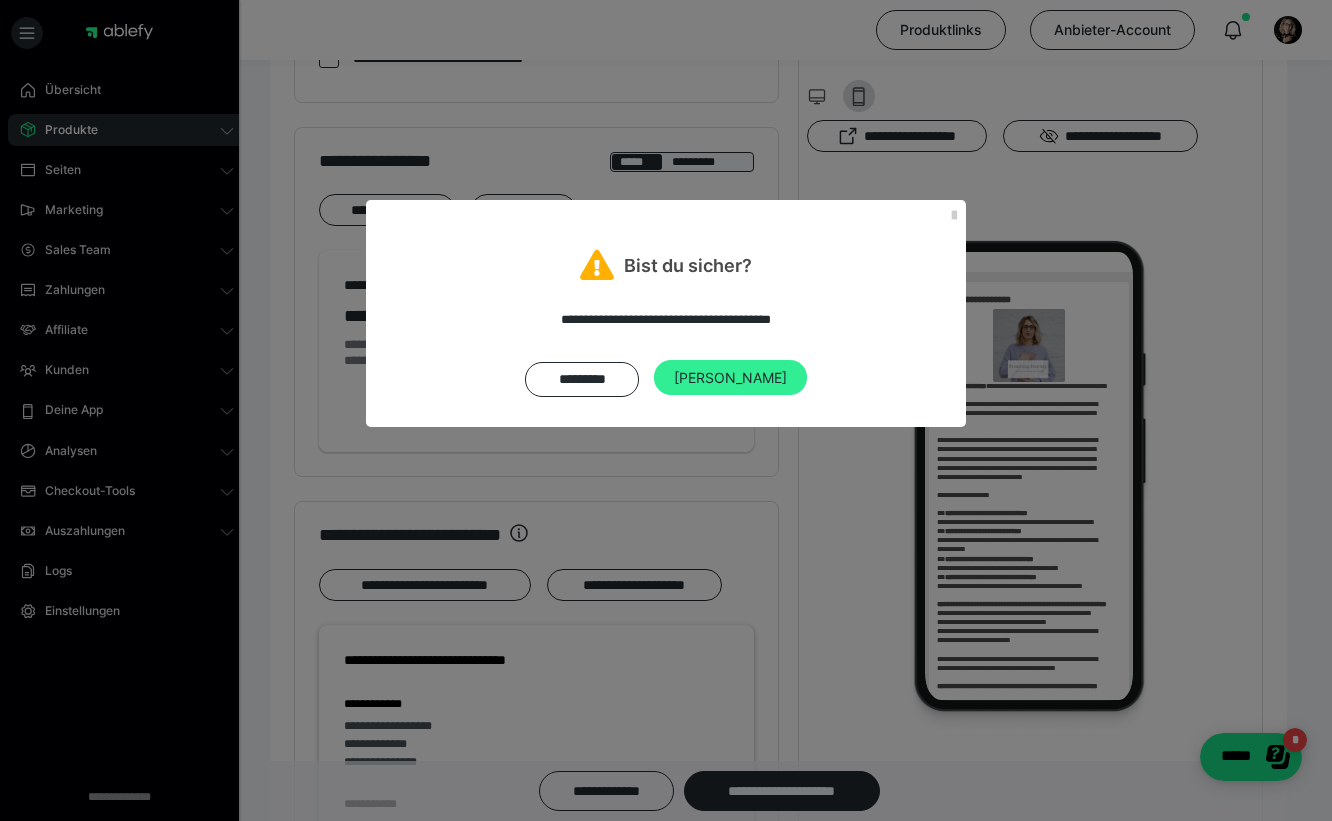 click on "Ja" at bounding box center (730, 378) 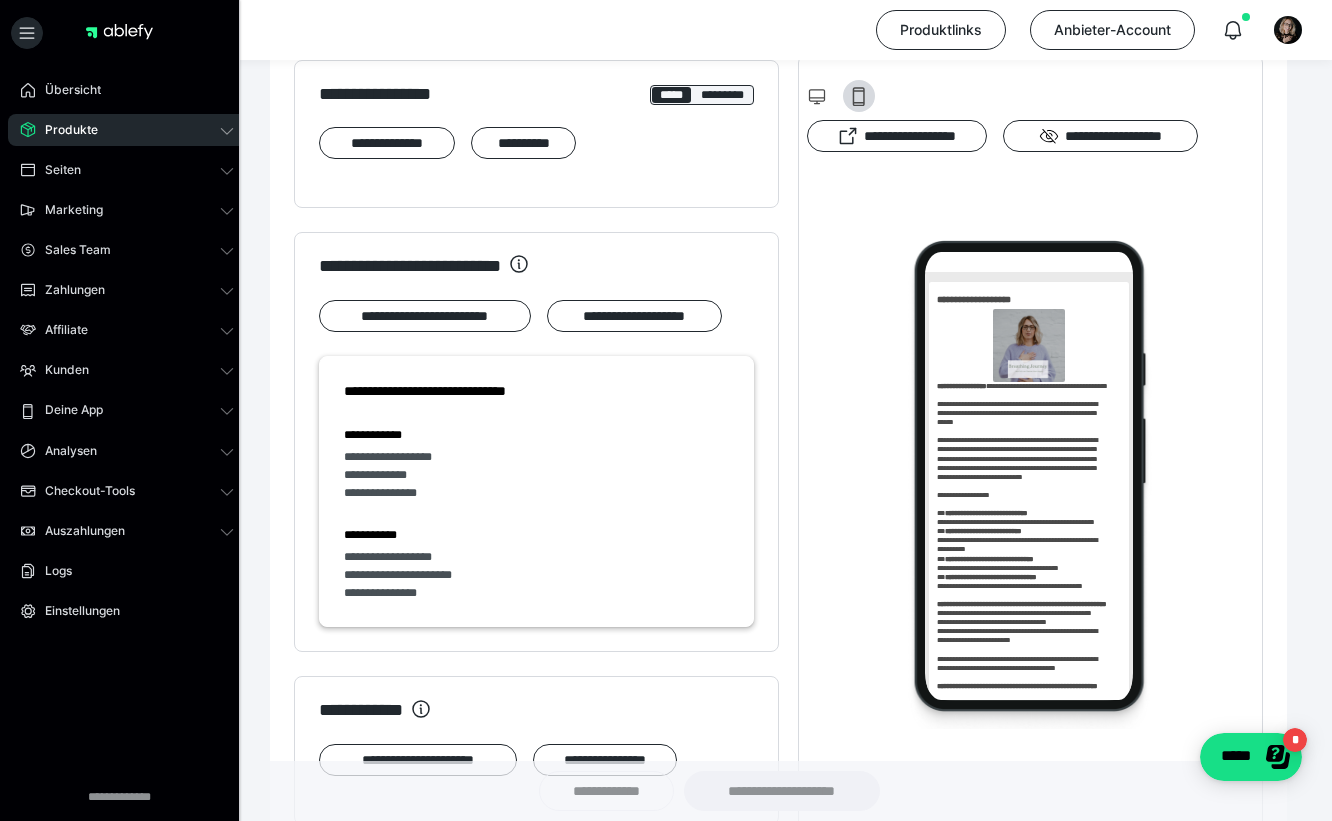 scroll, scrollTop: 1119, scrollLeft: 0, axis: vertical 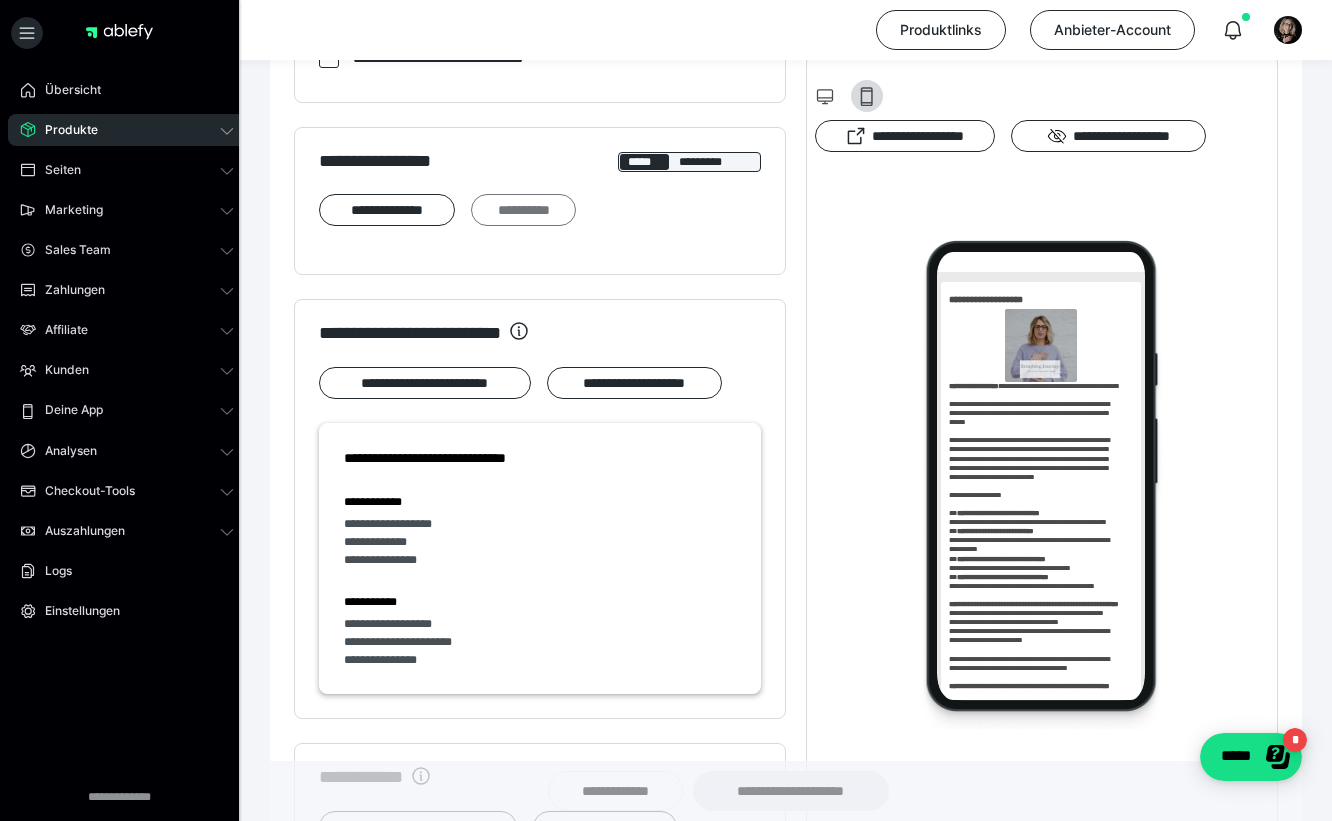 click on "**********" at bounding box center [523, 210] 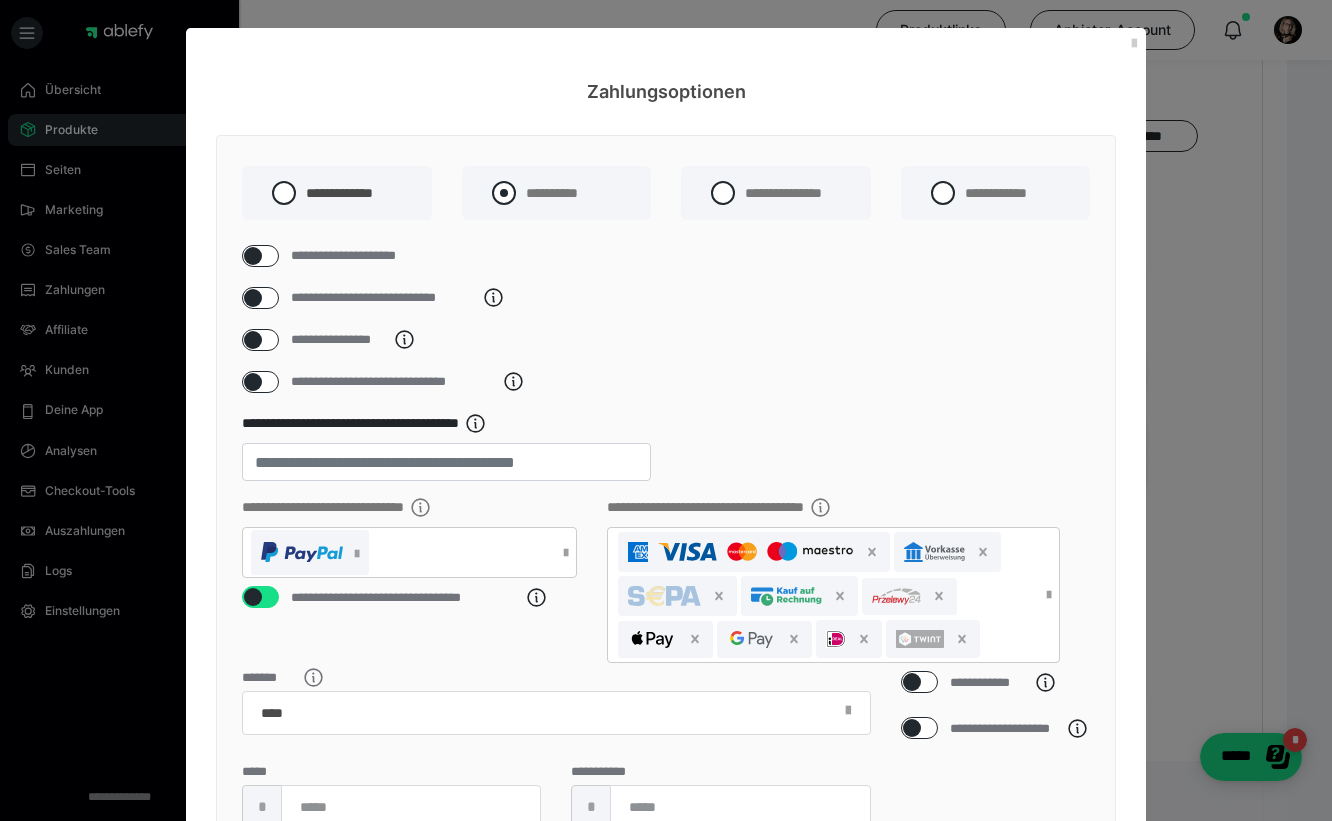 click at bounding box center (504, 193) 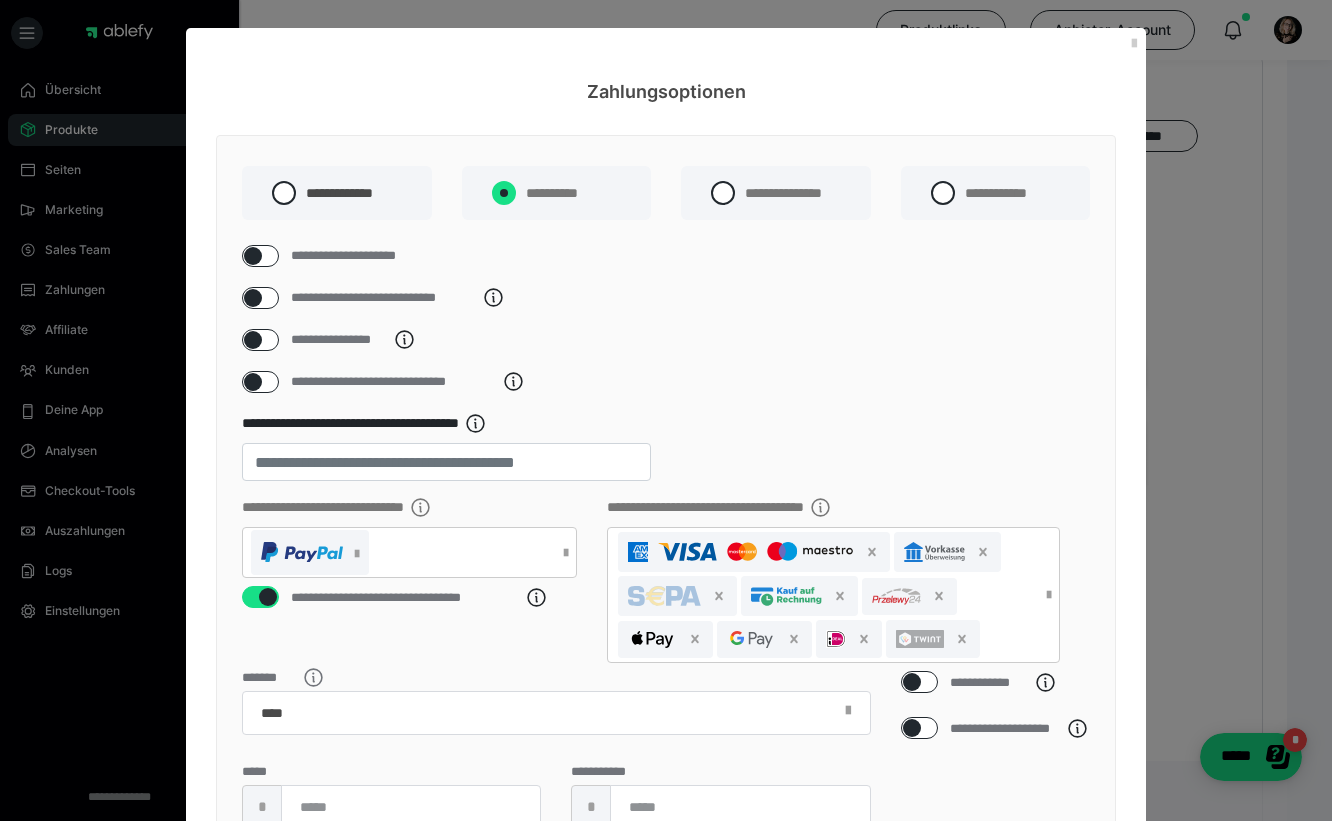 radio on "****" 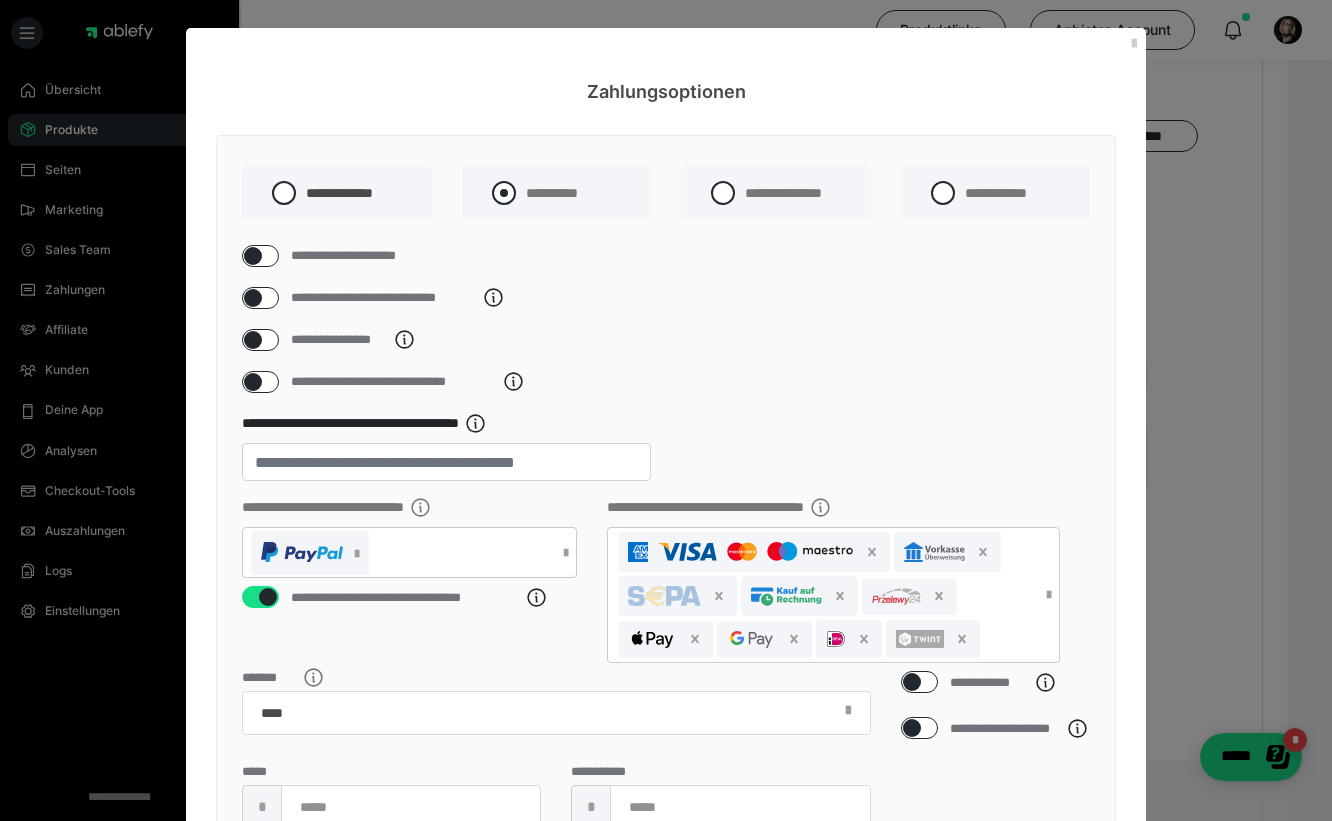 radio on "*****" 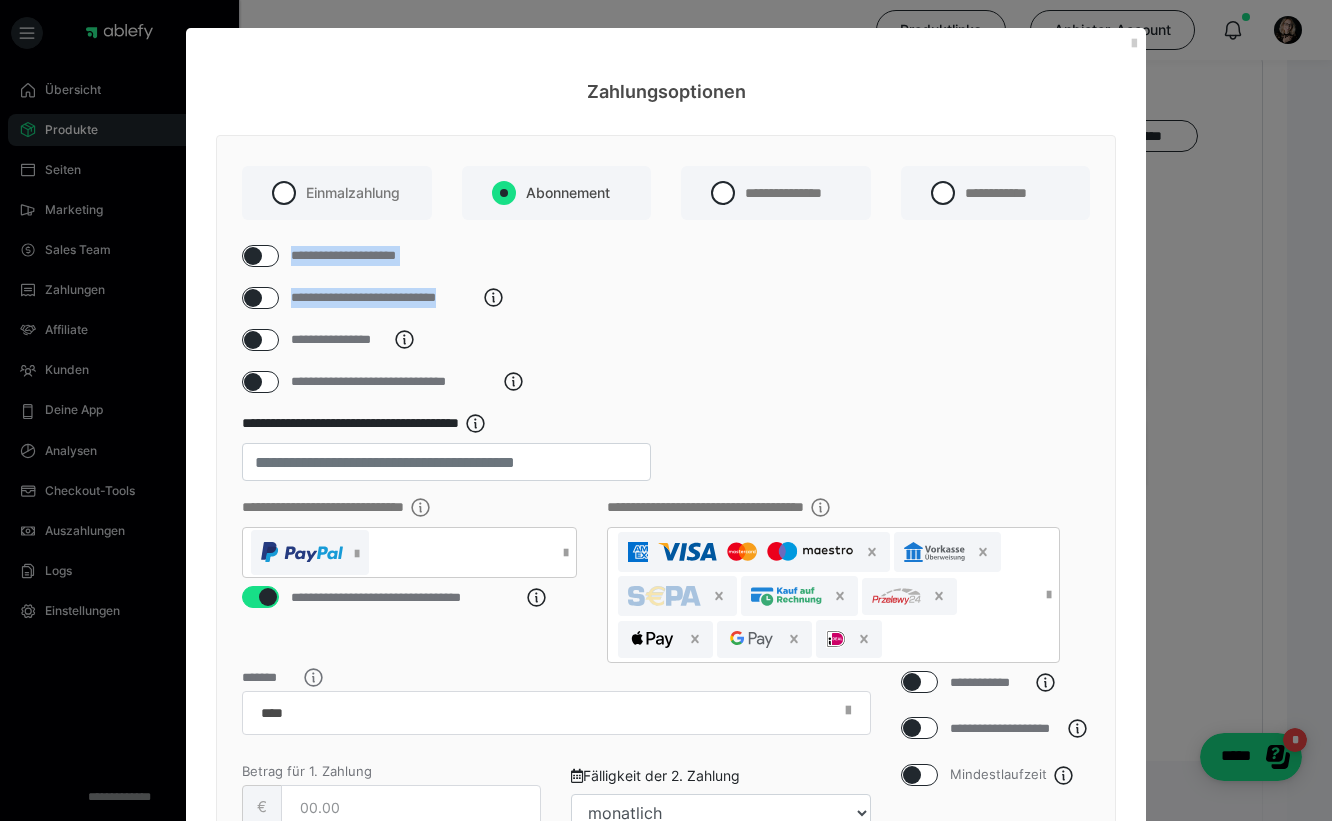 drag, startPoint x: 1316, startPoint y: 191, endPoint x: 1299, endPoint y: 292, distance: 102.4207 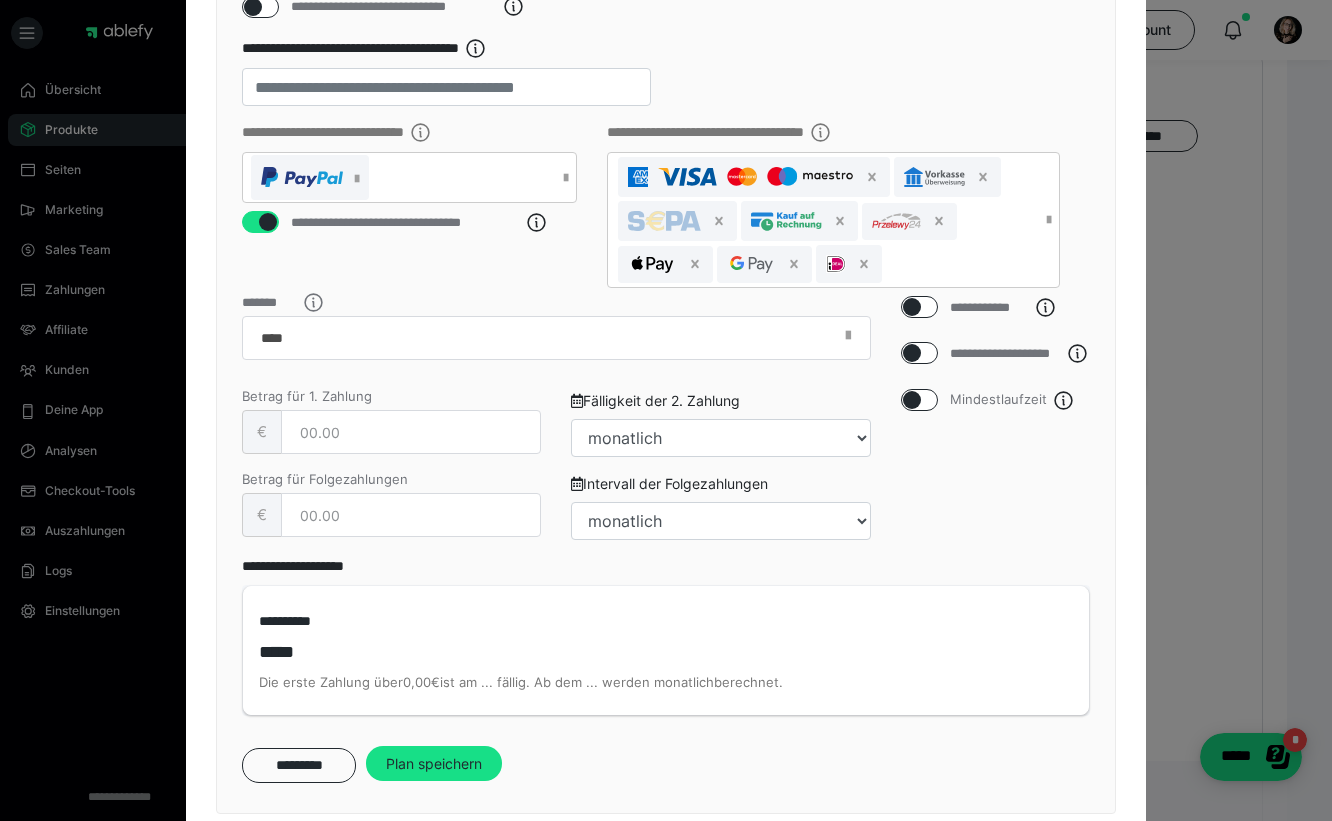scroll, scrollTop: 411, scrollLeft: 0, axis: vertical 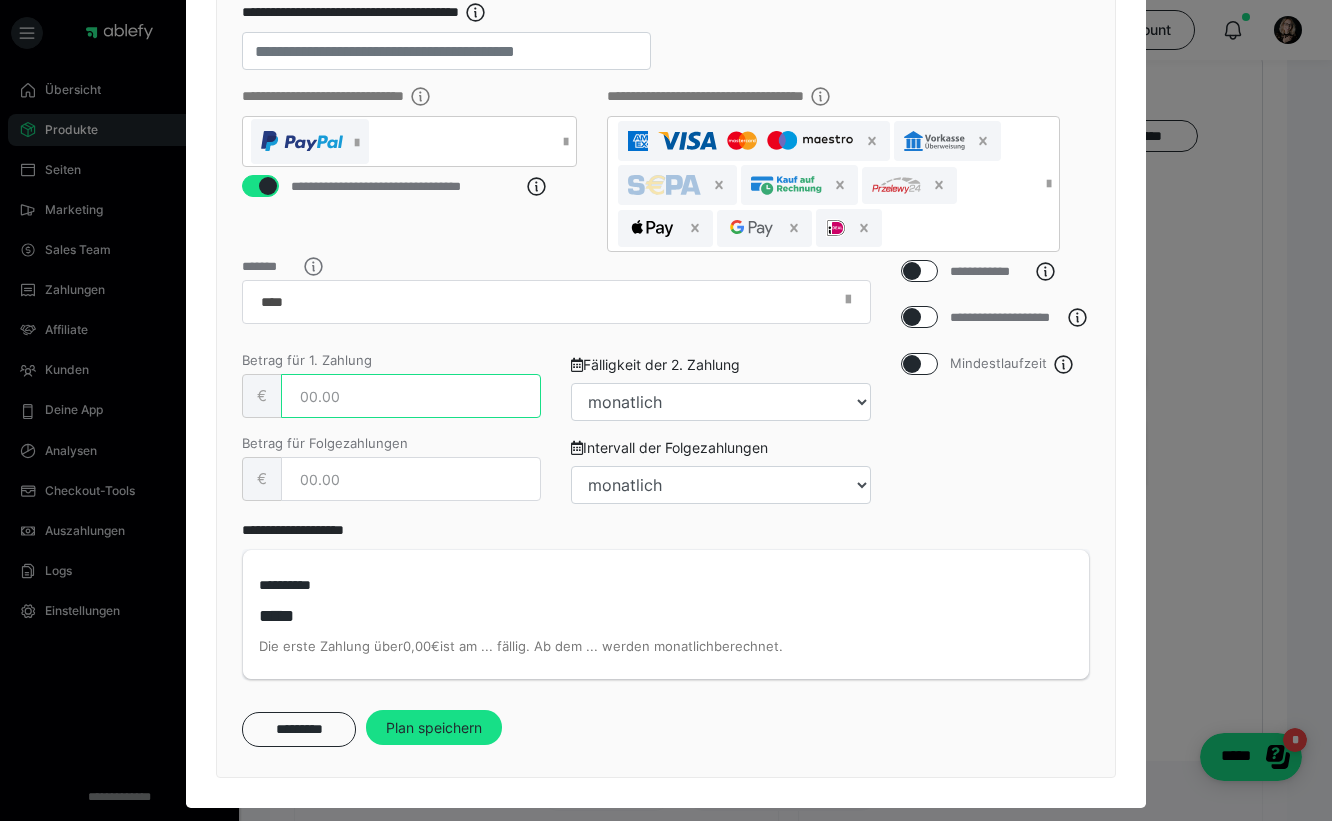 click at bounding box center (411, 396) 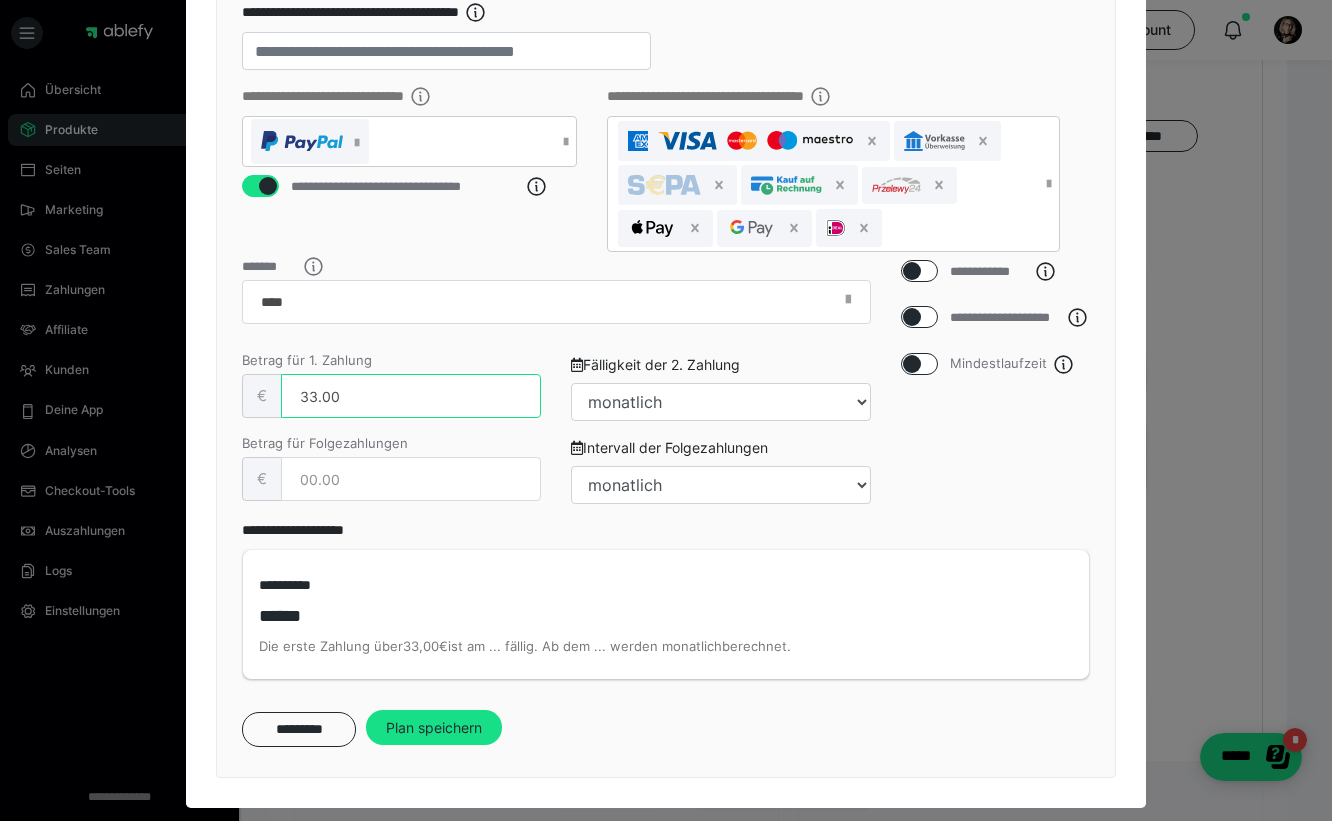 type on "33.00" 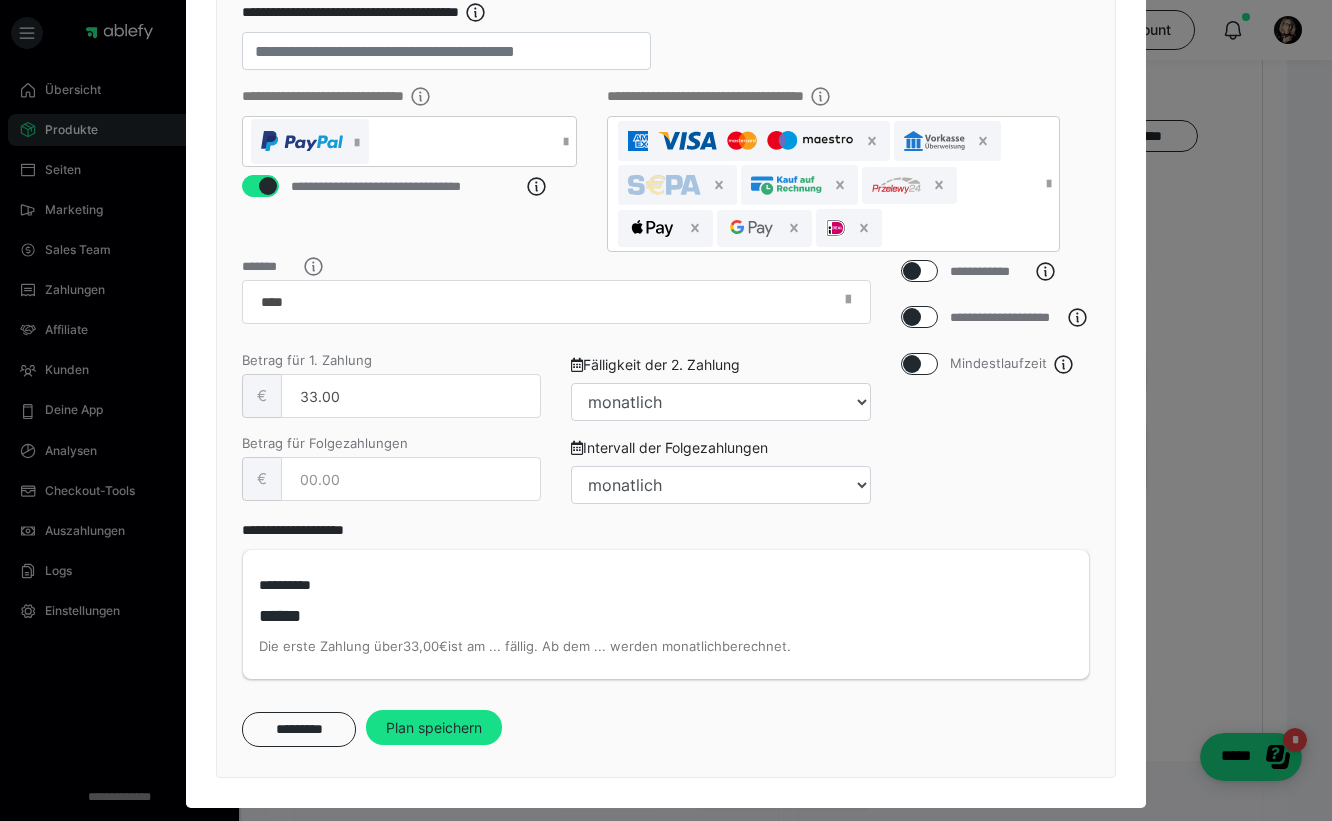 click at bounding box center [912, 364] 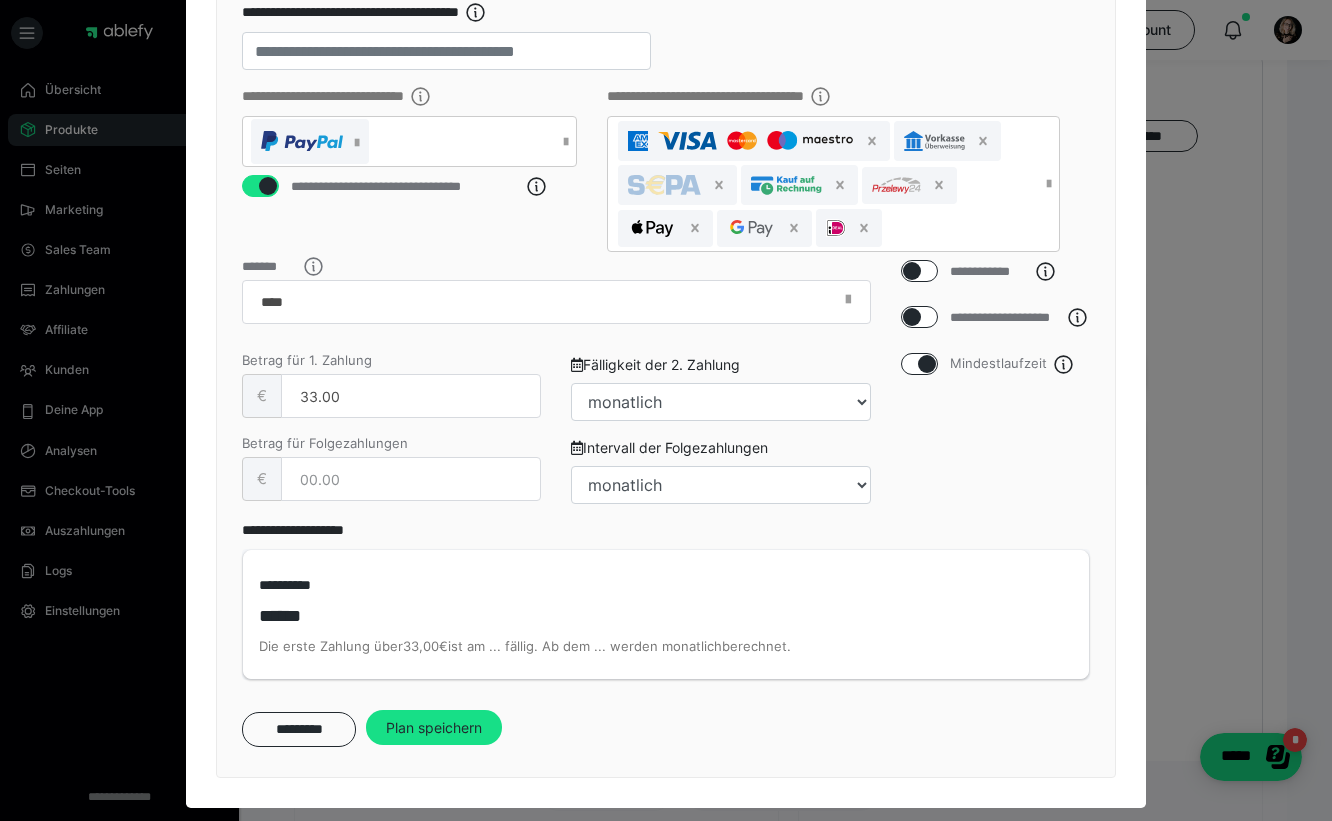 checkbox on "true" 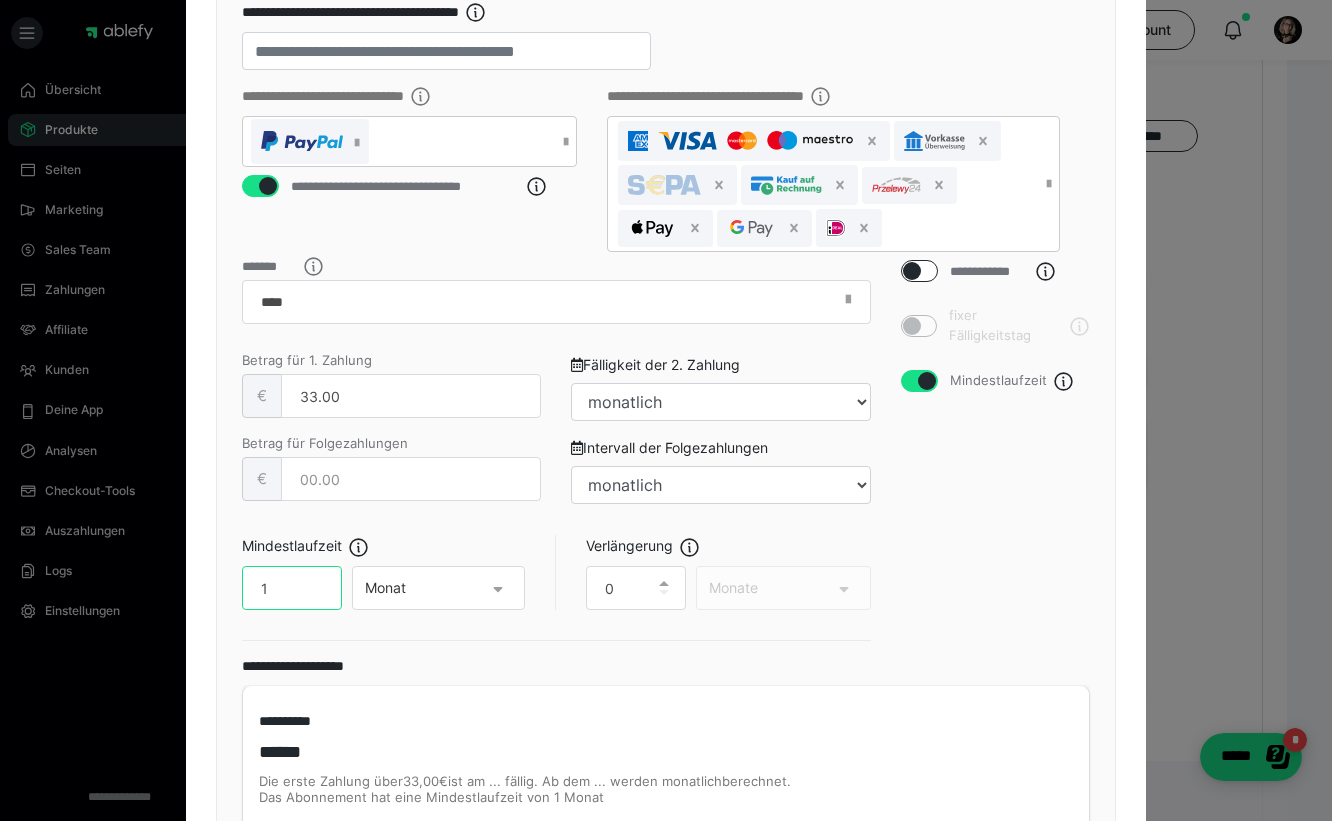 click on "1" at bounding box center (292, 588) 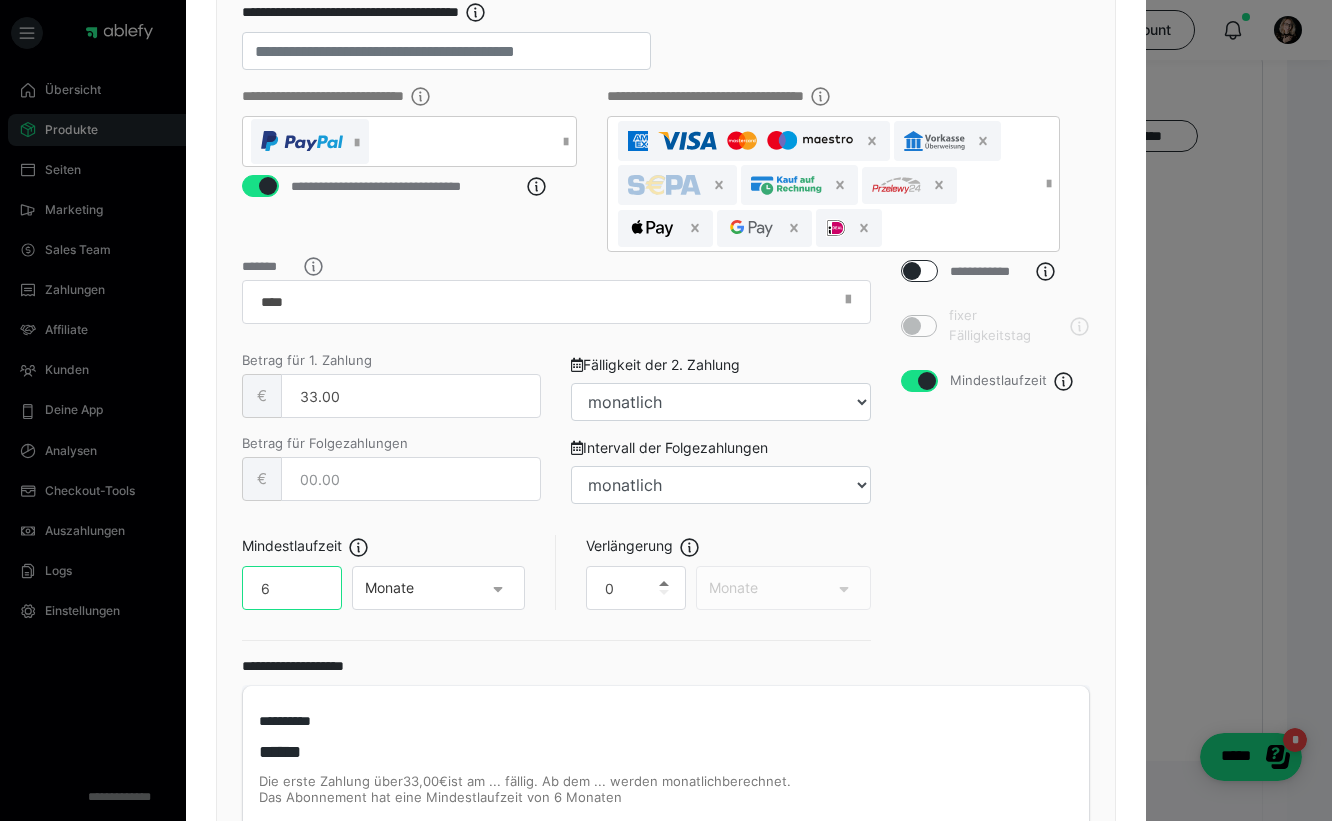 type on "6" 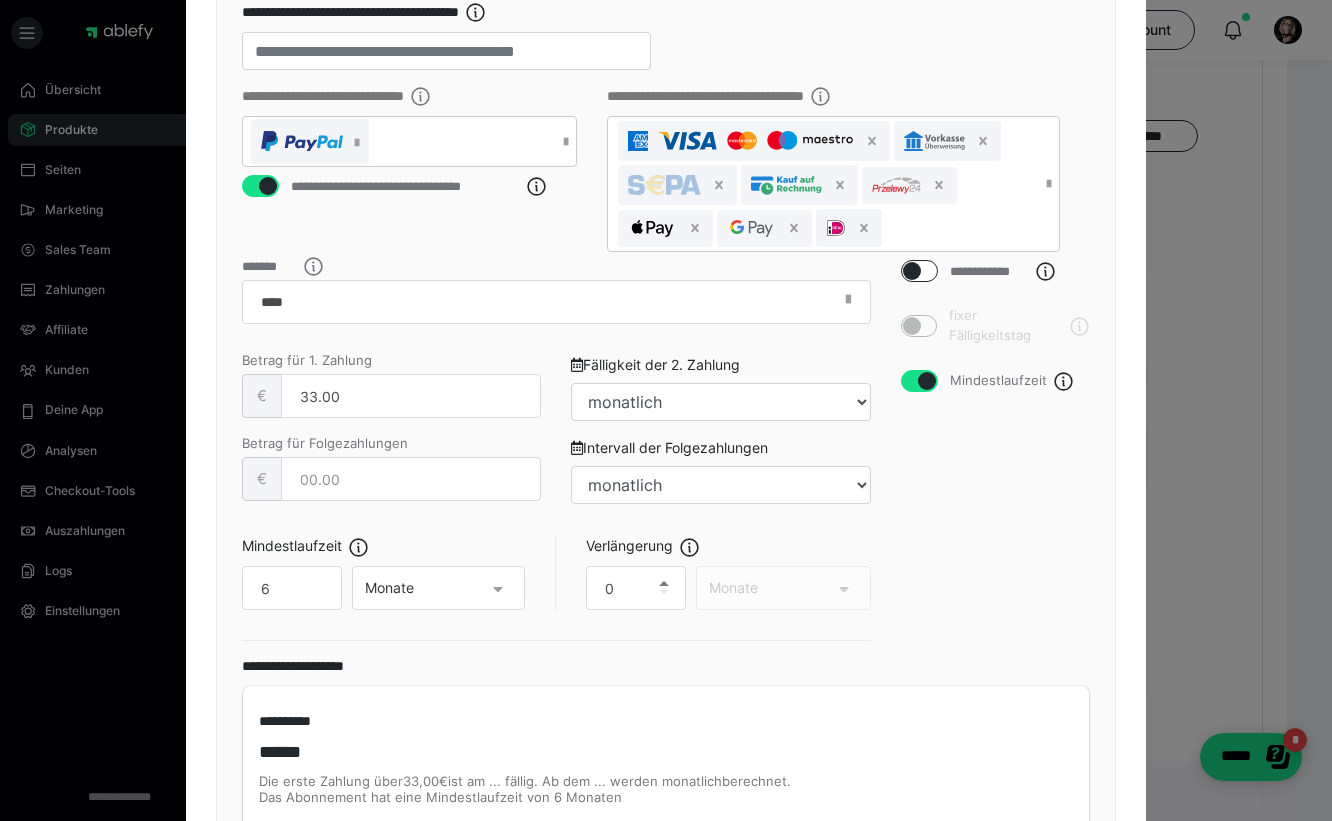 click at bounding box center (664, 583) 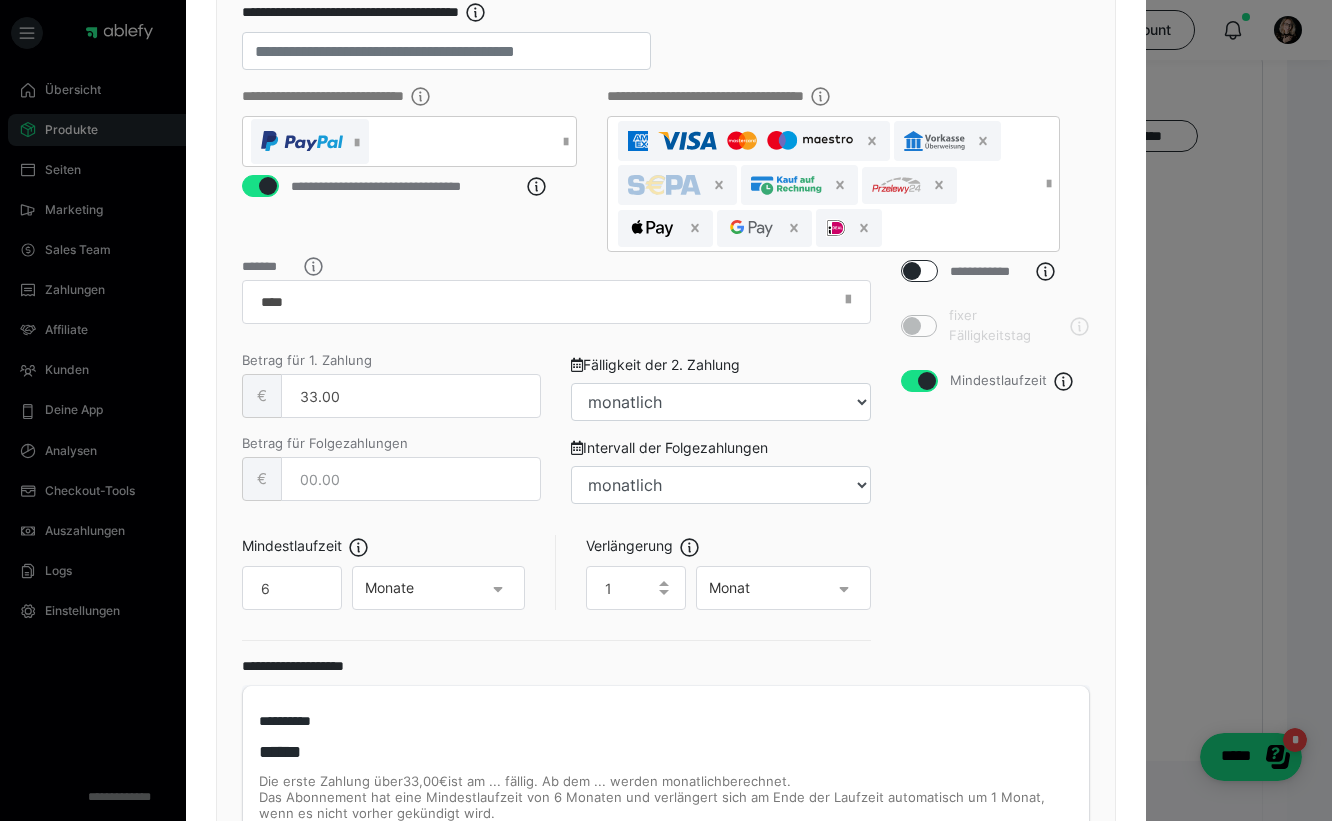 click on "**********" at bounding box center (996, 458) 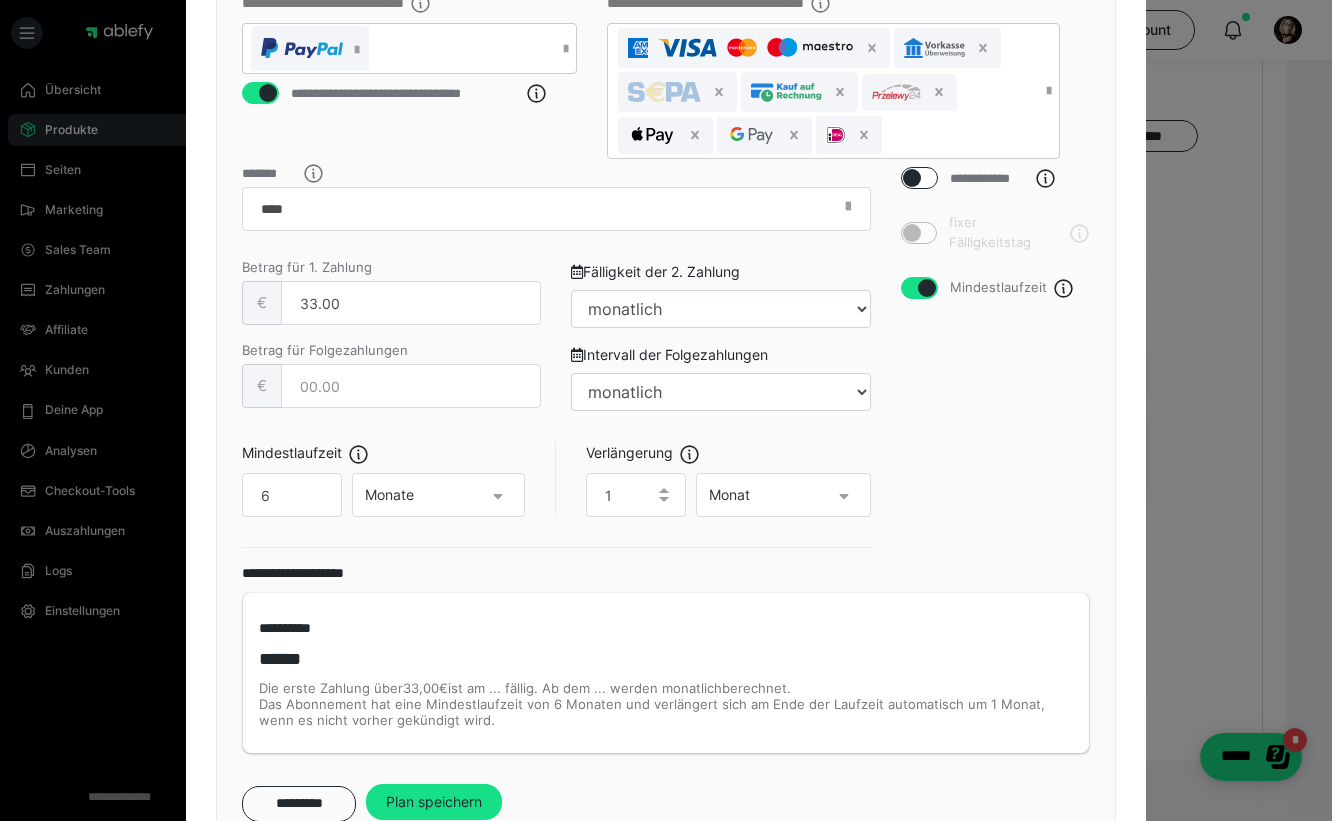scroll, scrollTop: 501, scrollLeft: 0, axis: vertical 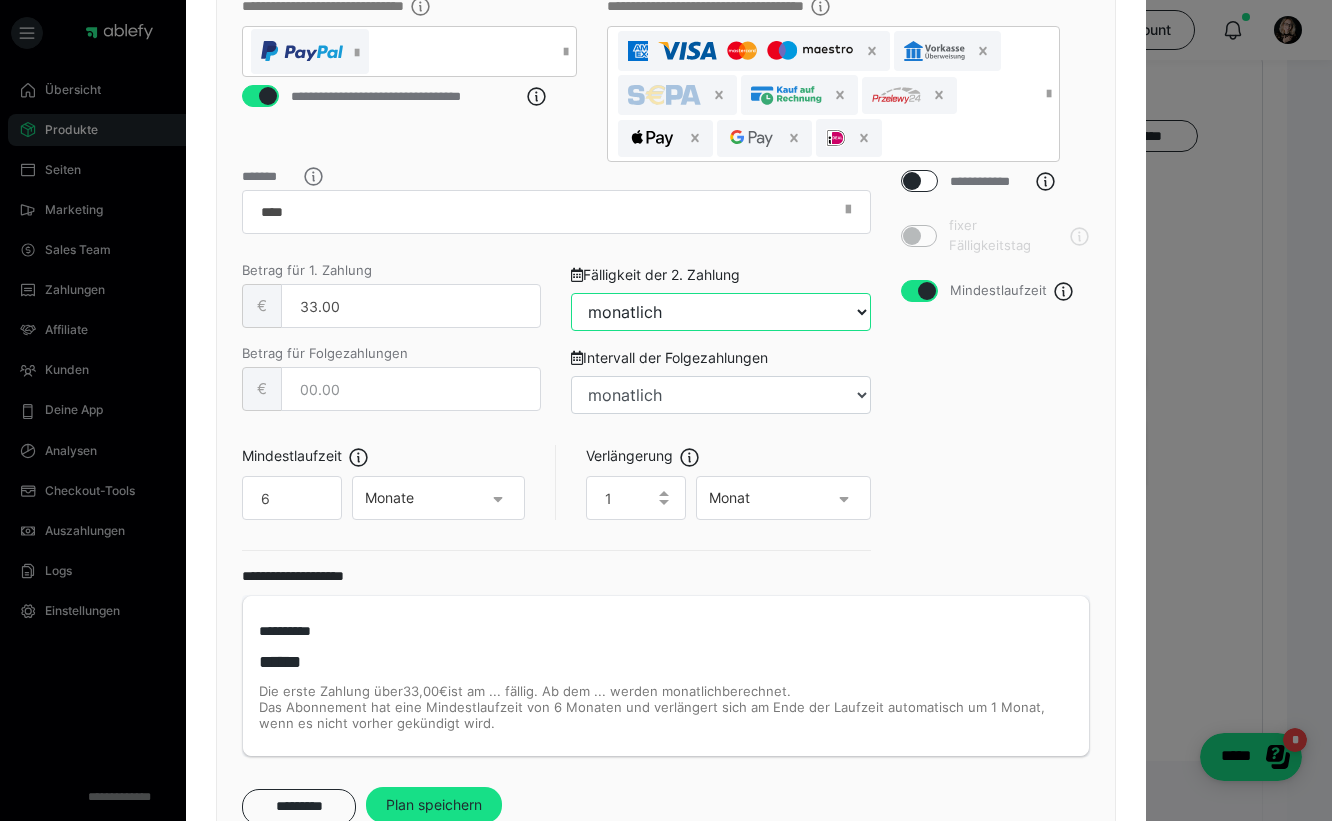 click on "täglich jeden 2. Tag jeden 3. Tag jeden 4. Tag jeden 5. Tag jeden 6. Tag wöchentlich jeden 8. Tag jeden 9. Tag jeden 10. Tag jeden 11. Tag jeden 12. Tag jeden 13. Tag 14-tägig jeden 15. Tag jeden 16. Tag jeden 17. Tag jeden 18. Tag jeden 19. Tag jeden 20. Tag jede 3. Woche jeden 22. Tag jeden 23. Tag jeden 24. Tag jeden 25. Tag jeden 26. Tag jeden 27. Tag jede 4. Woche monatlich jeden 2. Monat vierteljährlich jeden 4. Monat jeden 5. Monat halbjährlich jeden 7. Monat jeden 8. Monat jeden 9. Monat jeden 10. Monat jeden 11. Monat jährlich jedes 2. Jahr" at bounding box center [720, 312] 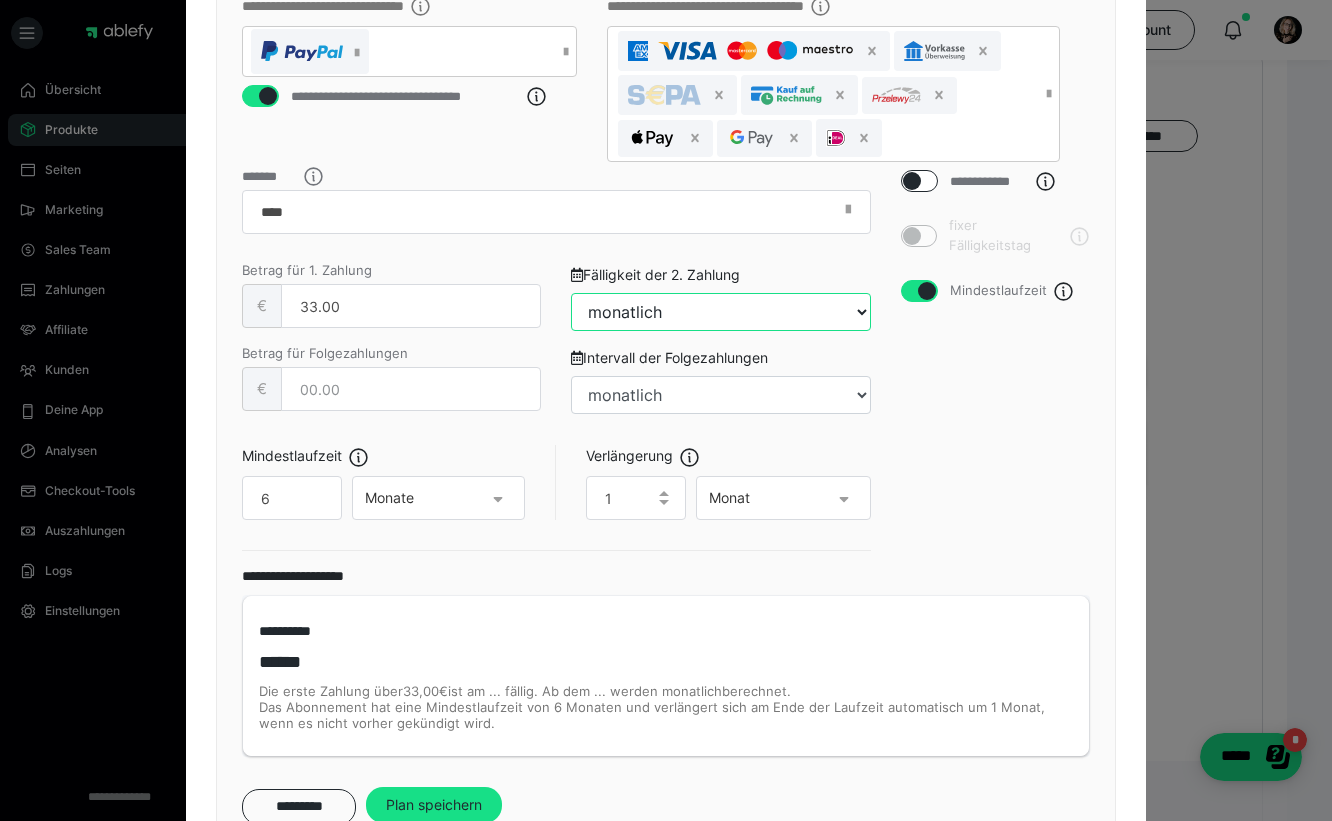 click on "täglich jeden 2. Tag jeden 3. Tag jeden 4. Tag jeden 5. Tag jeden 6. Tag wöchentlich jeden 8. Tag jeden 9. Tag jeden 10. Tag jeden 11. Tag jeden 12. Tag jeden 13. Tag 14-tägig jeden 15. Tag jeden 16. Tag jeden 17. Tag jeden 18. Tag jeden 19. Tag jeden 20. Tag jede 3. Woche jeden 22. Tag jeden 23. Tag jeden 24. Tag jeden 25. Tag jeden 26. Tag jeden 27. Tag jede 4. Woche monatlich jeden 2. Monat vierteljährlich jeden 4. Monat jeden 5. Monat halbjährlich jeden 7. Monat jeden 8. Monat jeden 9. Monat jeden 10. Monat jeden 11. Monat jährlich jedes 2. Jahr" at bounding box center [720, 312] 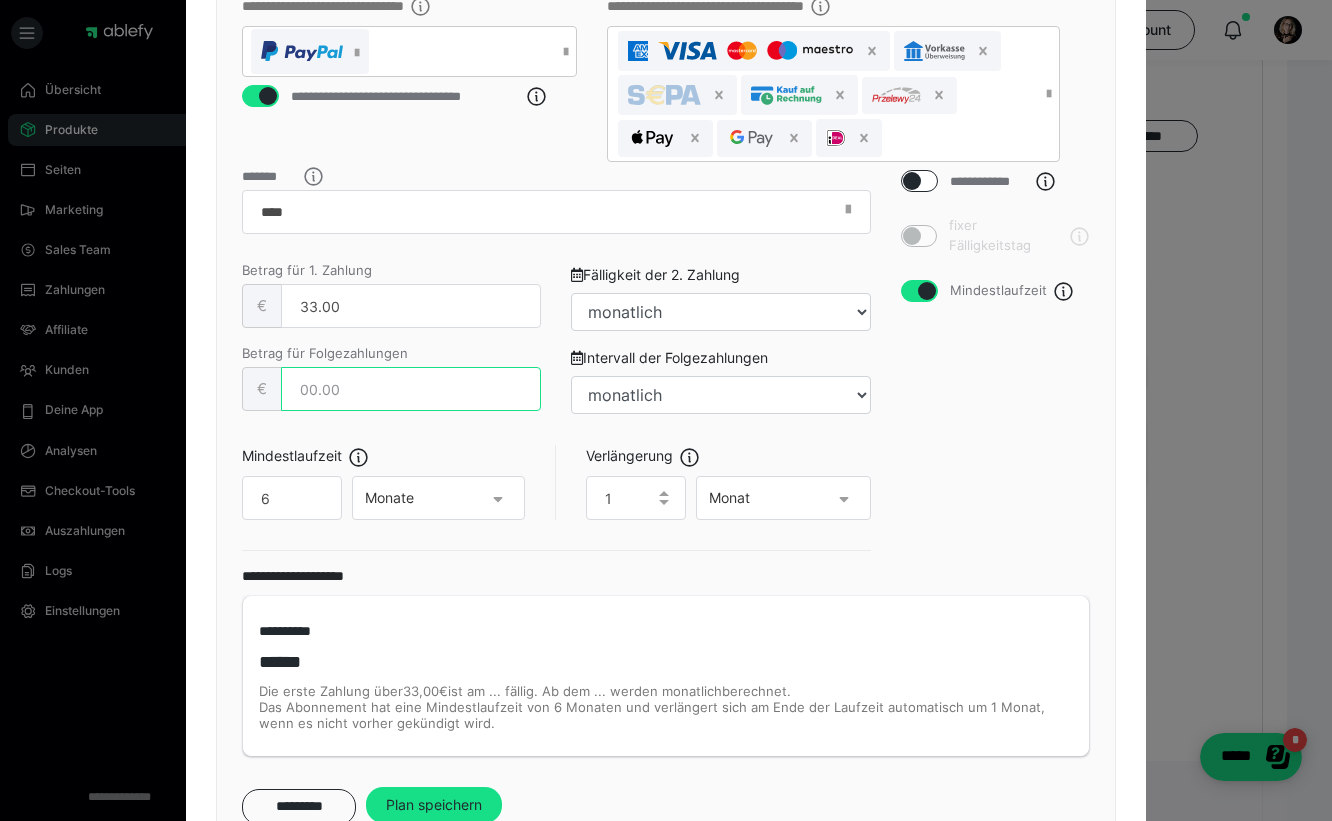 click at bounding box center [411, 389] 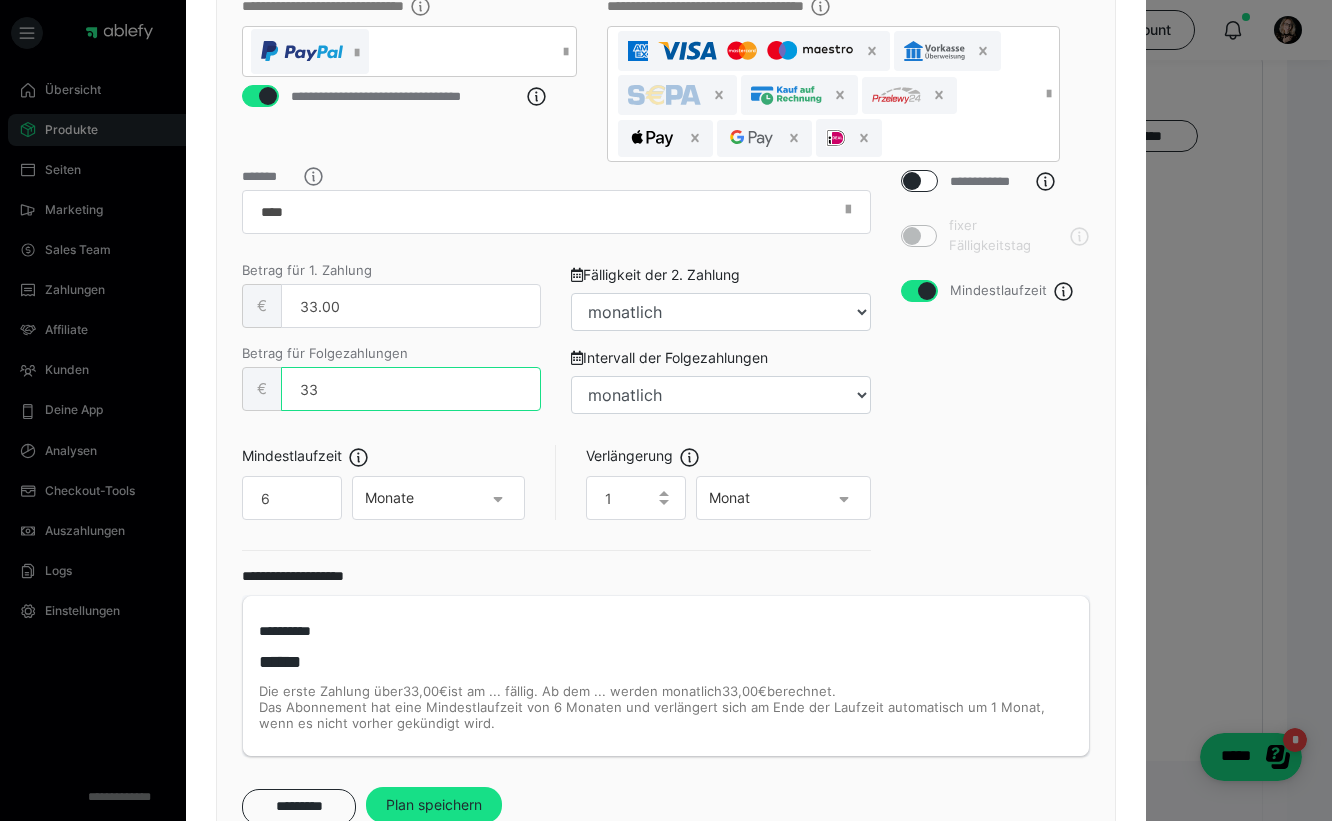 type on "33" 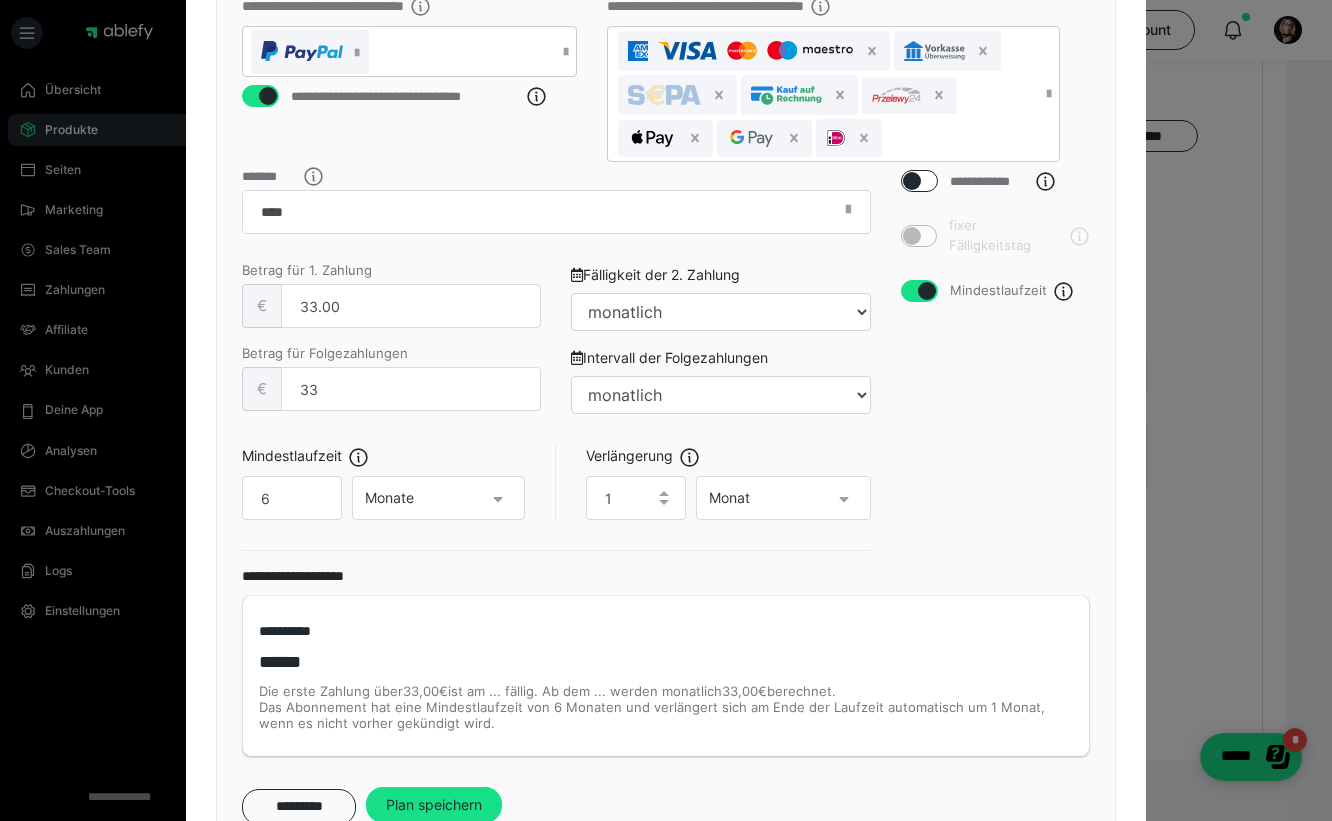 click on "Intervall der Folgezahlungen täglich jeden 2. Tag jeden 3. Tag jeden 4. Tag jeden 5. Tag jeden 6. Tag wöchentlich jeden 8. Tag jeden 9. Tag jeden 10. Tag jeden 11. Tag jeden 12. Tag jeden 13. Tag 14-tägig jeden 15. Tag jeden 16. Tag jeden 17. Tag jeden 18. Tag jeden 19. Tag jeden 20. Tag jede 3. Woche jeden 22. Tag jeden 23. Tag jeden 24. Tag jeden 25. Tag jeden 26. Tag jeden 27. Tag jede 4. Woche monatlich jeden 2. Monat vierteljährlich jeden 4. Monat jeden 5. Monat halbjährlich jeden 7. Monat jeden 8. Monat jeden 9. Monat jeden 10. Monat jeden 11. Monat jährlich jedes 2. Jahr" at bounding box center [720, 388] 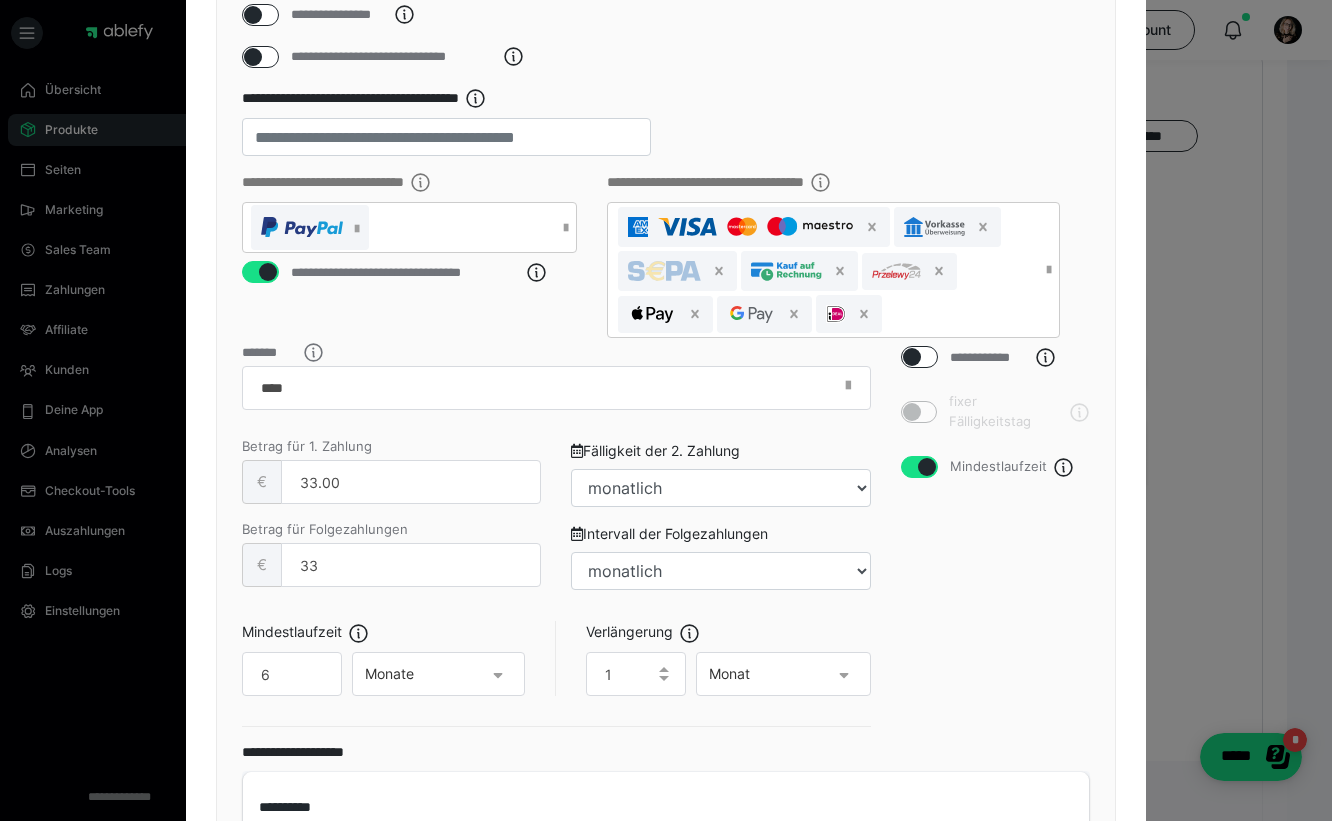 scroll, scrollTop: 333, scrollLeft: 0, axis: vertical 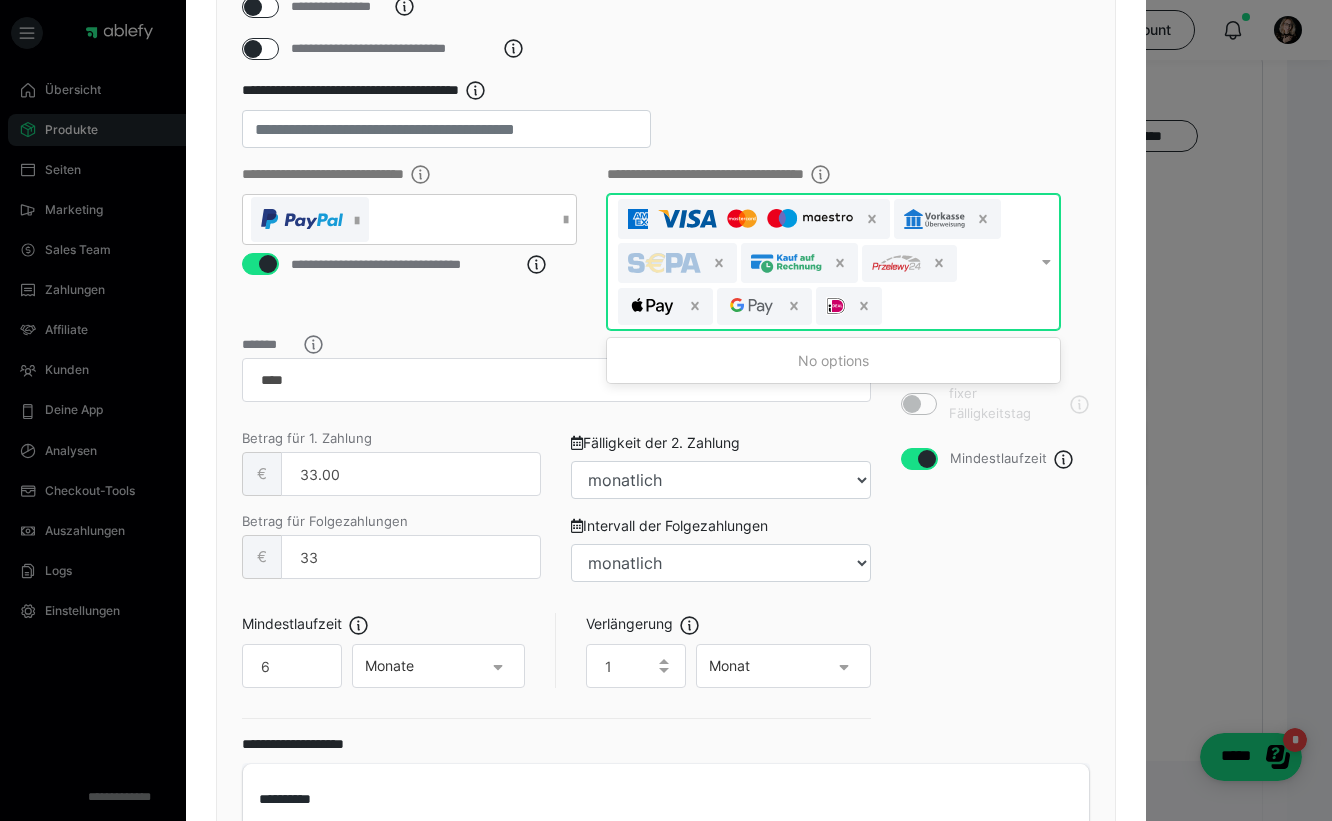 click at bounding box center [756, 219] 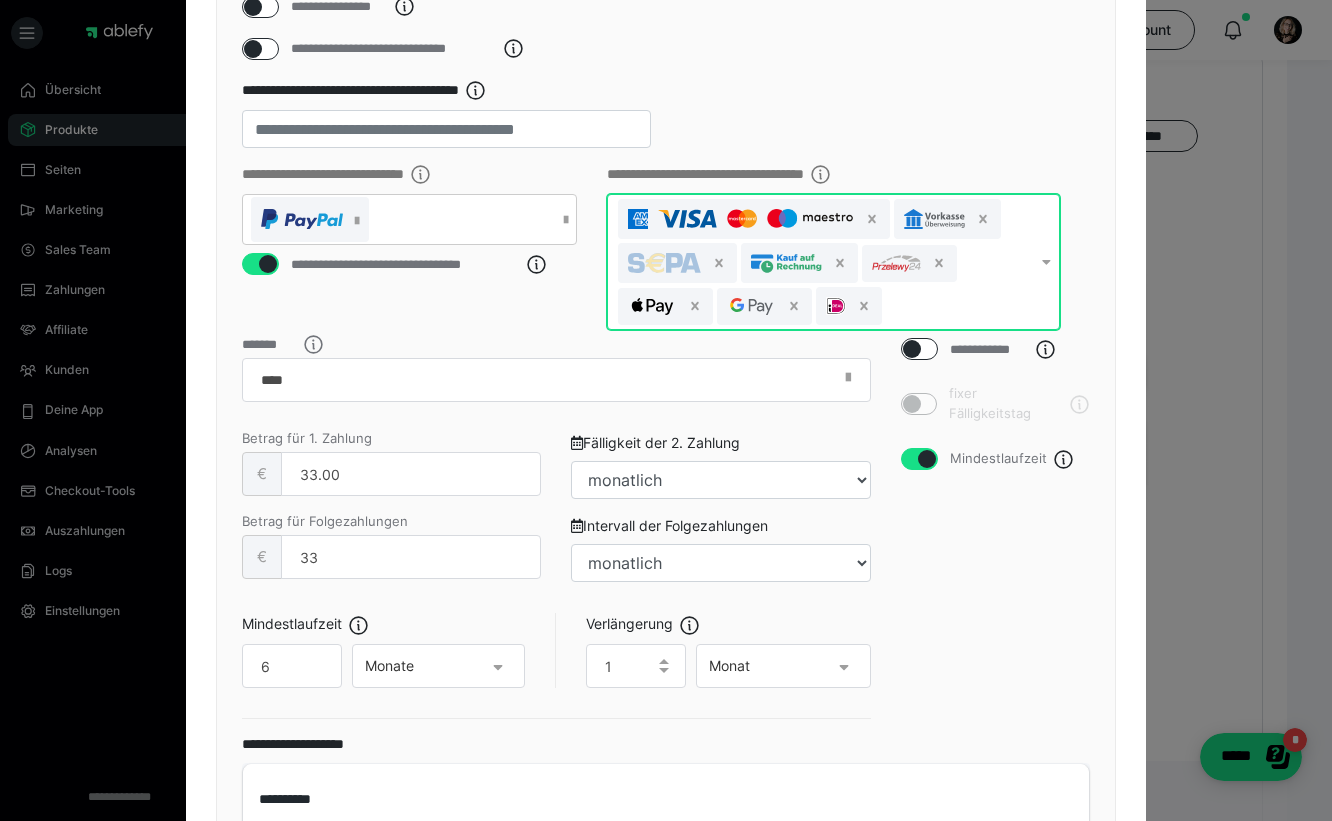 click at bounding box center (756, 219) 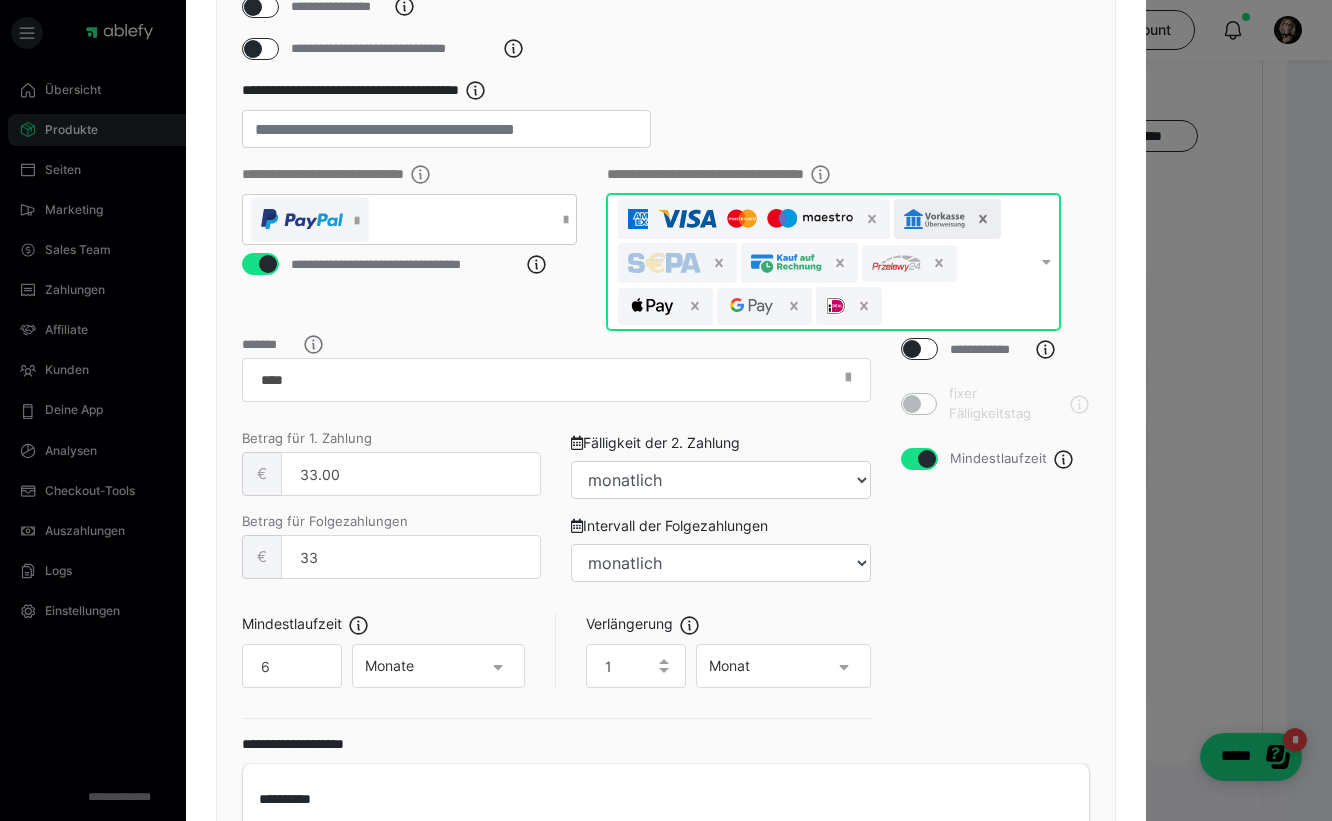 click 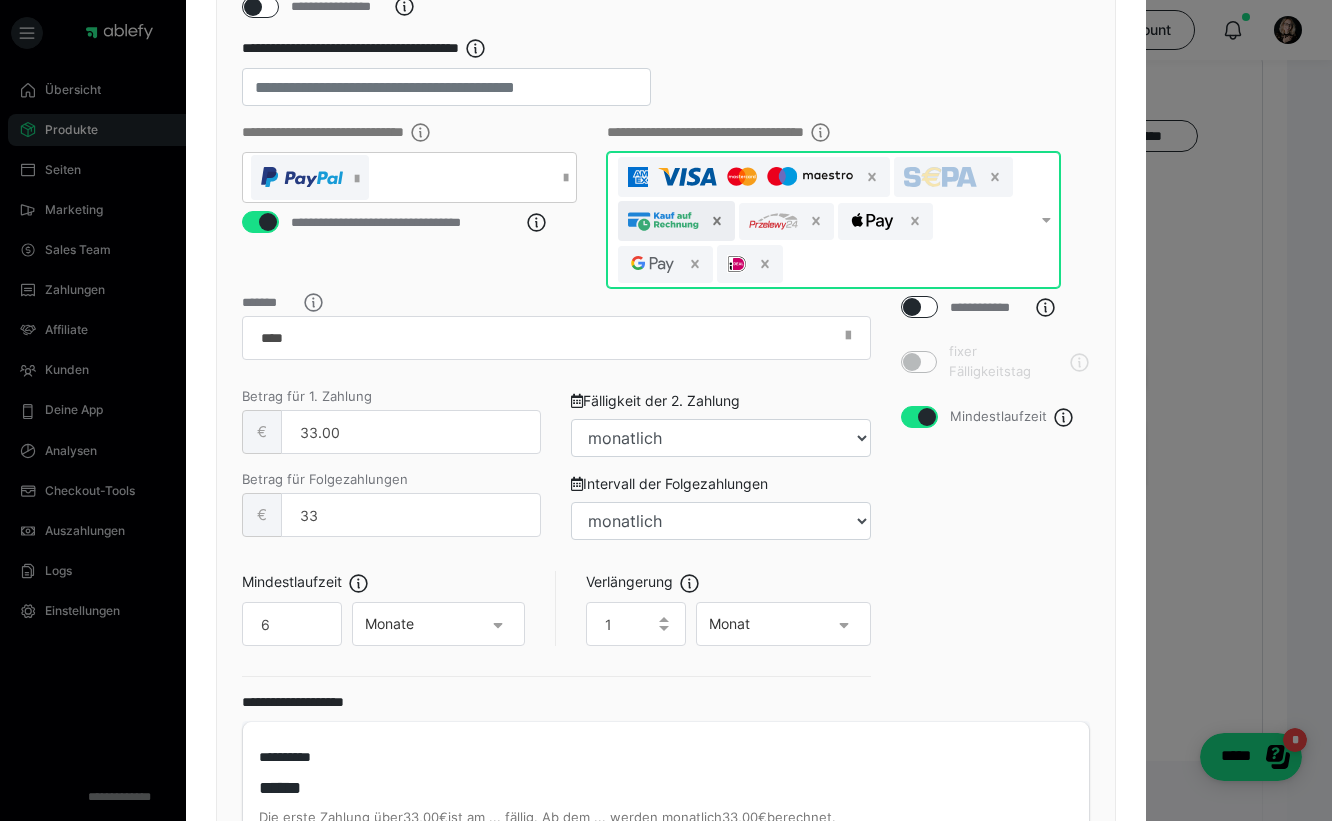 click 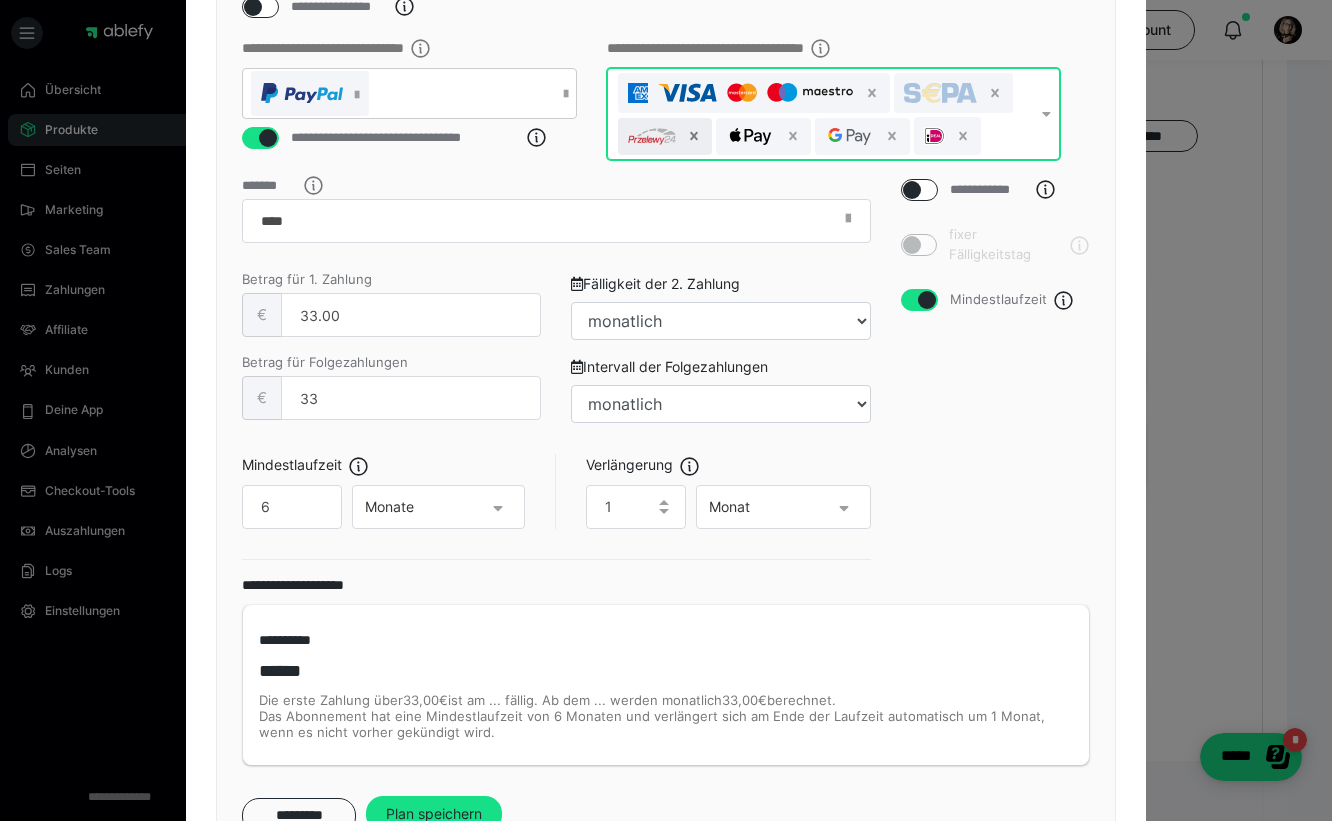 click 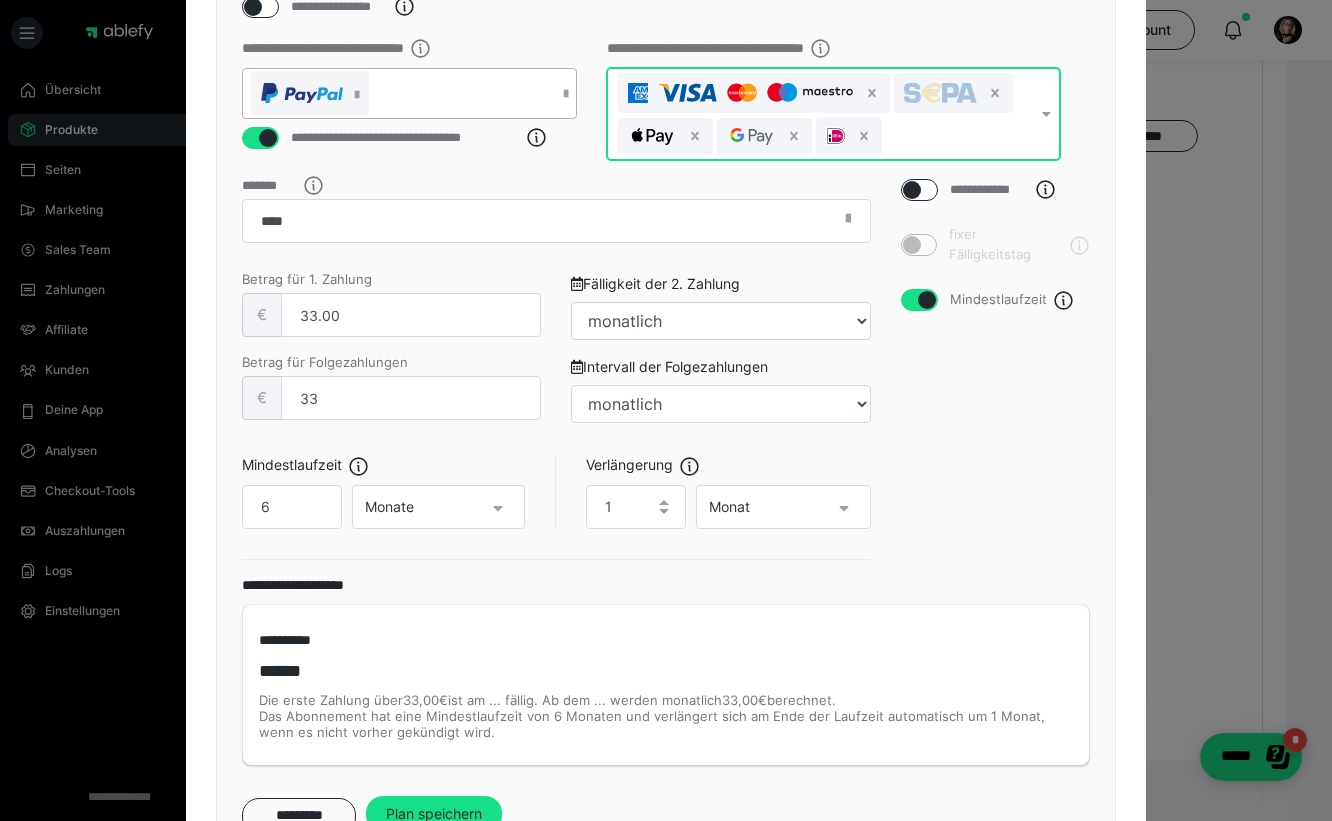 click at bounding box center (566, 94) 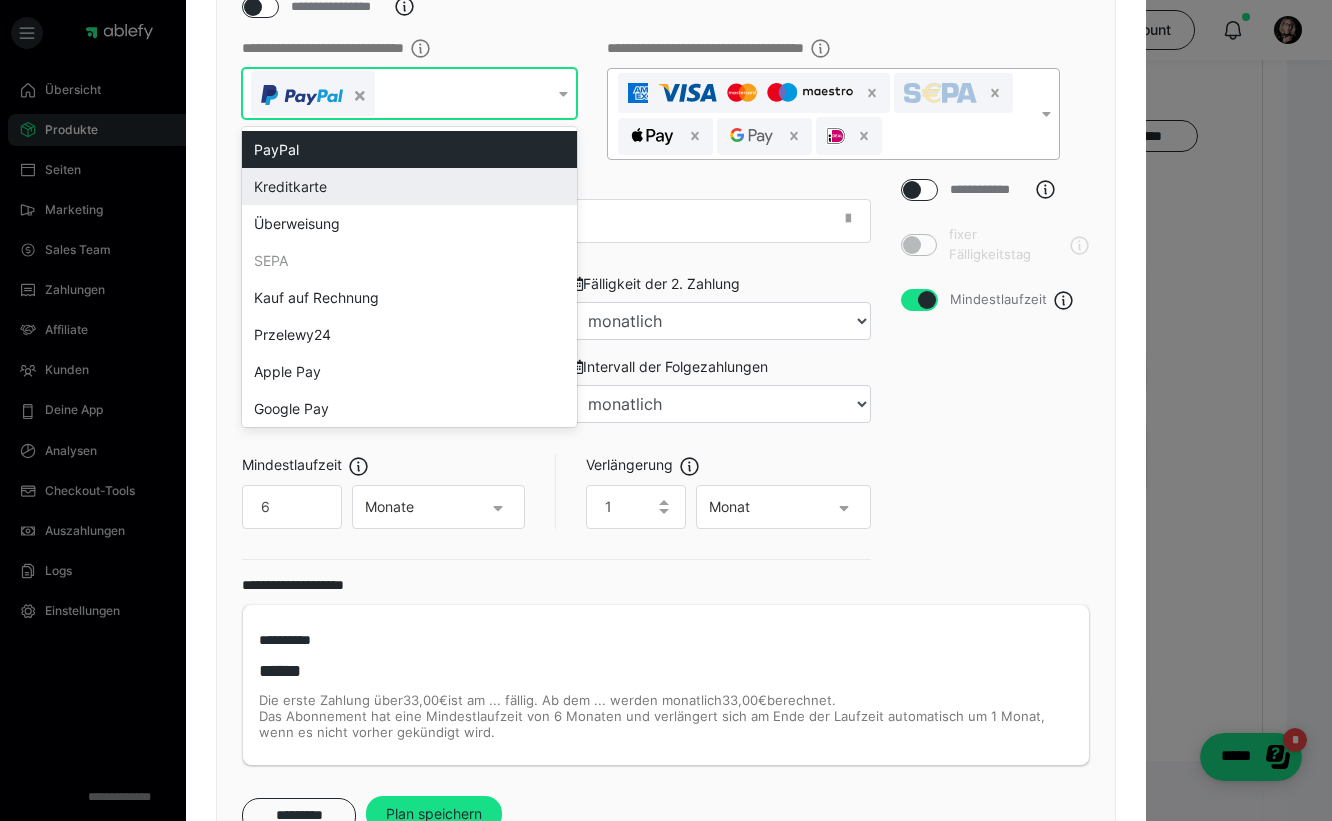 click on "Kreditkarte" at bounding box center [409, 186] 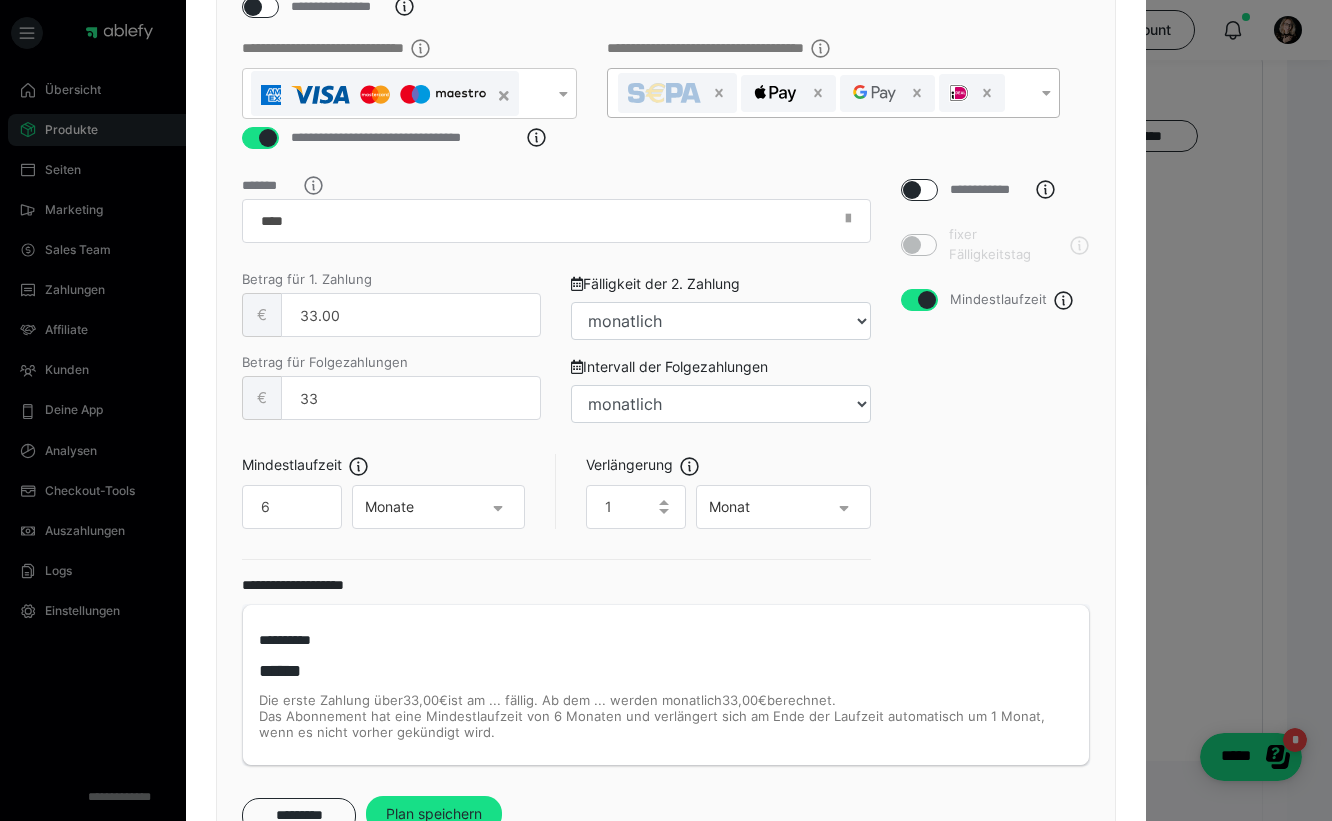 click on "**********" at bounding box center (833, 104) 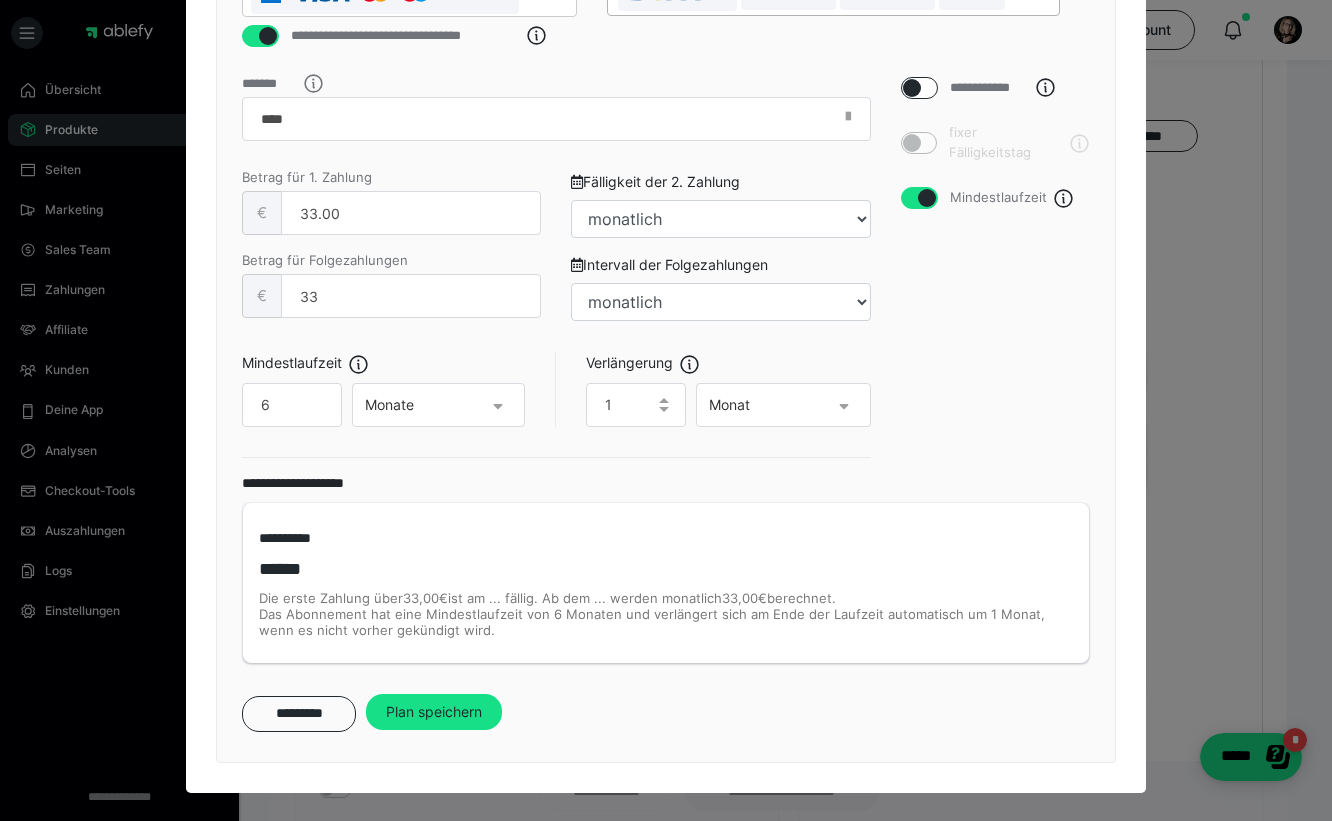 scroll, scrollTop: 456, scrollLeft: 0, axis: vertical 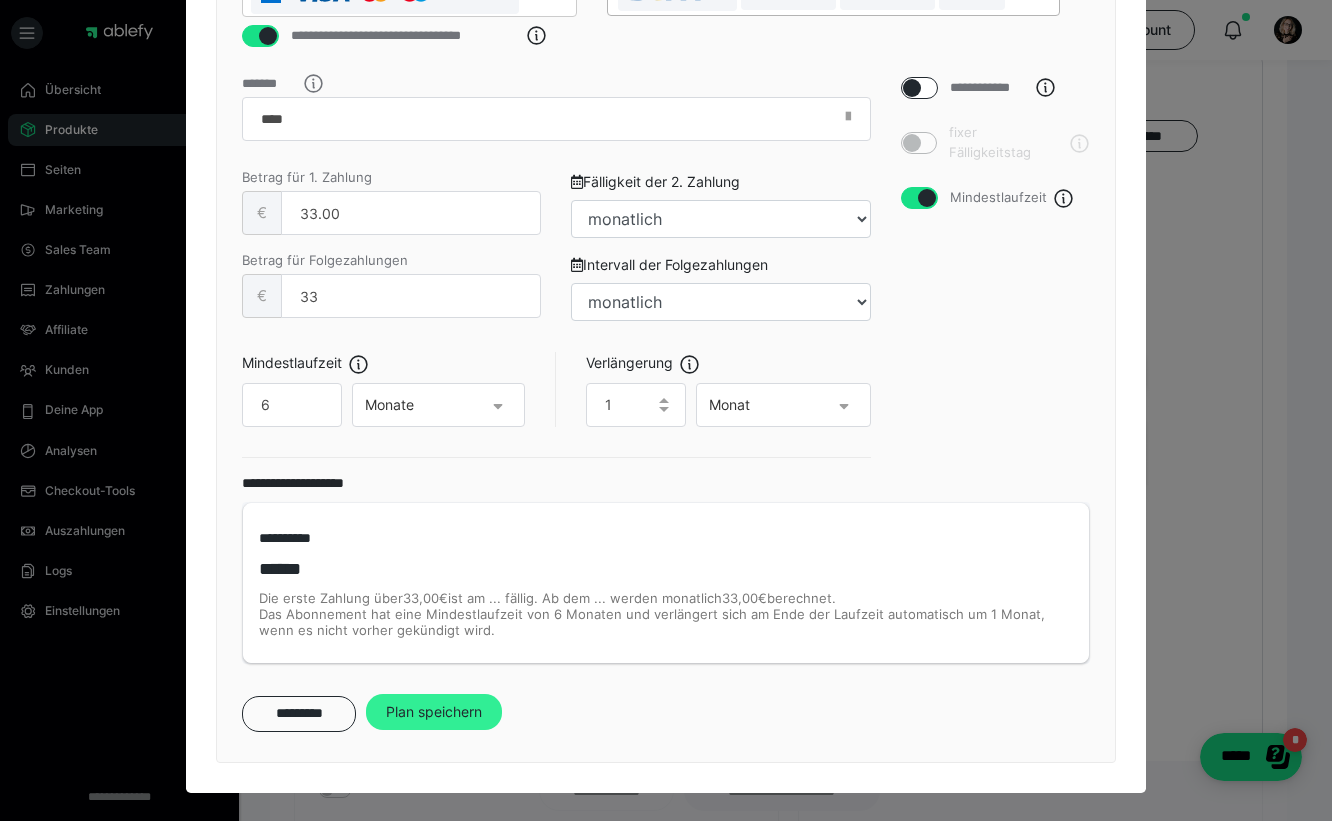 click on "Plan speichern" at bounding box center (434, 712) 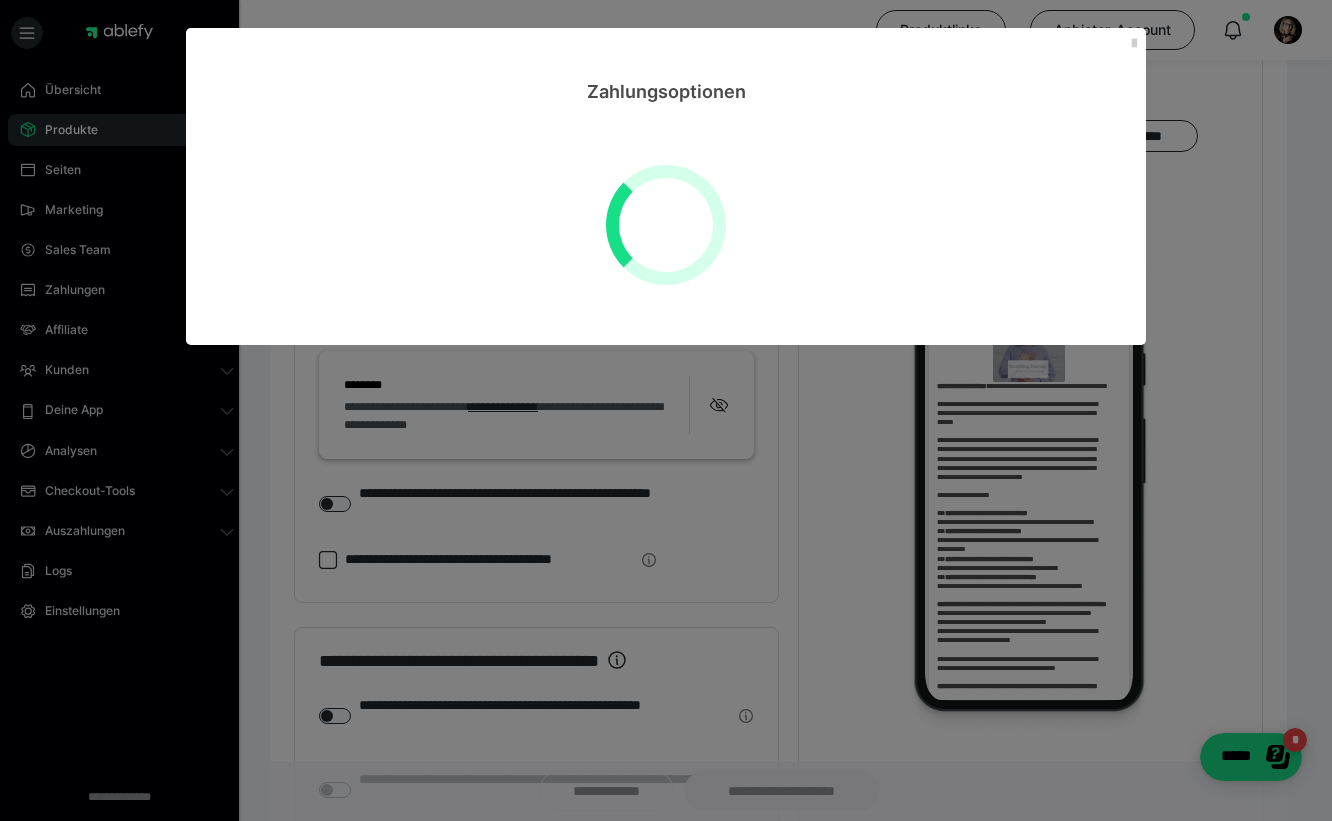 scroll, scrollTop: 0, scrollLeft: 0, axis: both 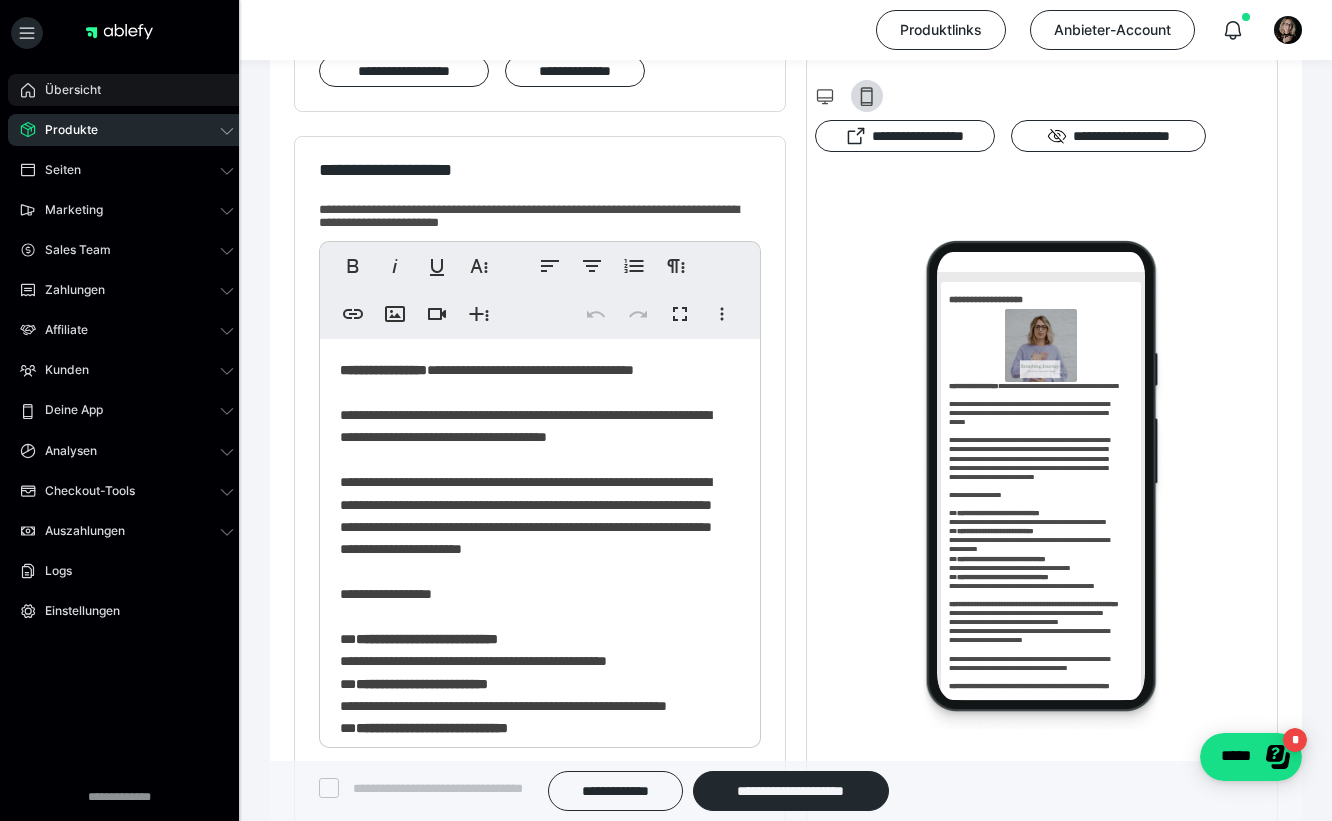 click on "Übersicht" at bounding box center (66, 90) 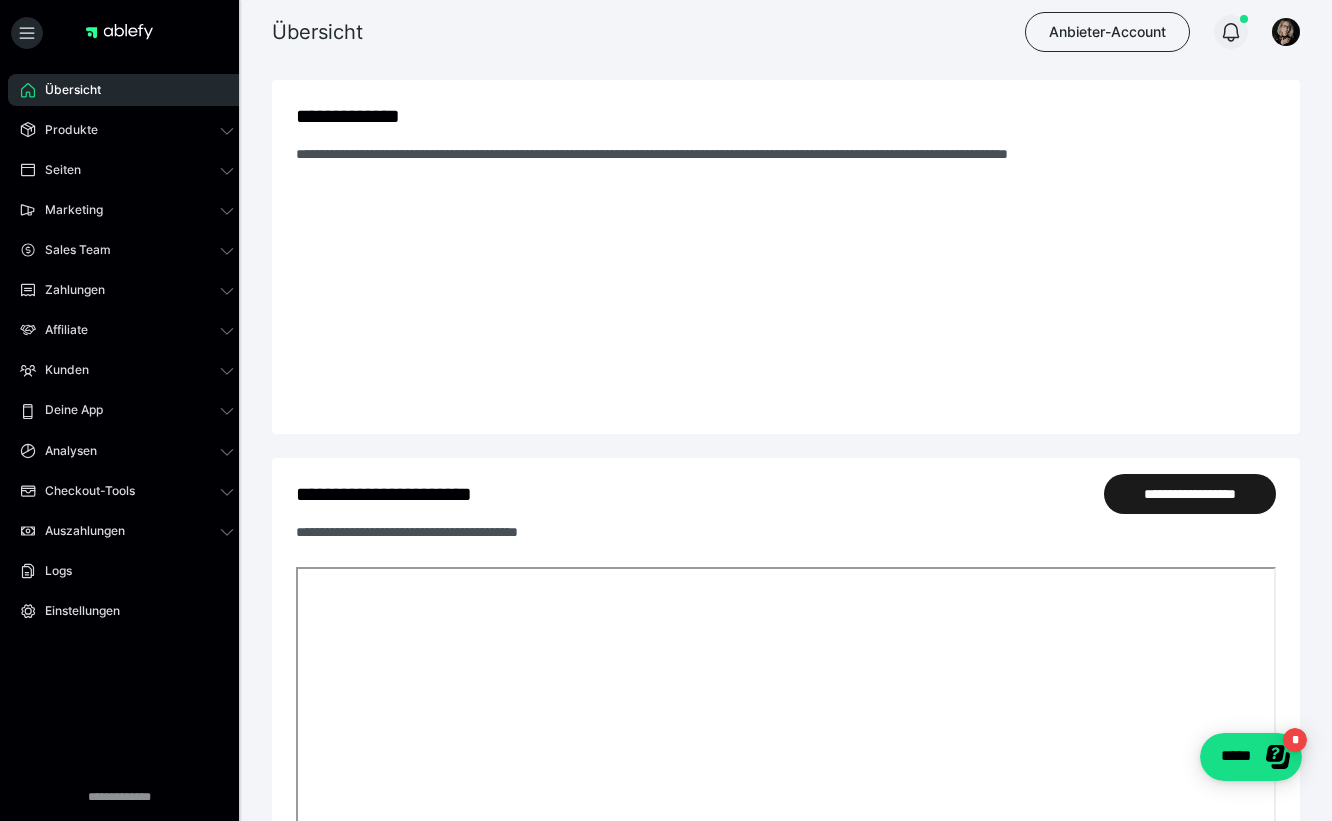 click 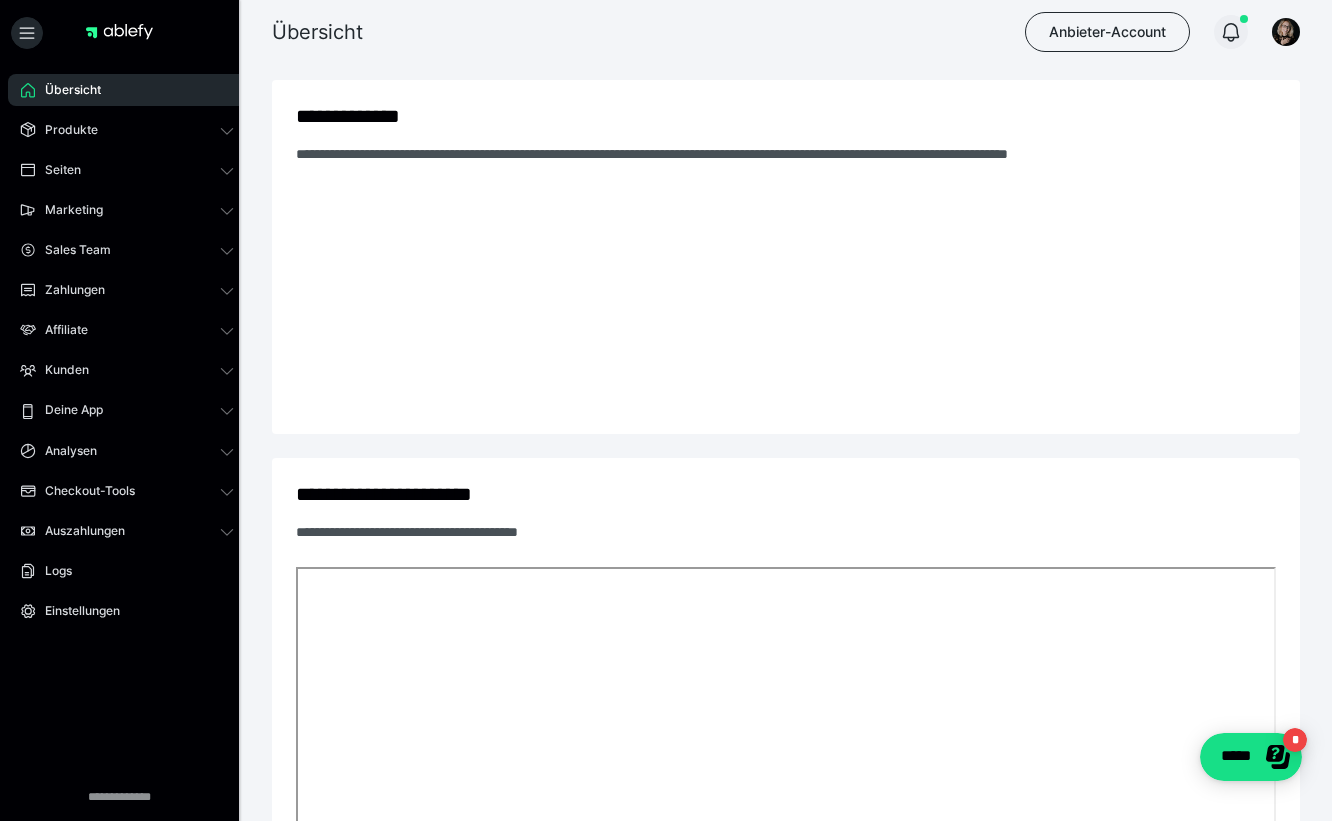 scroll, scrollTop: 0, scrollLeft: 0, axis: both 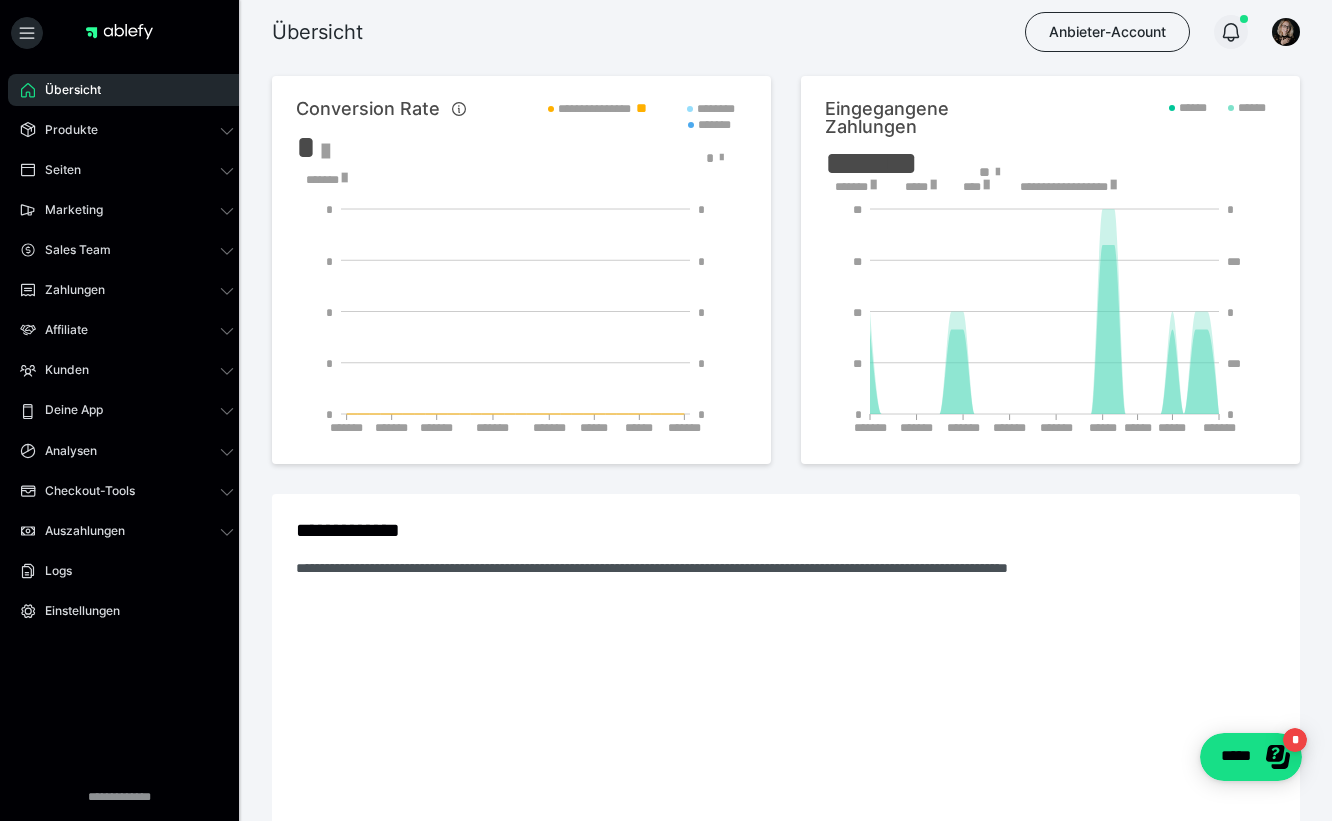 click 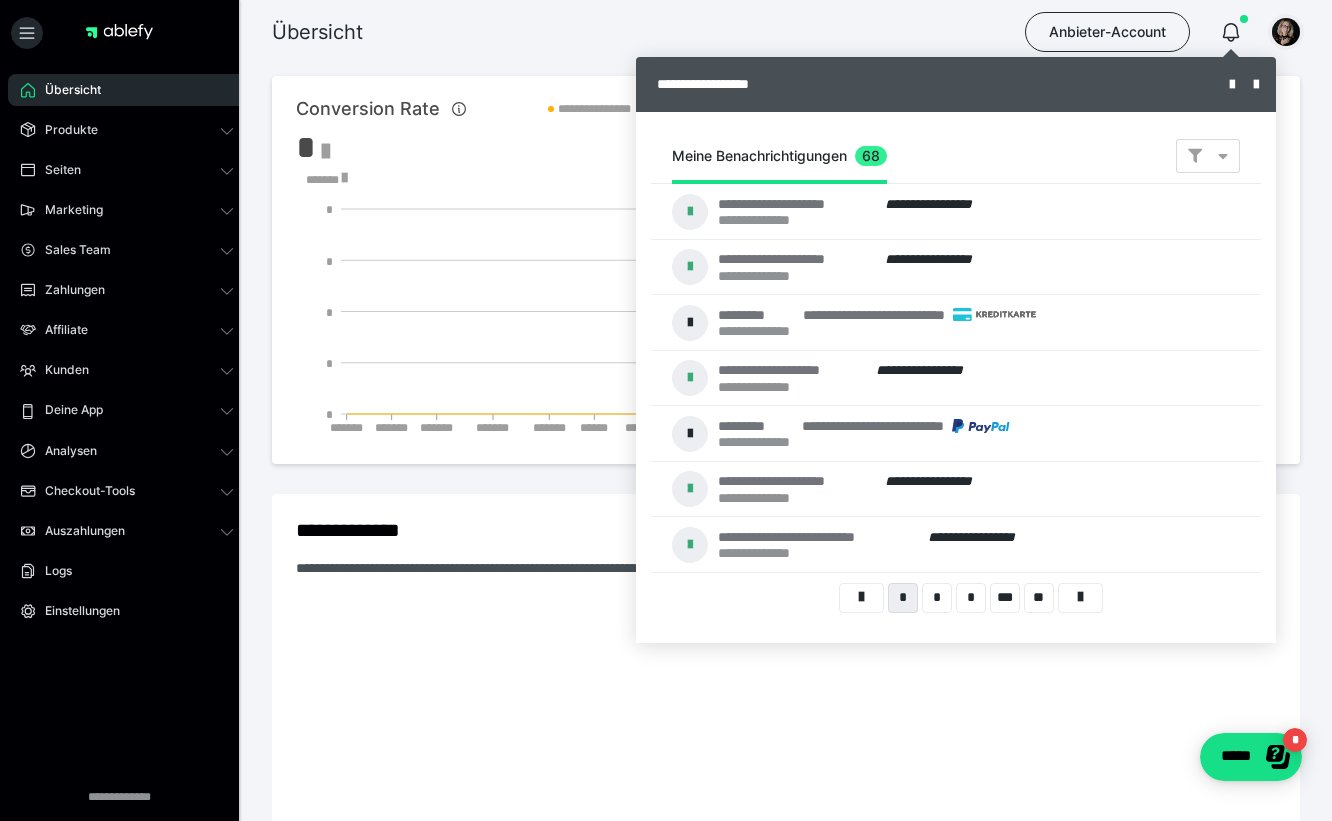 click at bounding box center (1286, 32) 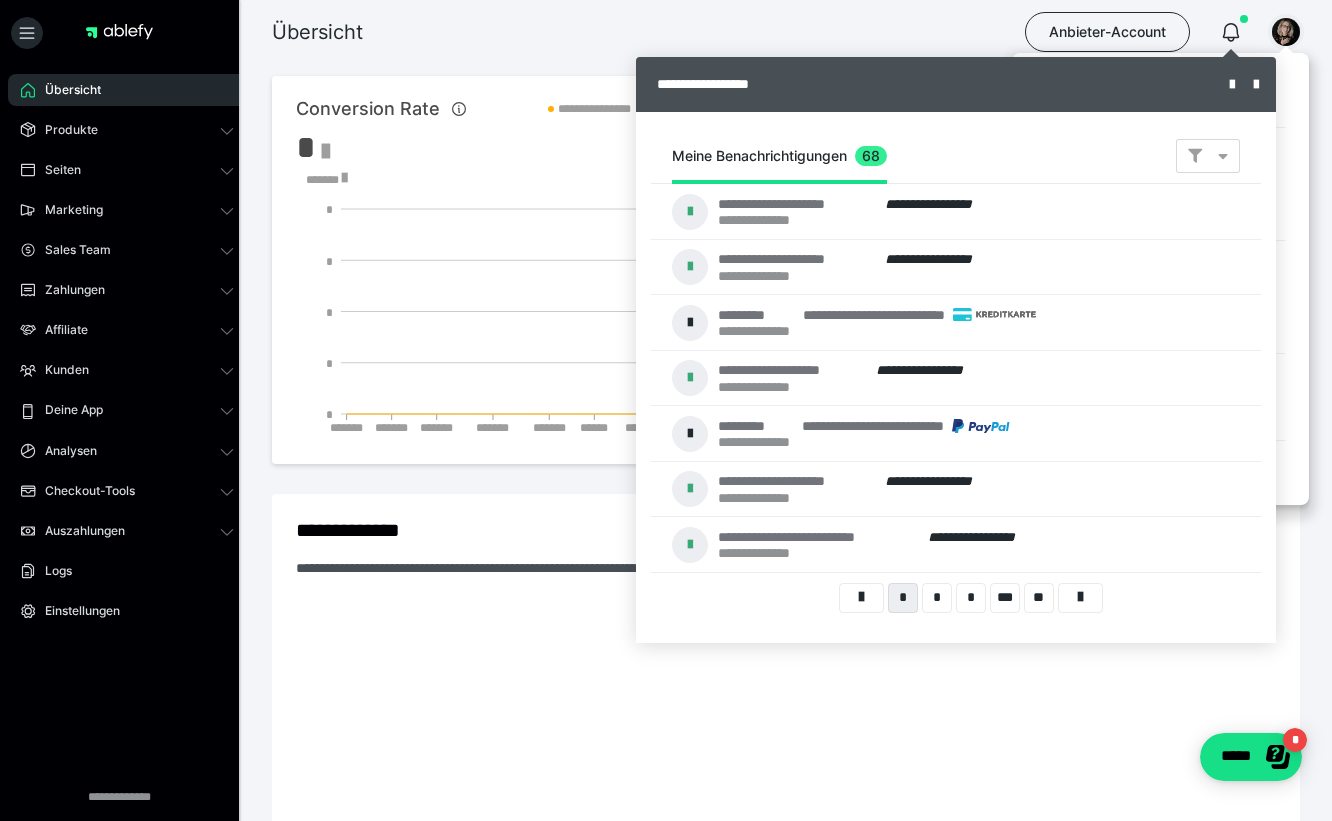 click at bounding box center (1286, 32) 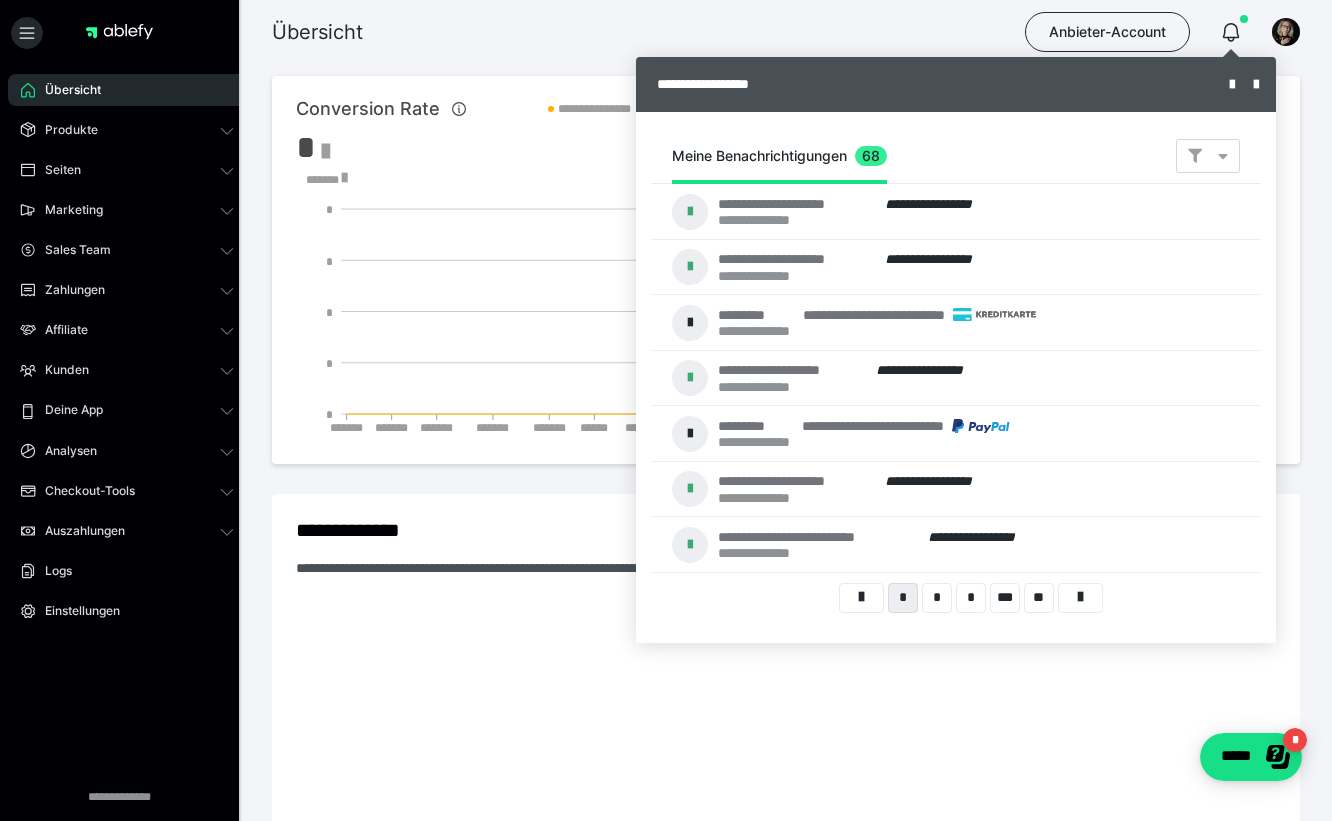 click at bounding box center (666, 410) 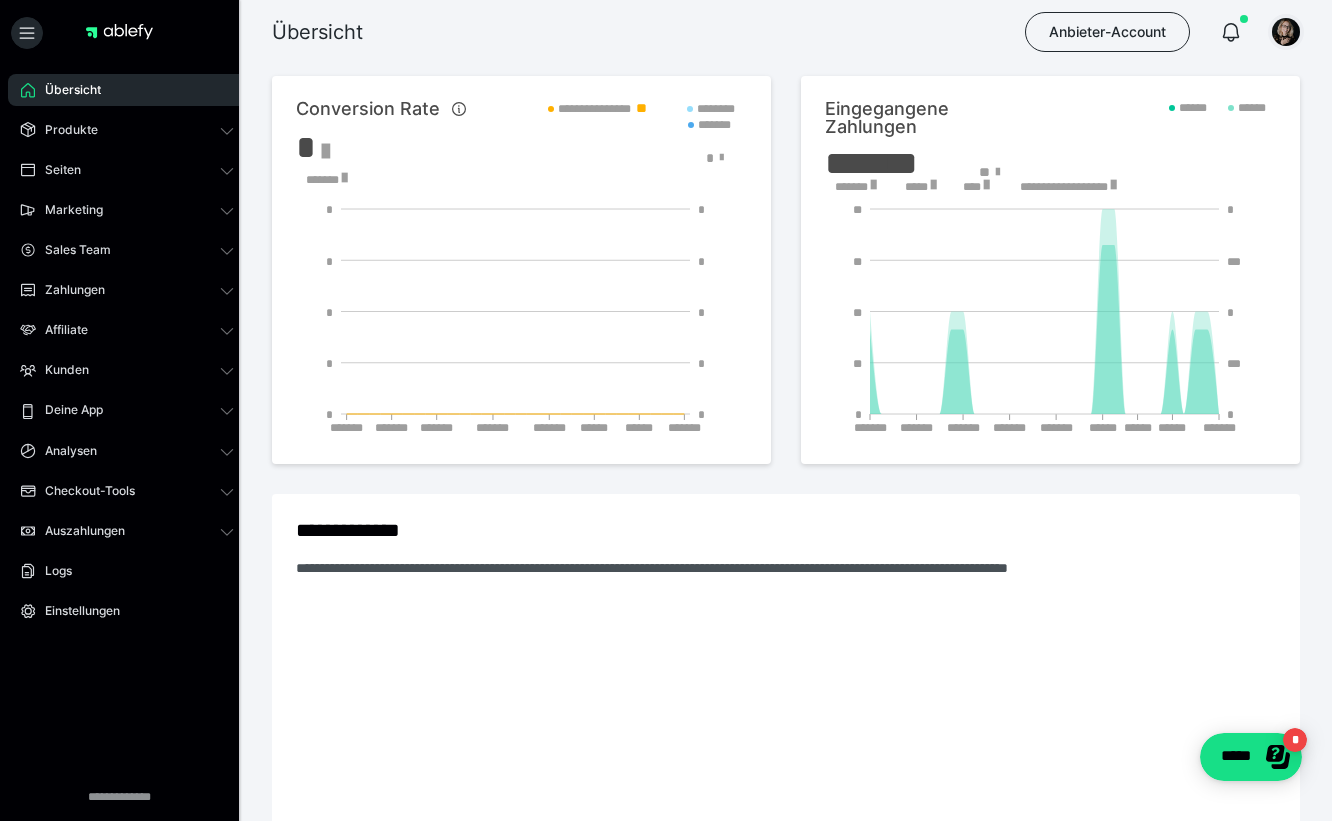 click at bounding box center (1286, 32) 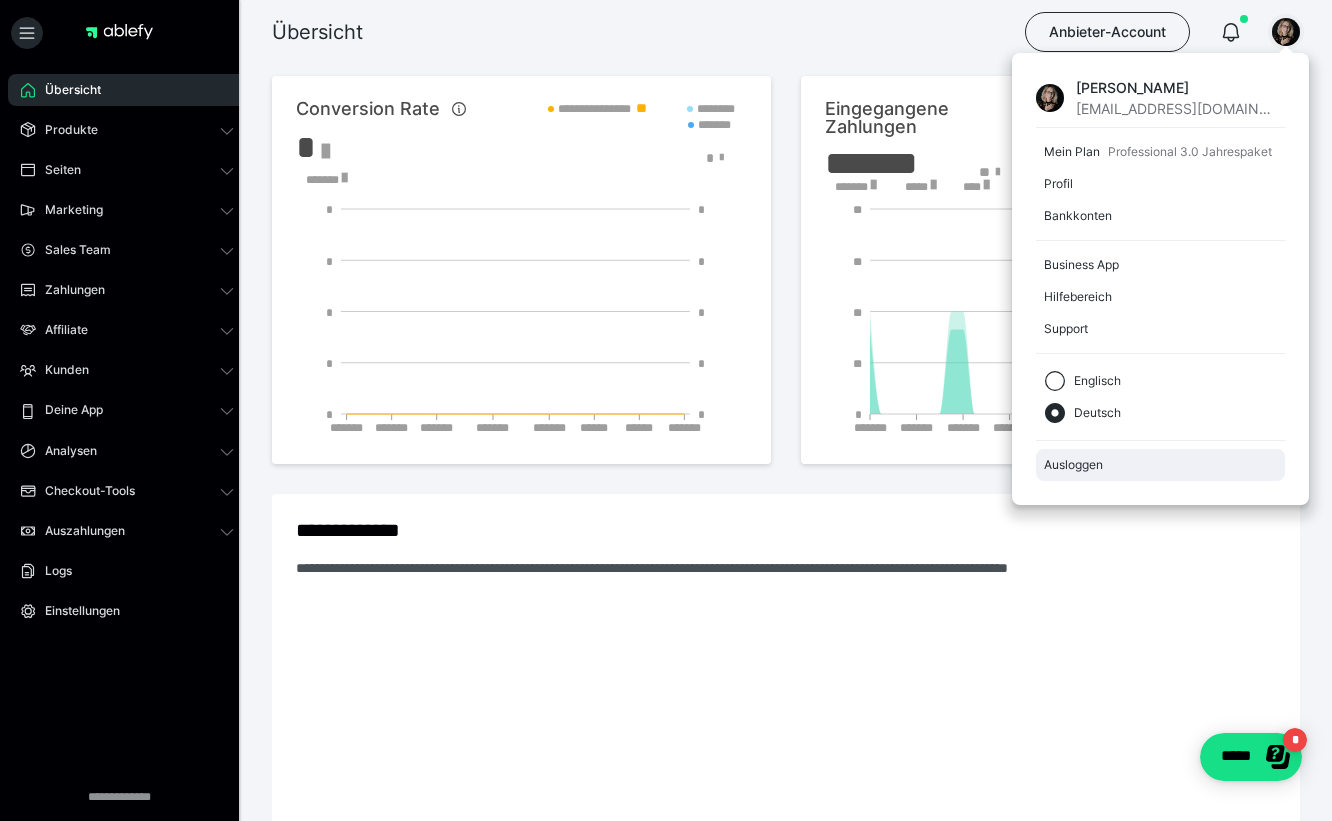 click on "Ausloggen" at bounding box center [1160, 465] 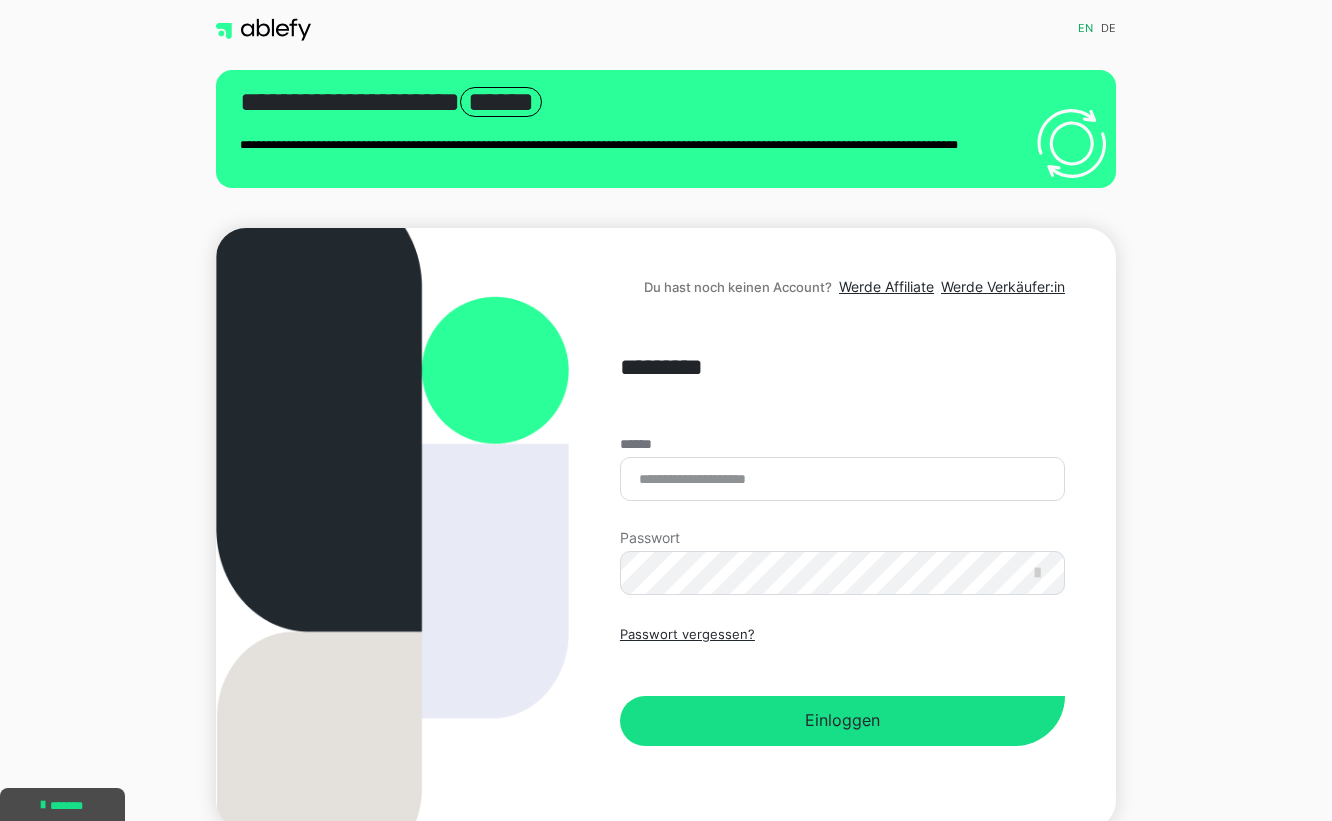 scroll, scrollTop: 0, scrollLeft: 0, axis: both 